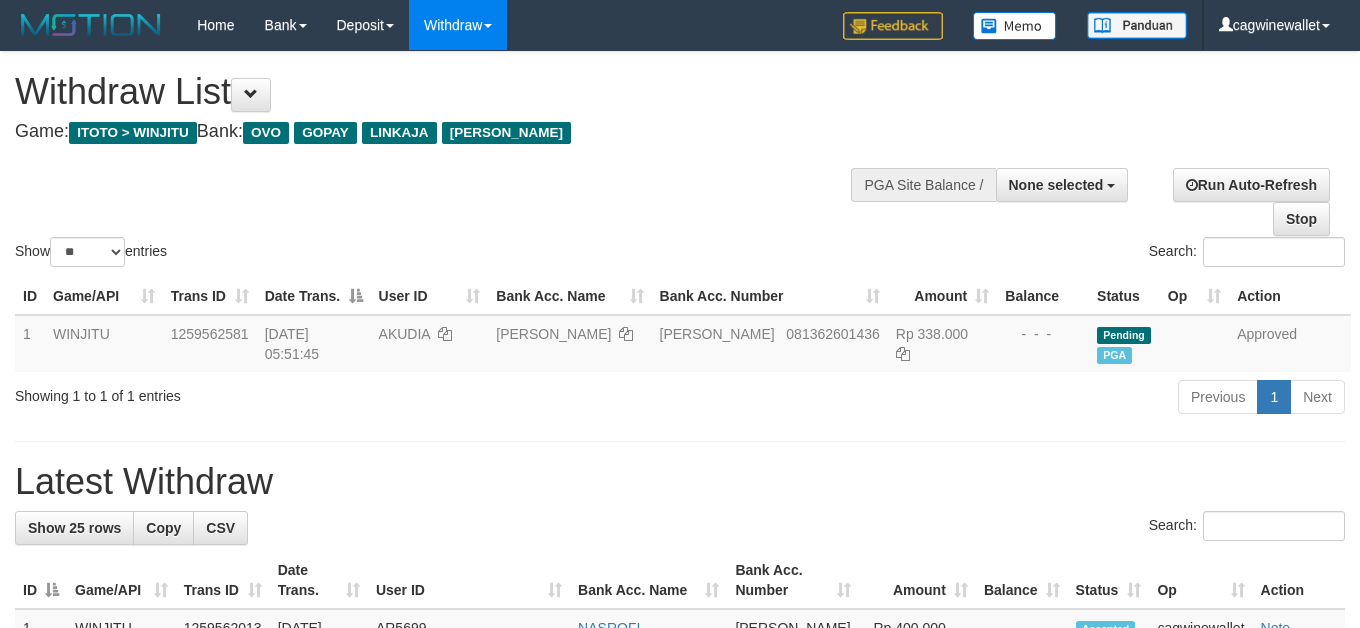 select 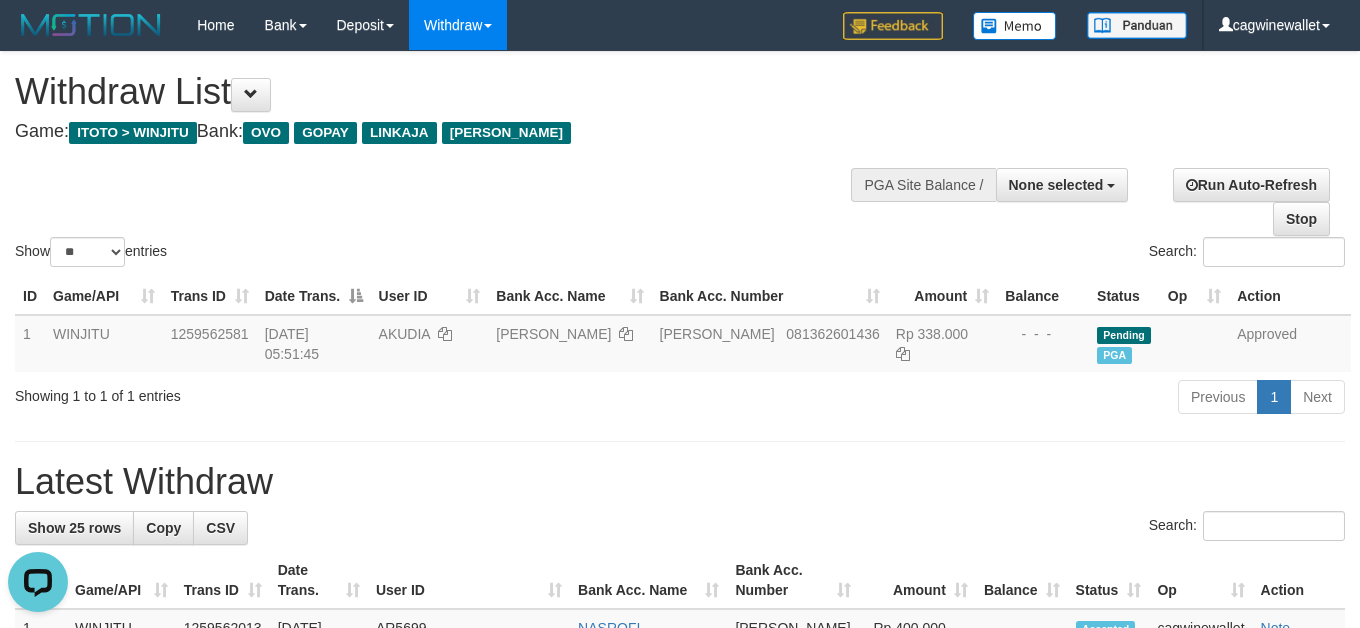 click on "Game:   ITOTO > WINJITU    				Bank:   OVO   GOPAY   LINKAJA   DANA" at bounding box center (451, 132) 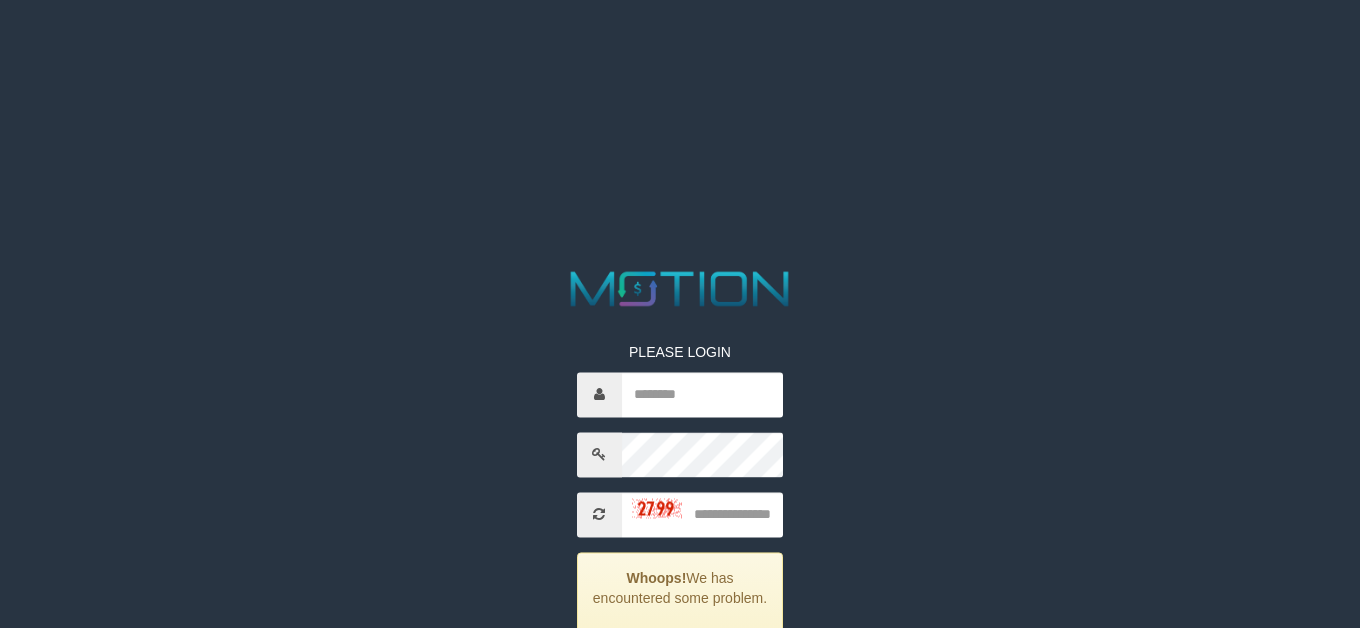 scroll, scrollTop: 0, scrollLeft: 0, axis: both 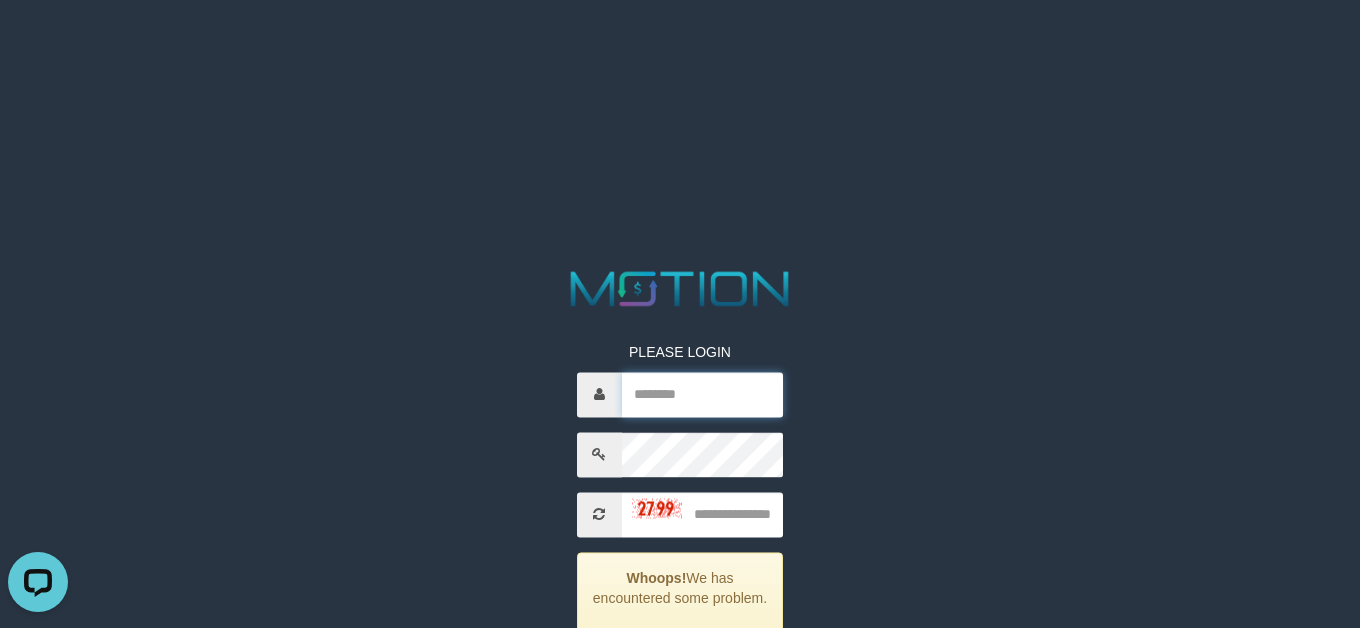 click at bounding box center [703, 394] 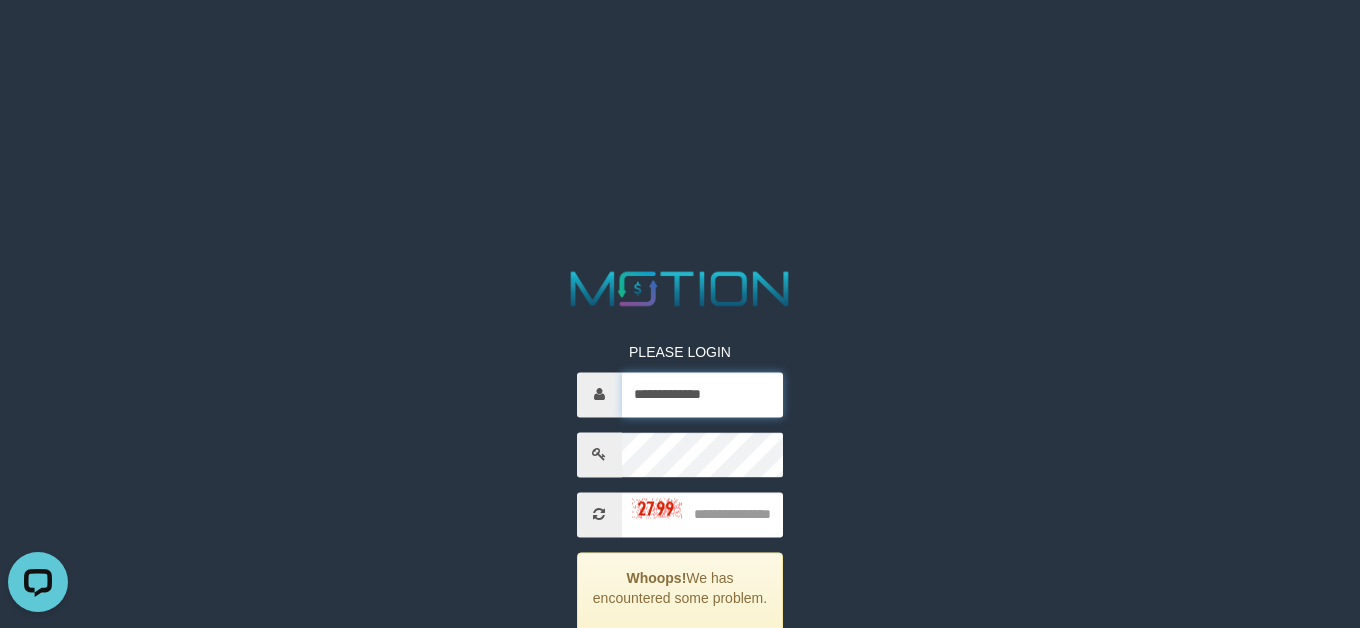 type on "**********" 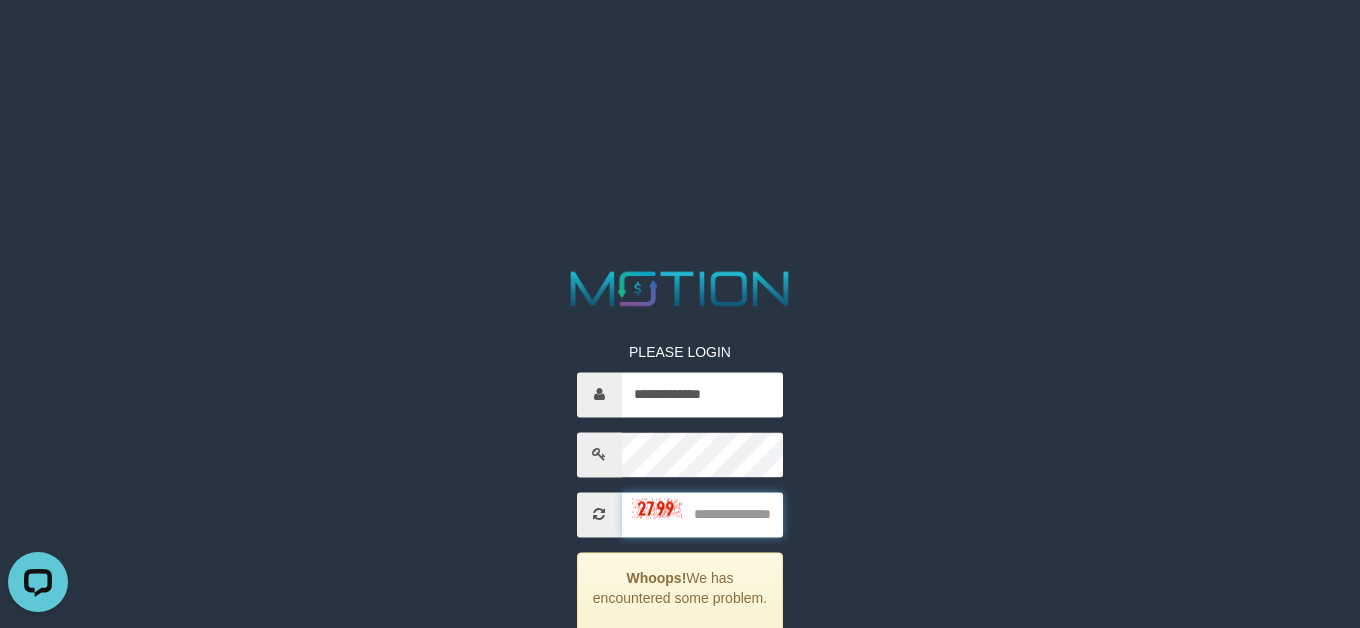 click at bounding box center [703, 514] 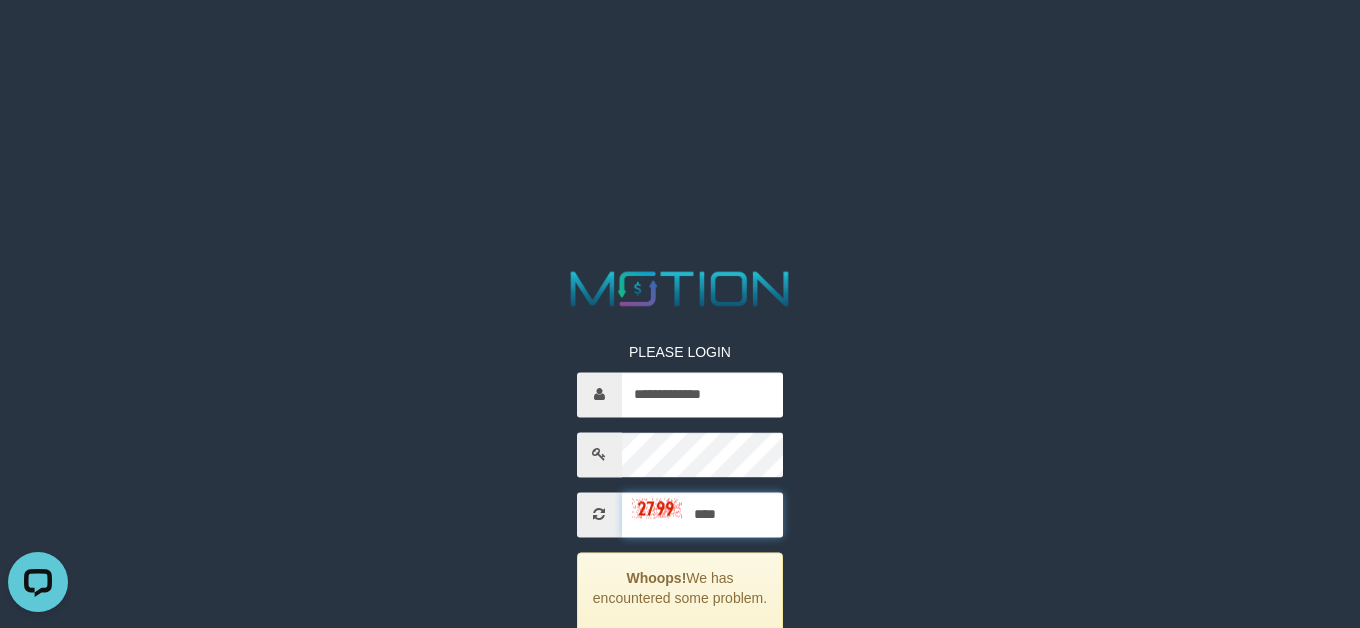type on "****" 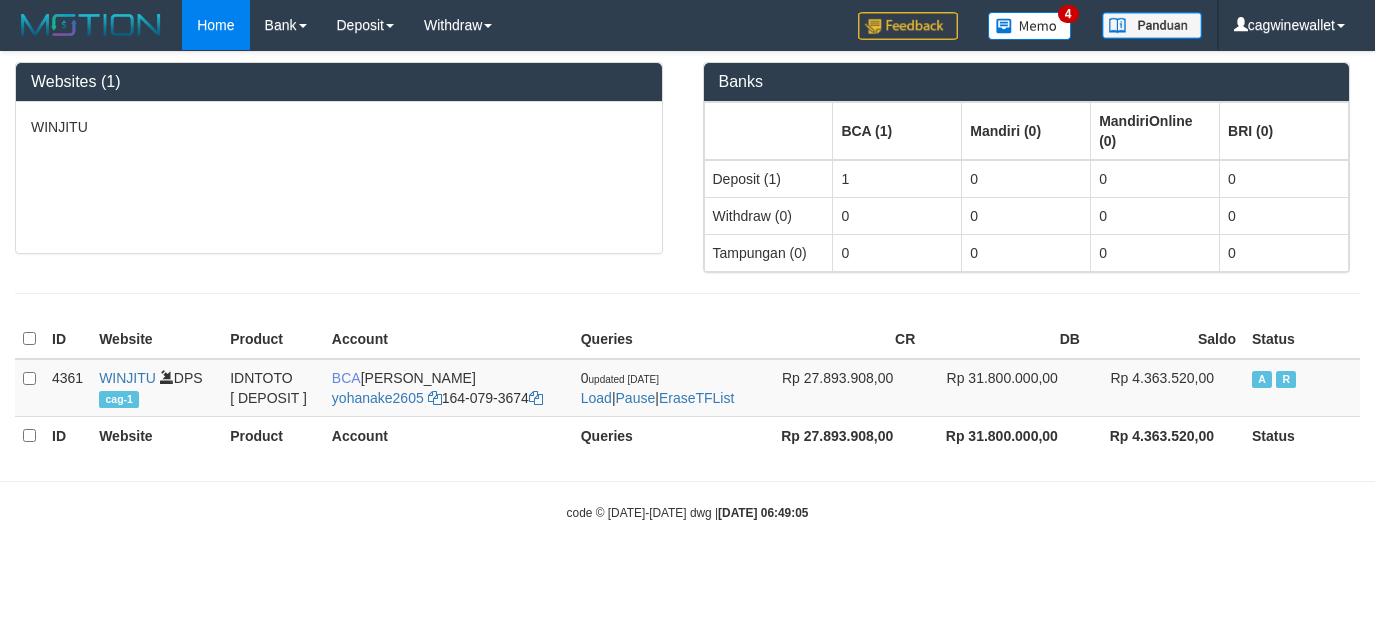 scroll, scrollTop: 0, scrollLeft: 0, axis: both 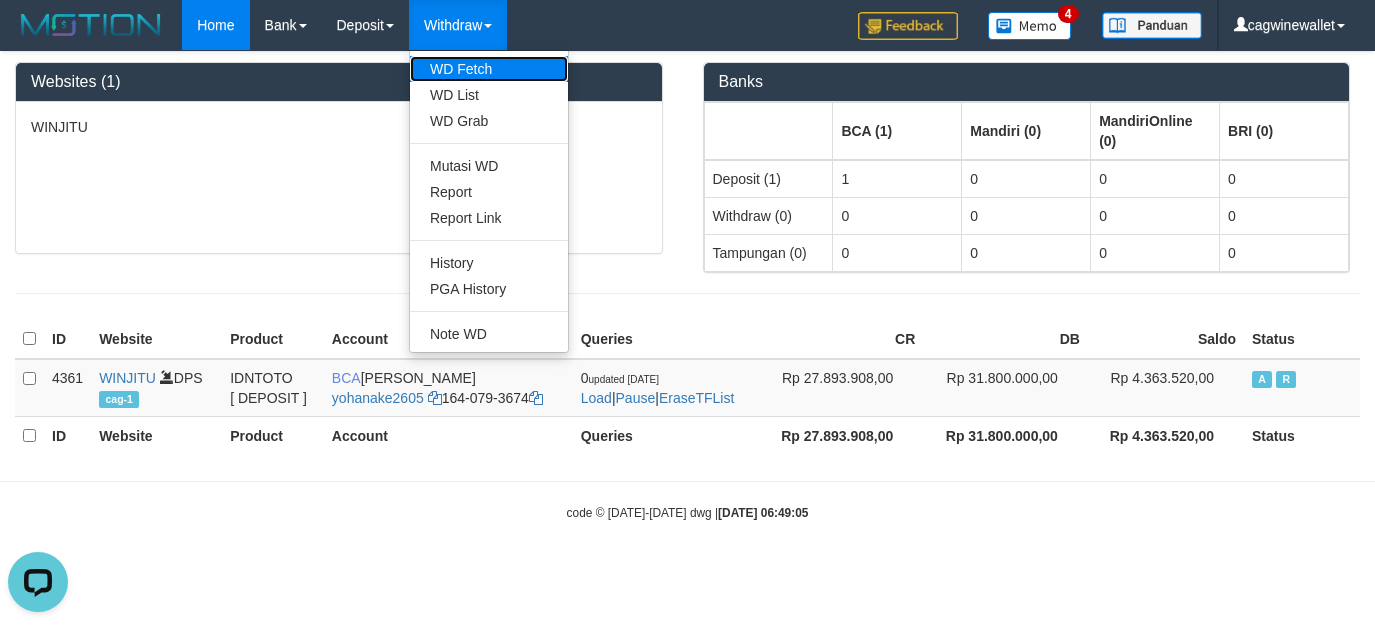 click on "WD Fetch" at bounding box center (489, 69) 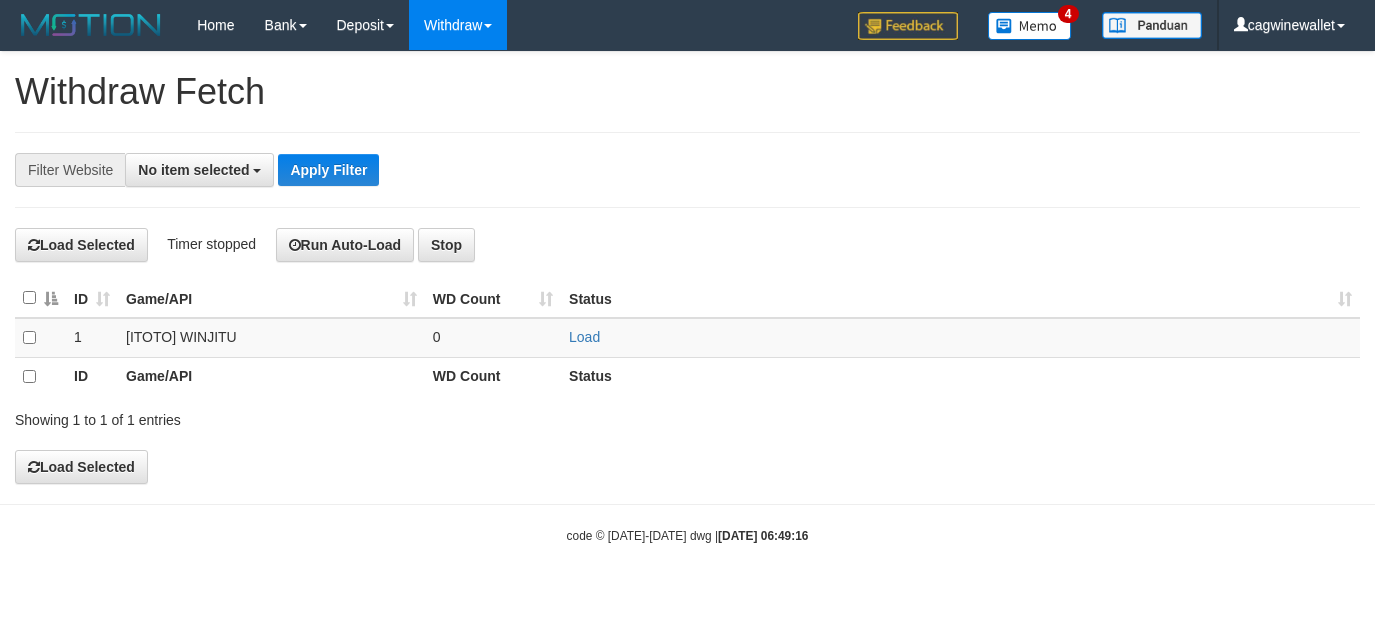 select 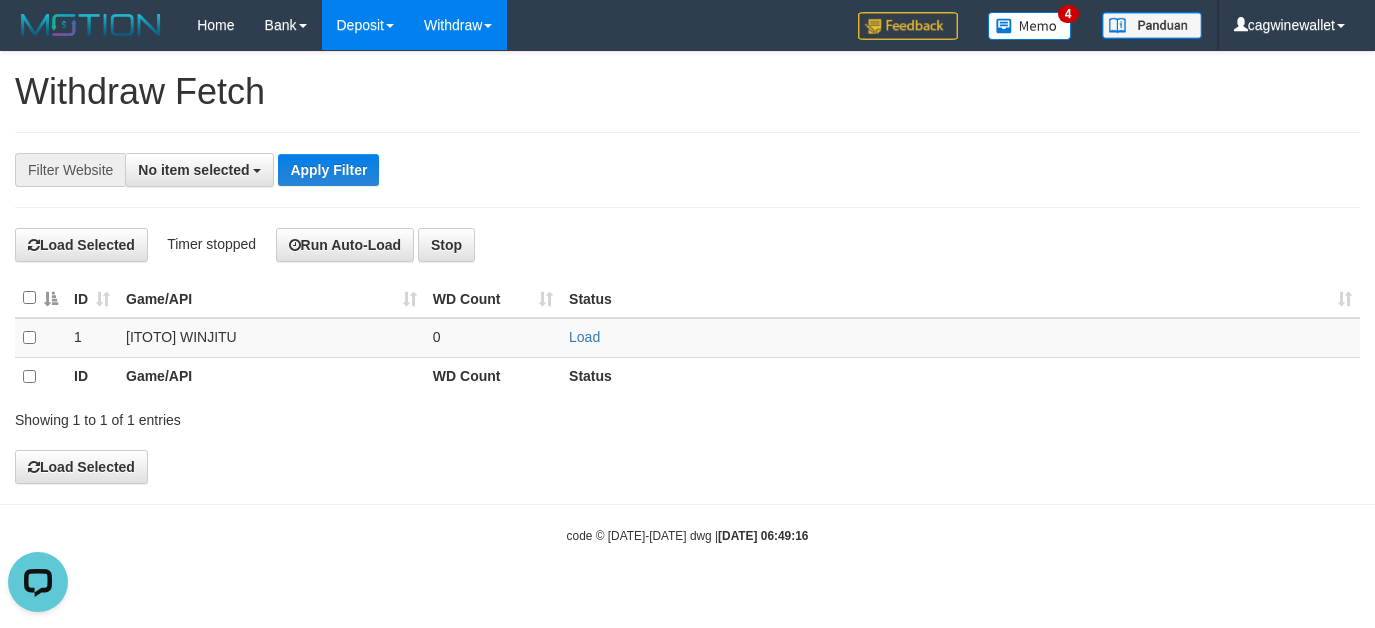 scroll, scrollTop: 0, scrollLeft: 0, axis: both 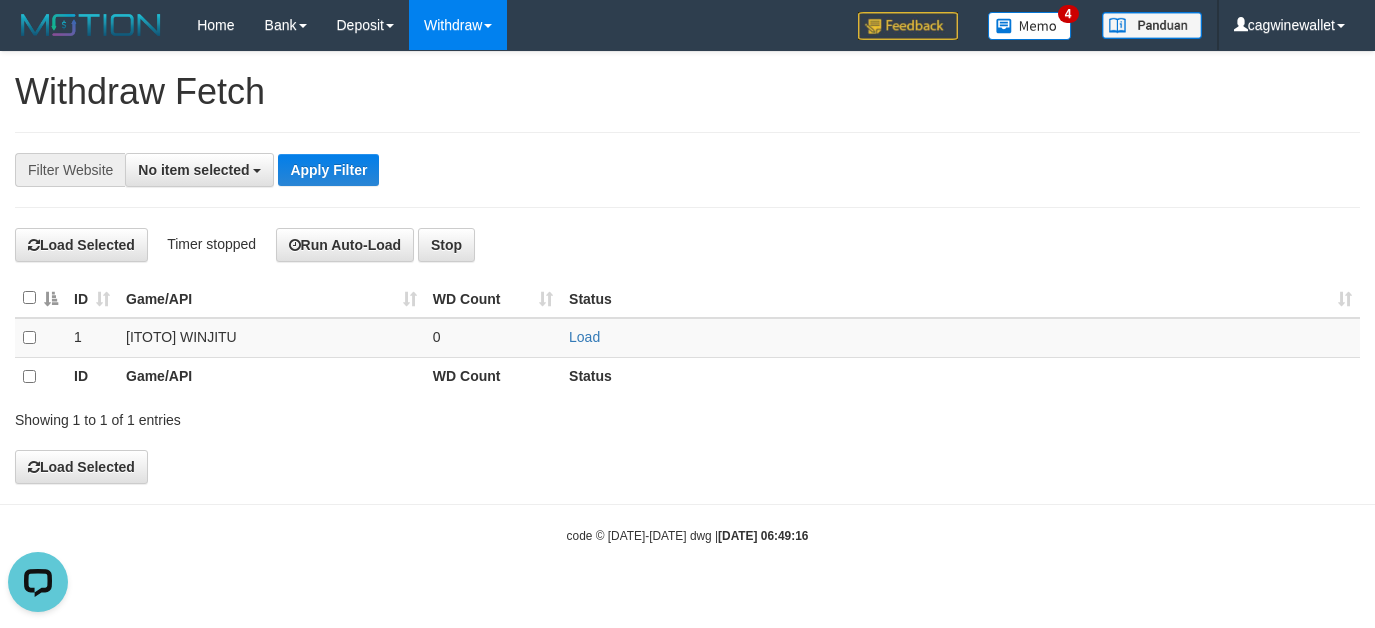 click at bounding box center [40, 298] 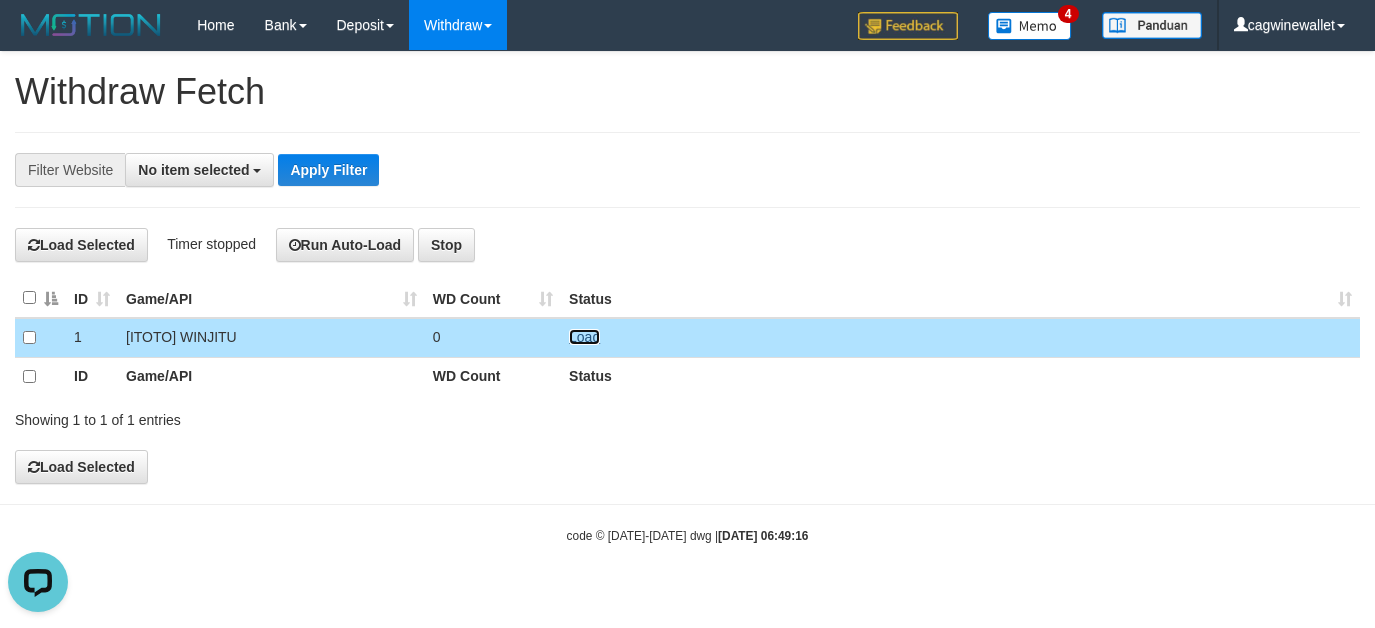 click on "Load" at bounding box center [584, 337] 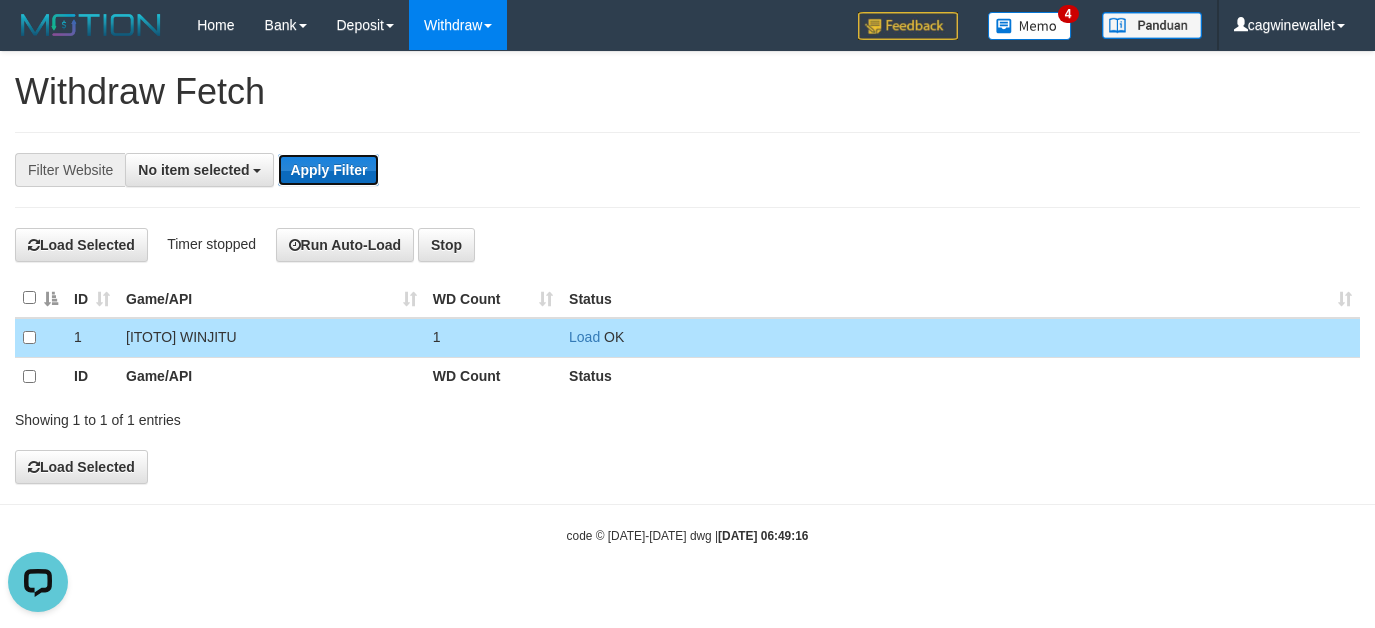 click on "Apply Filter" at bounding box center [328, 170] 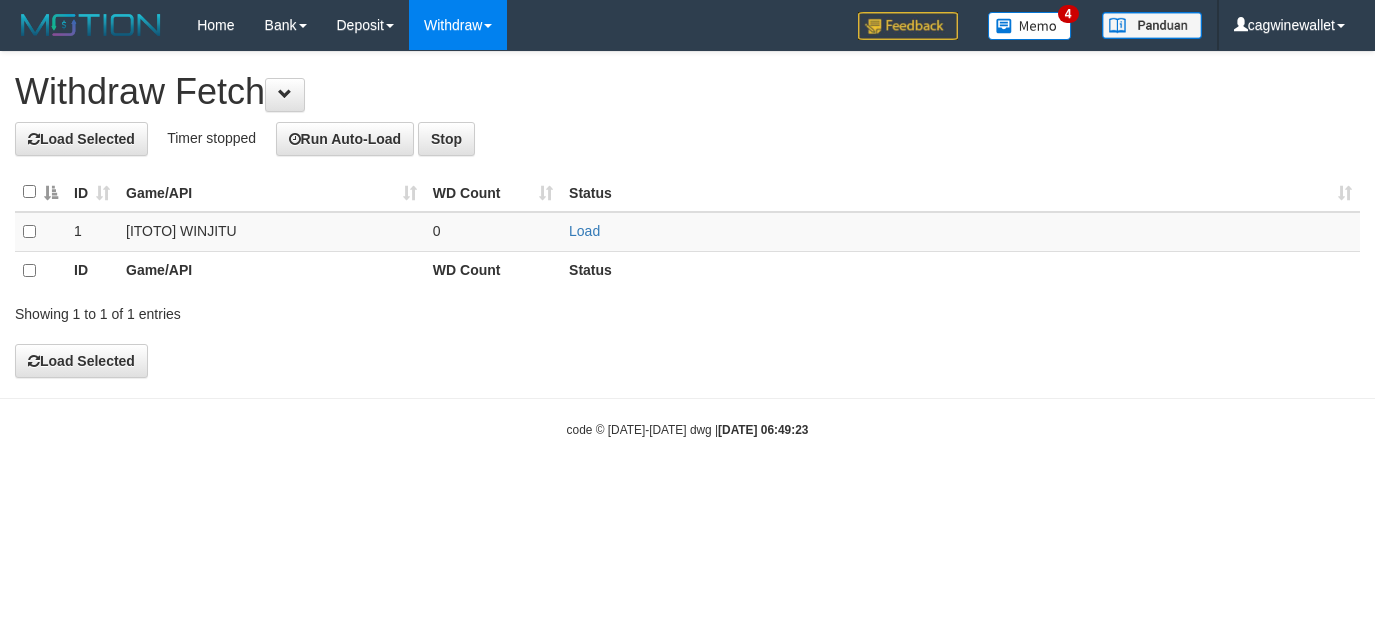 scroll, scrollTop: 0, scrollLeft: 0, axis: both 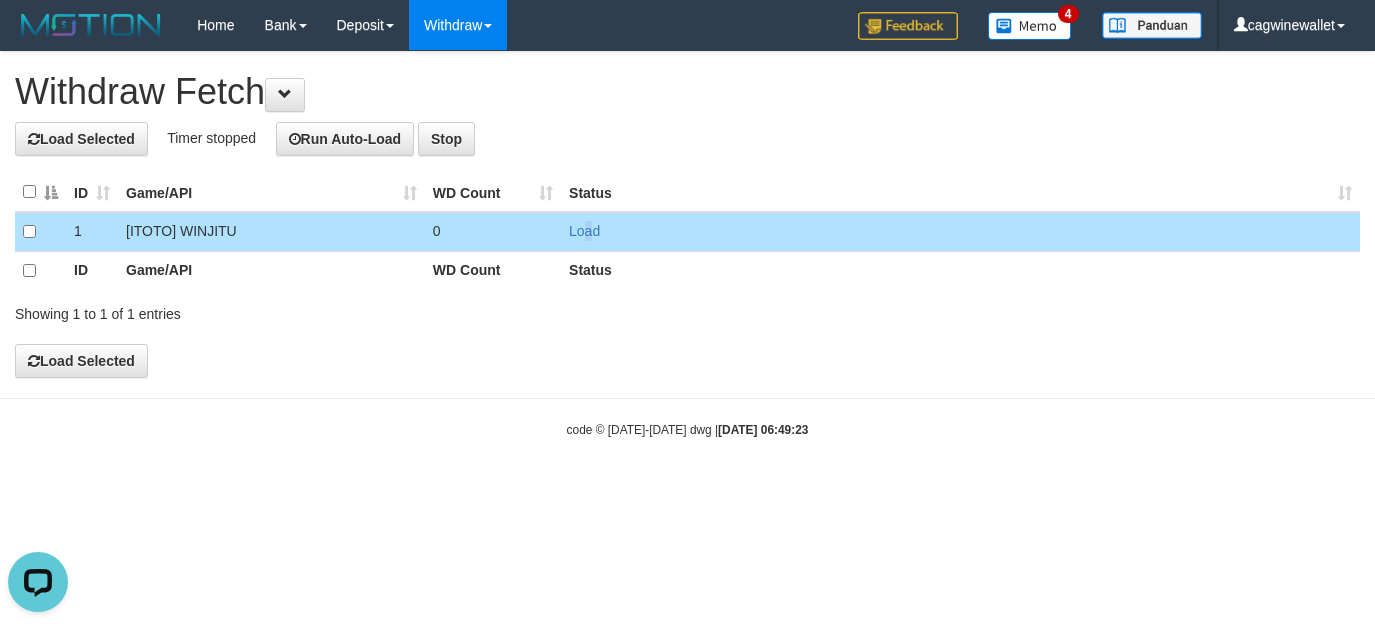 click on "Load" at bounding box center (960, 232) 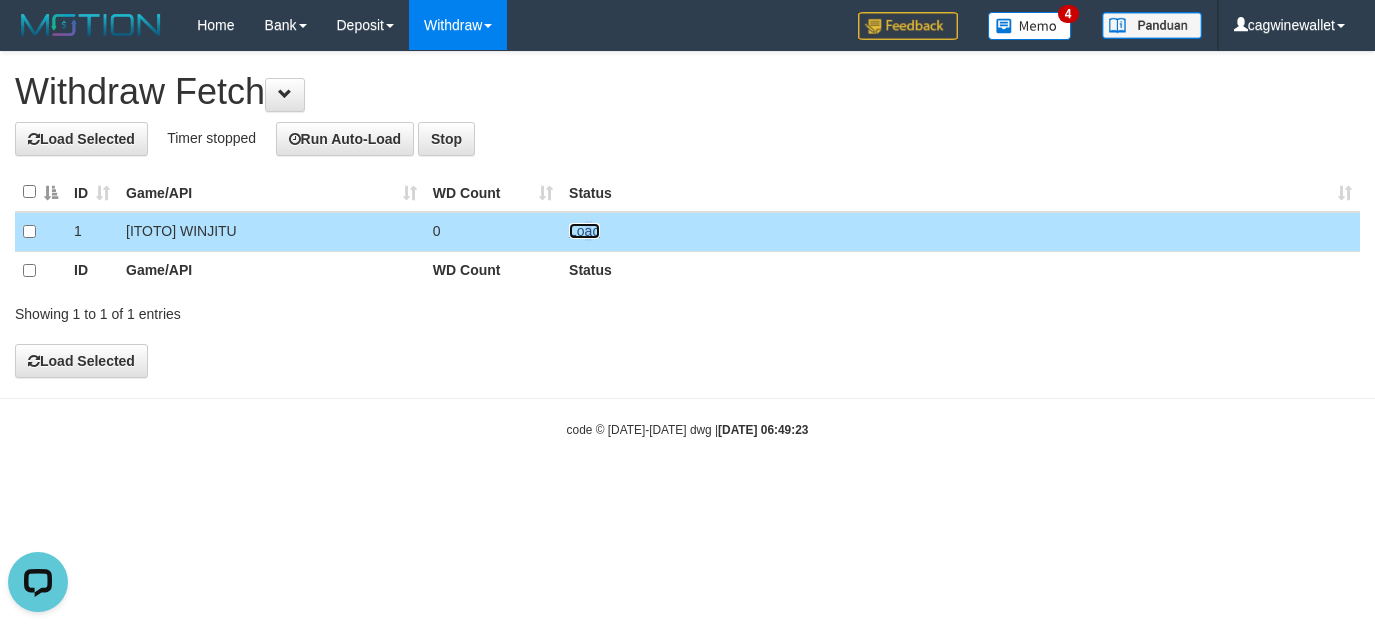 click on "Load" at bounding box center (584, 231) 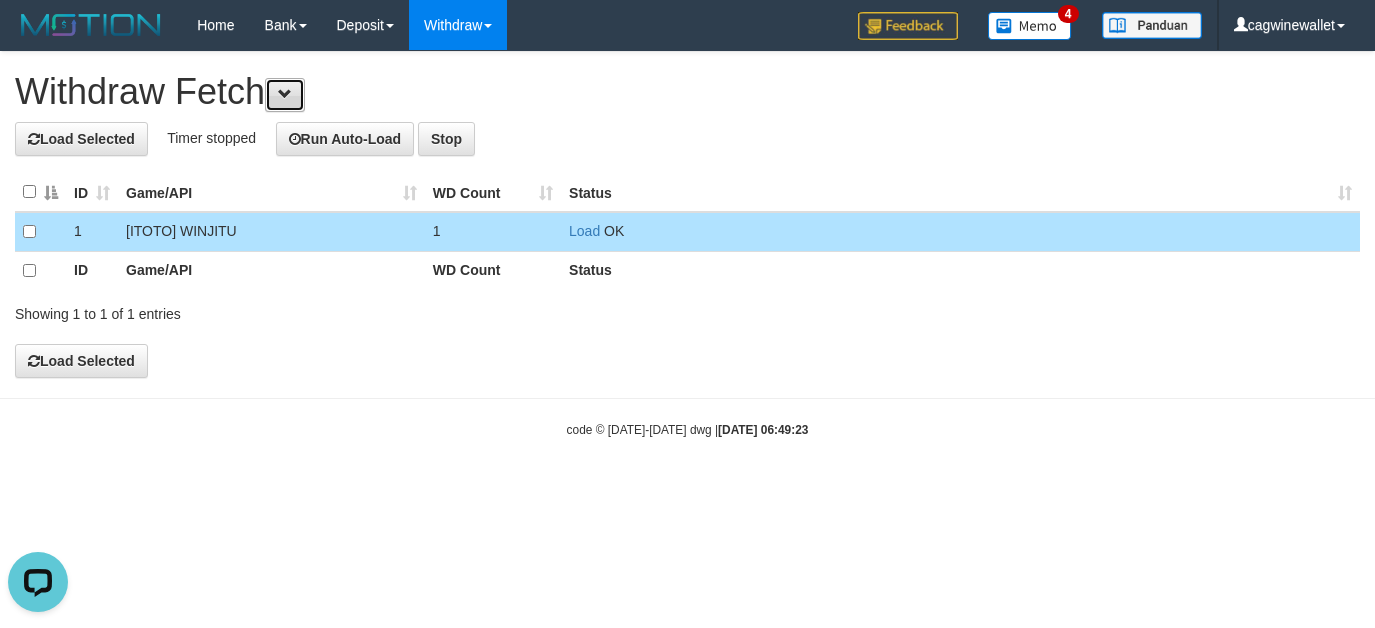 click at bounding box center [285, 94] 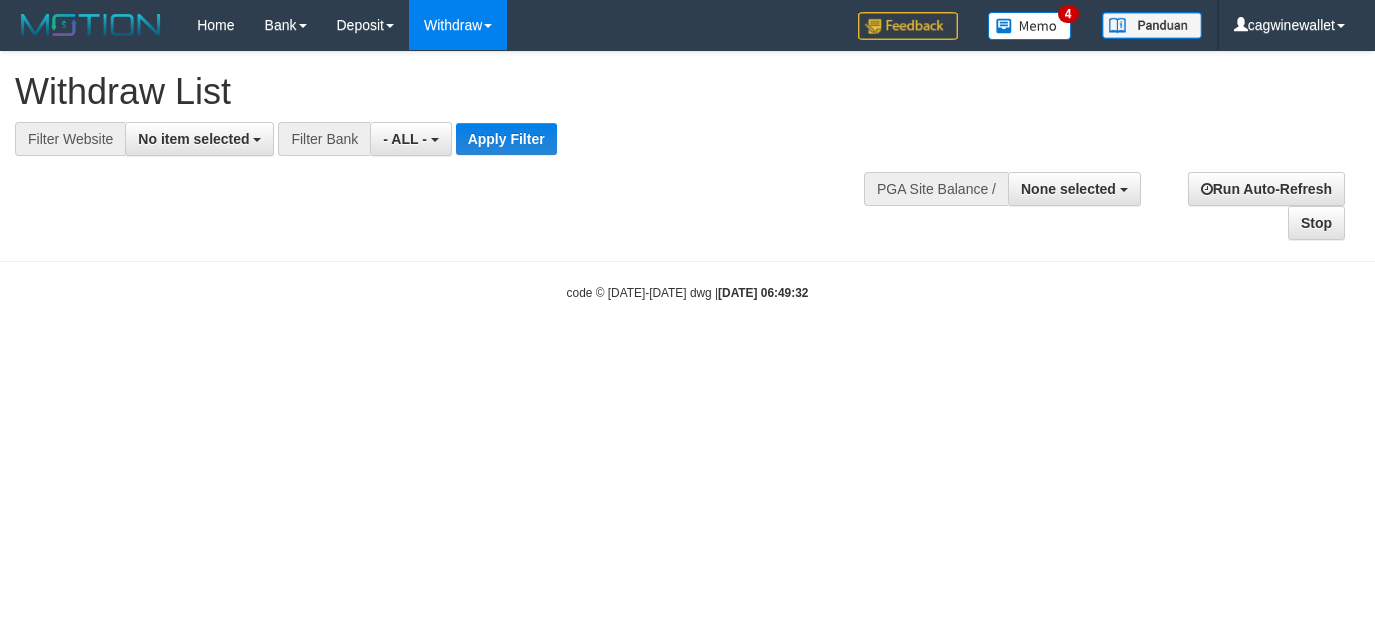 select 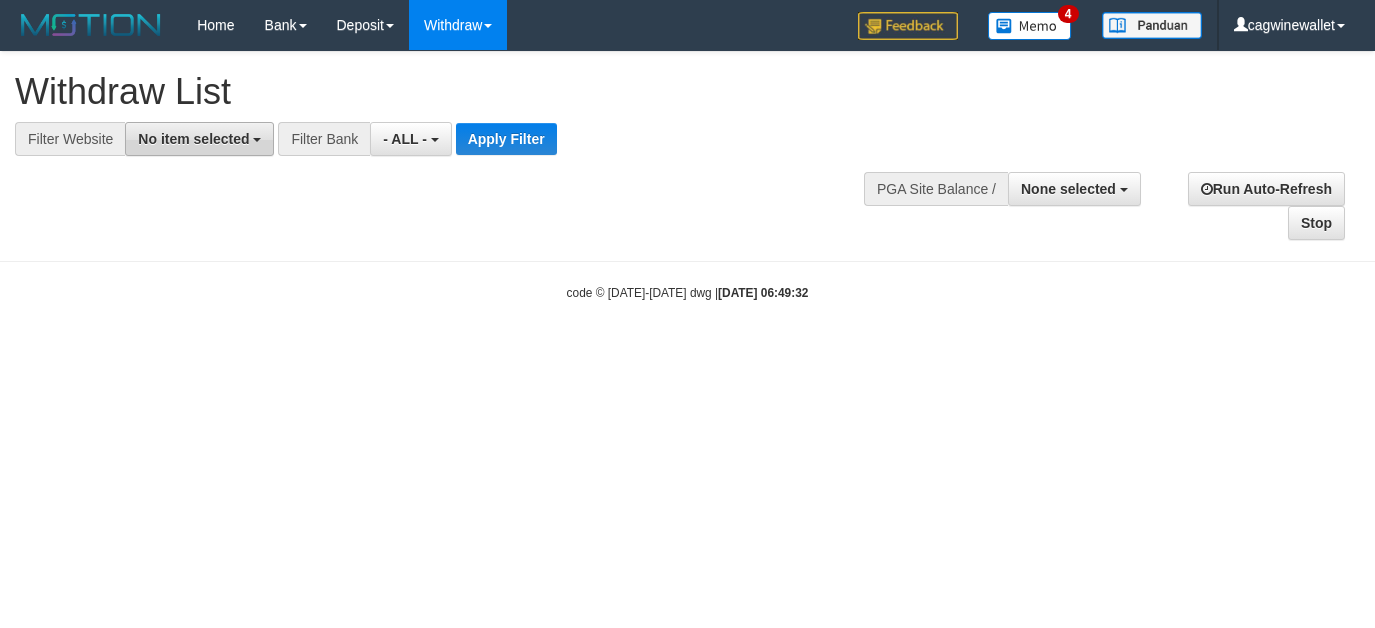 click on "No item selected" at bounding box center (193, 139) 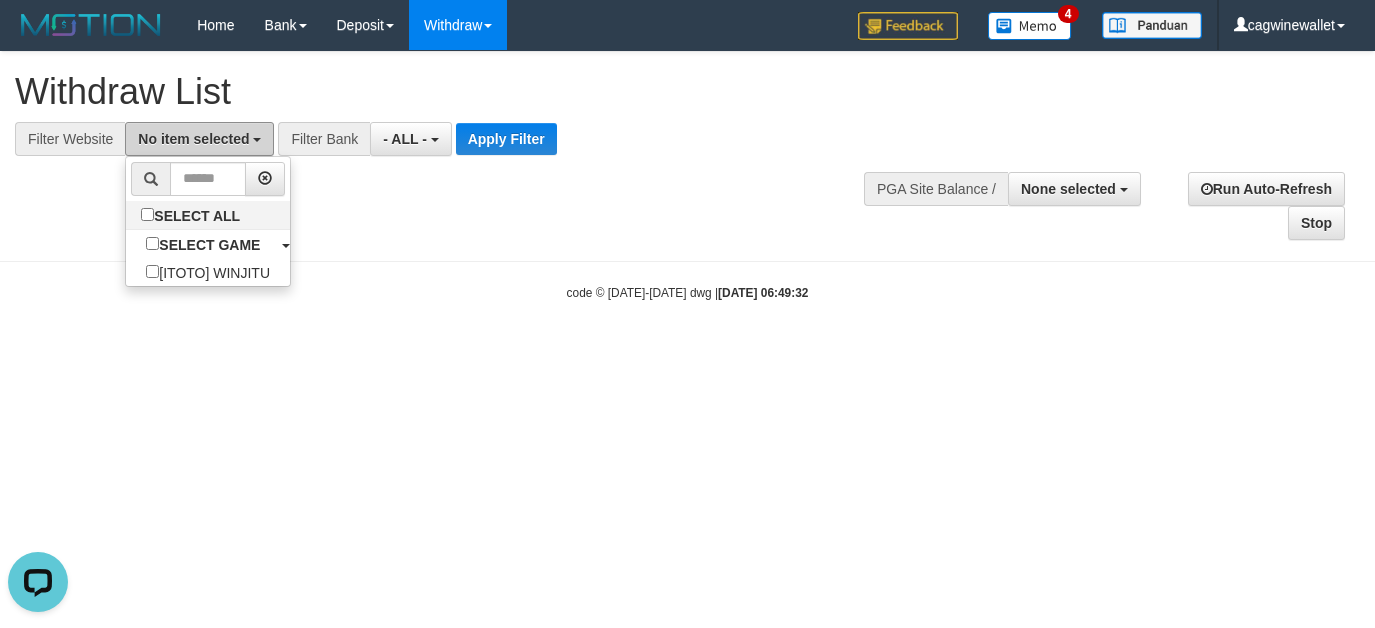 scroll, scrollTop: 0, scrollLeft: 0, axis: both 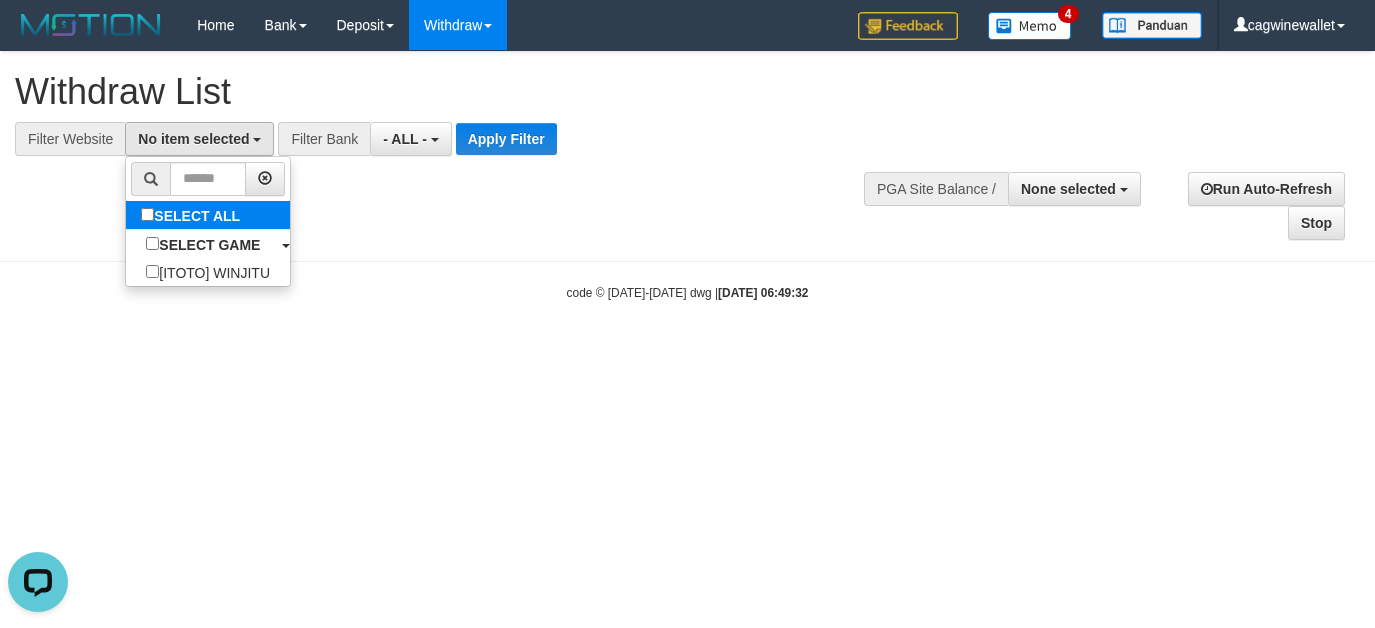 select on "****" 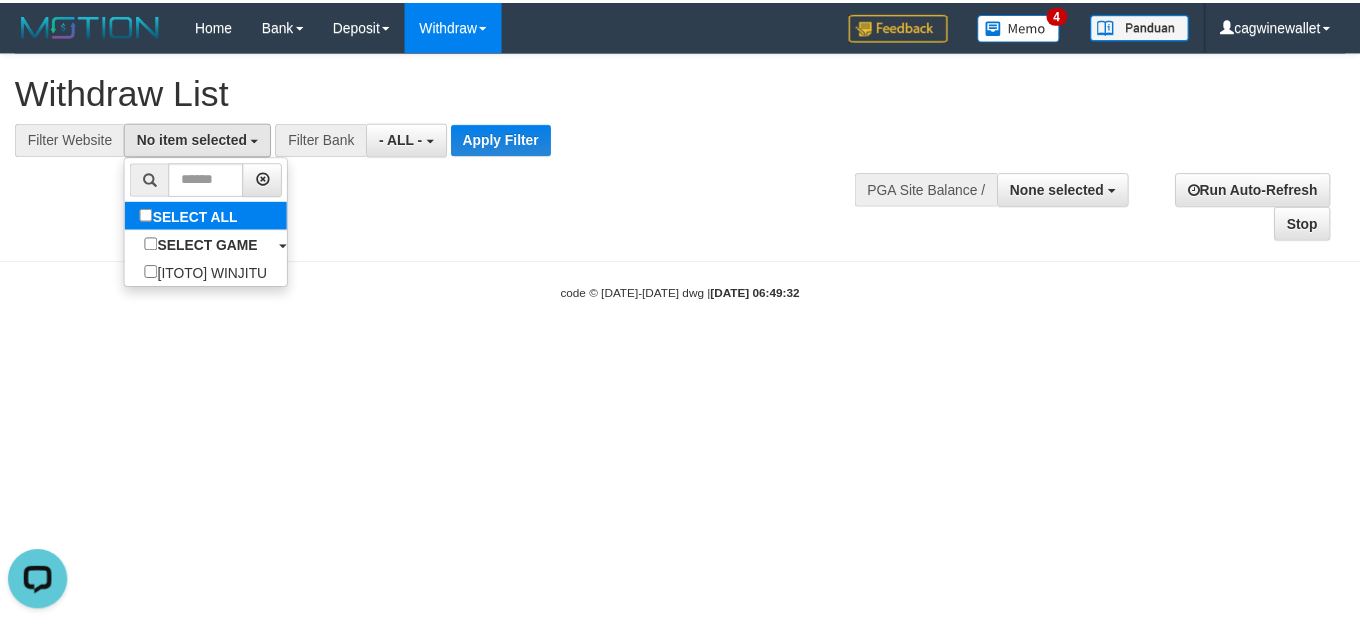 scroll, scrollTop: 18, scrollLeft: 0, axis: vertical 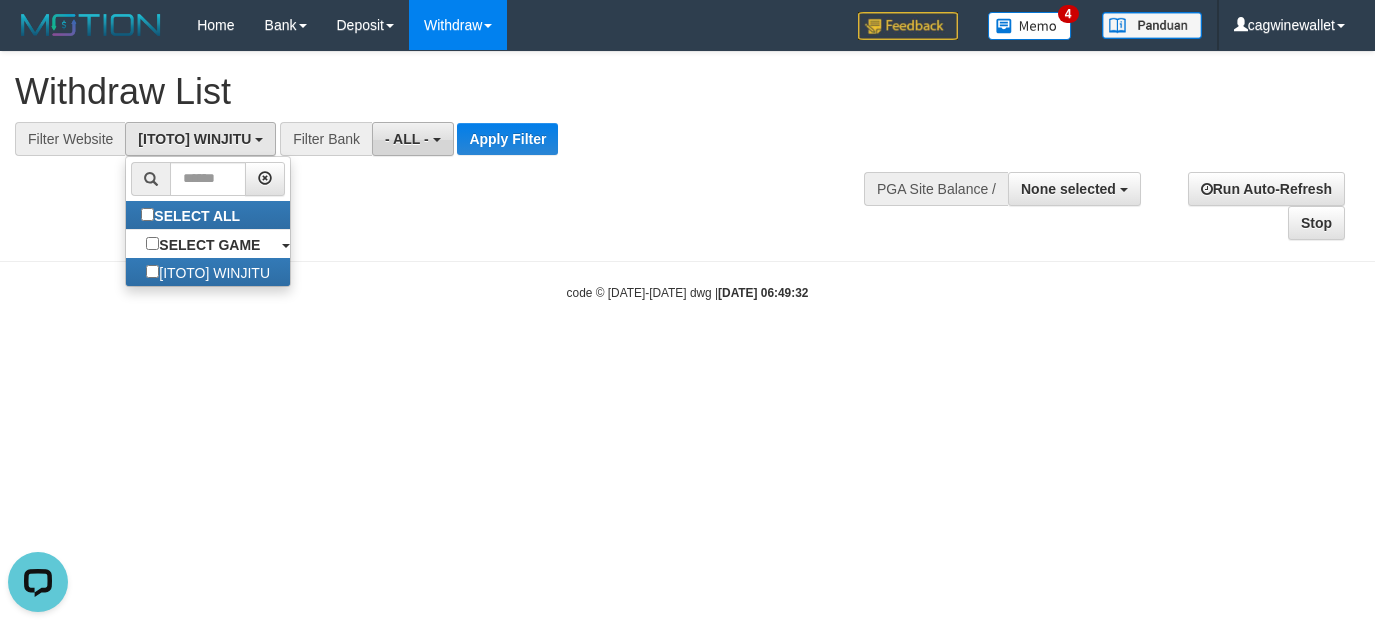 click on "- ALL -" at bounding box center [407, 139] 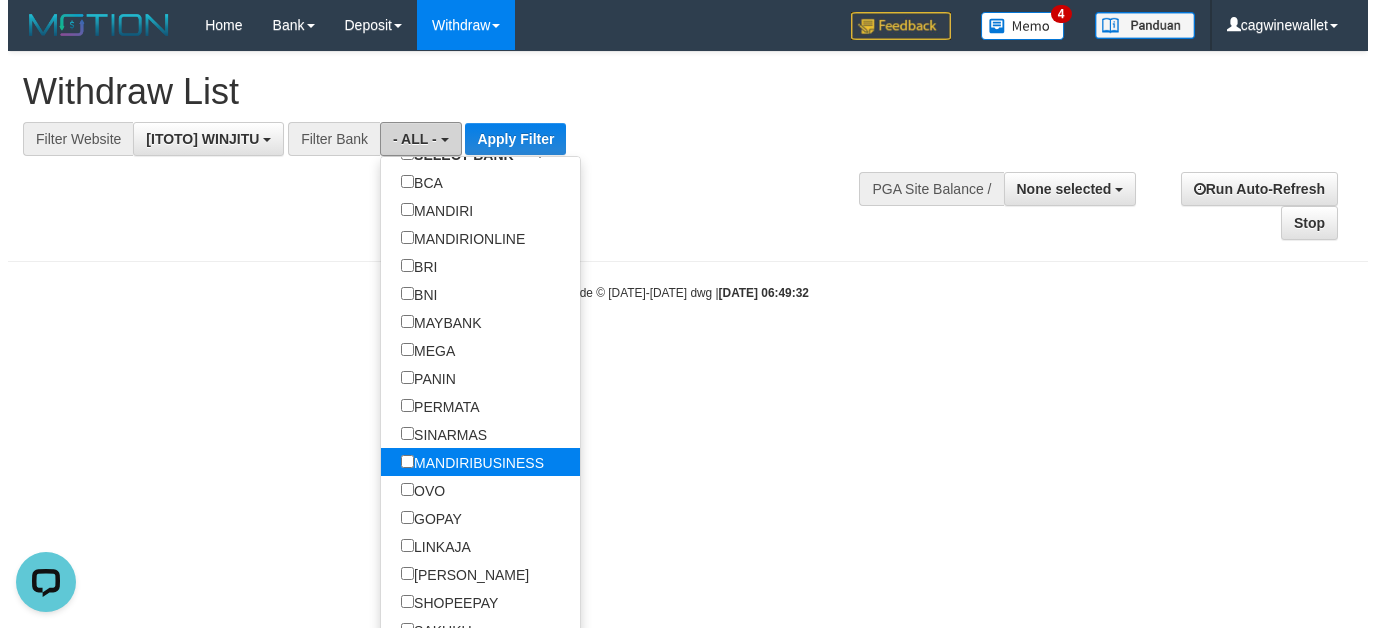 scroll, scrollTop: 167, scrollLeft: 0, axis: vertical 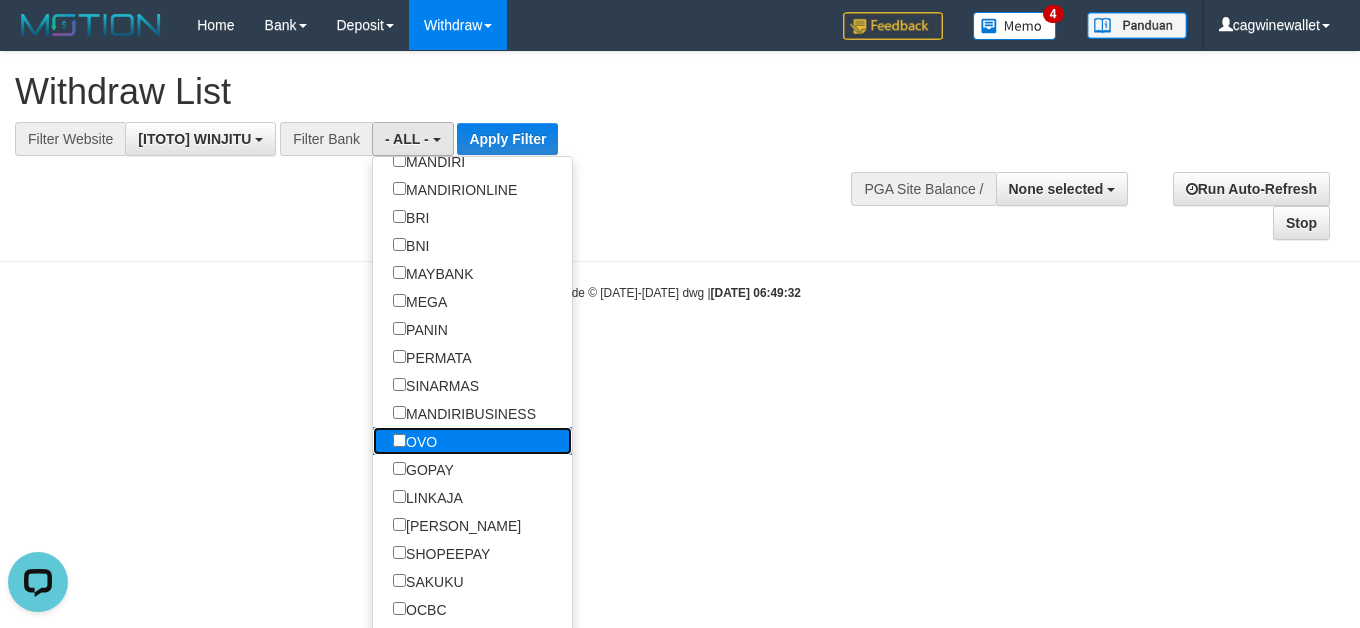 click on "OVO" at bounding box center [472, 441] 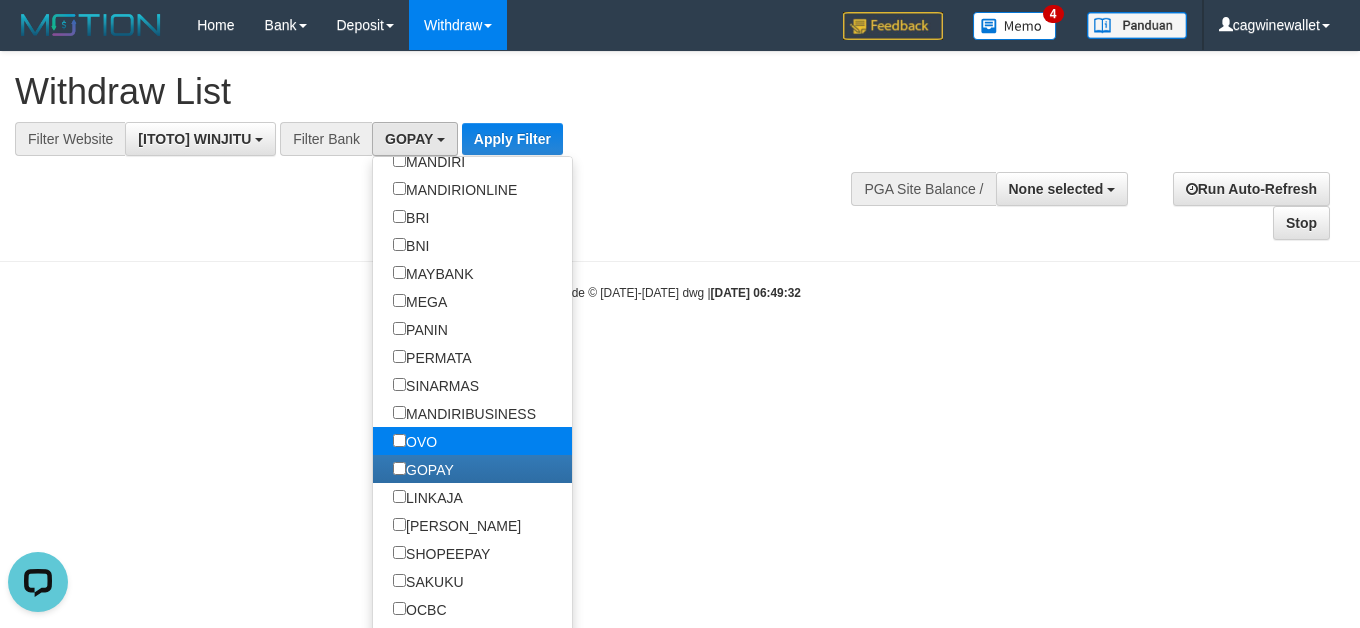 select on "***" 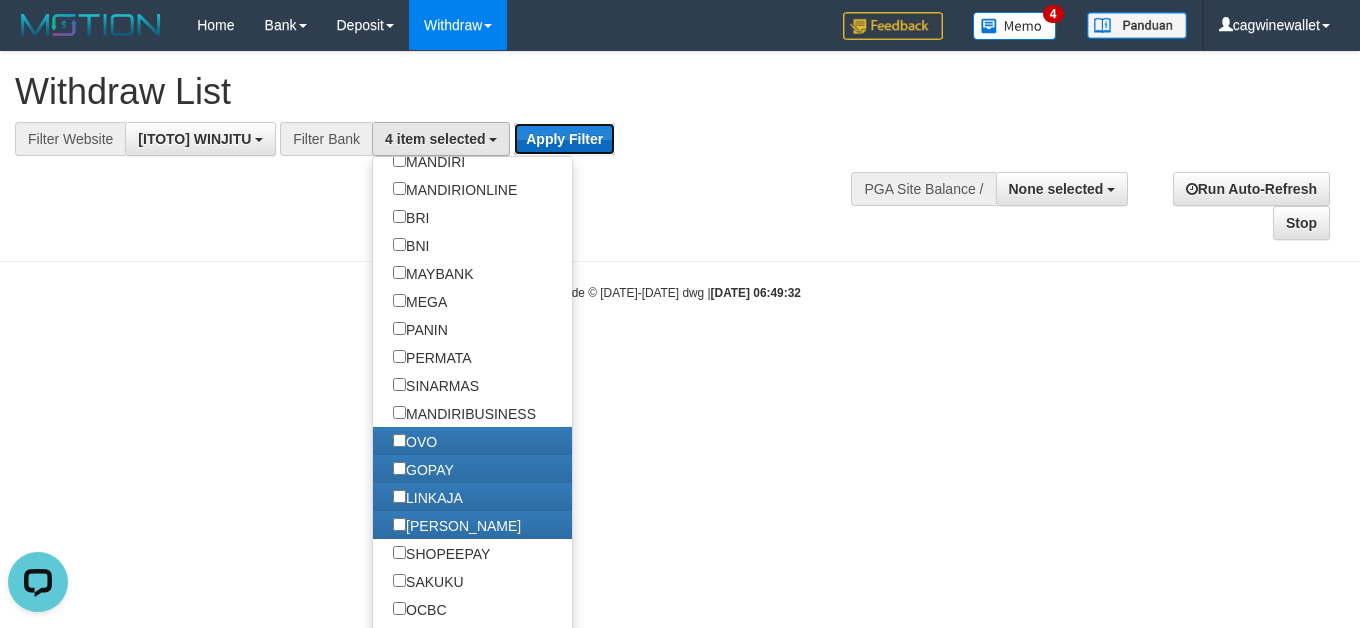 click on "Apply Filter" at bounding box center (564, 139) 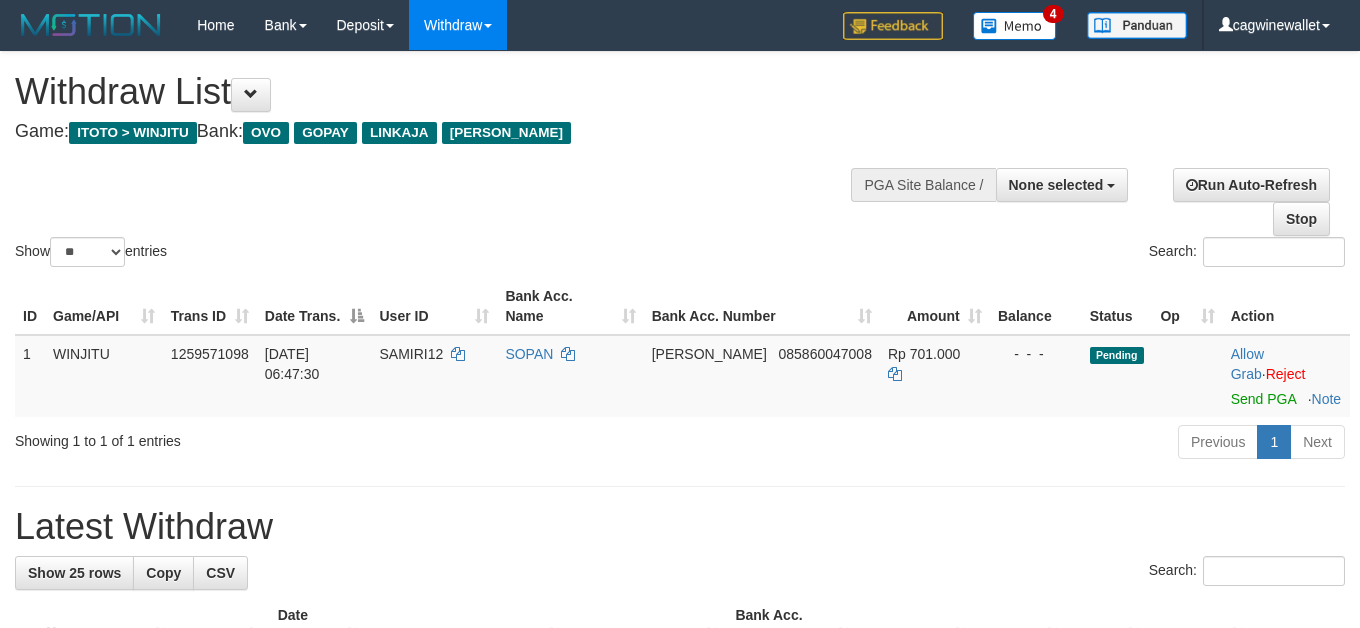 select 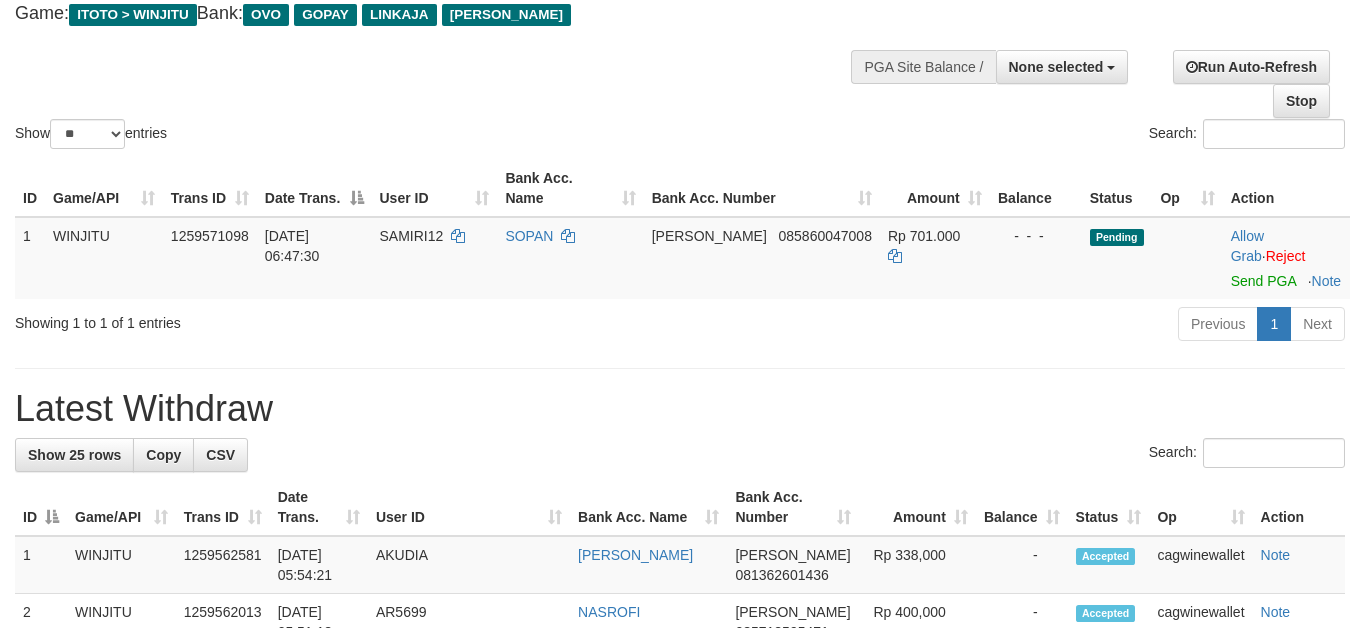 scroll, scrollTop: 167, scrollLeft: 0, axis: vertical 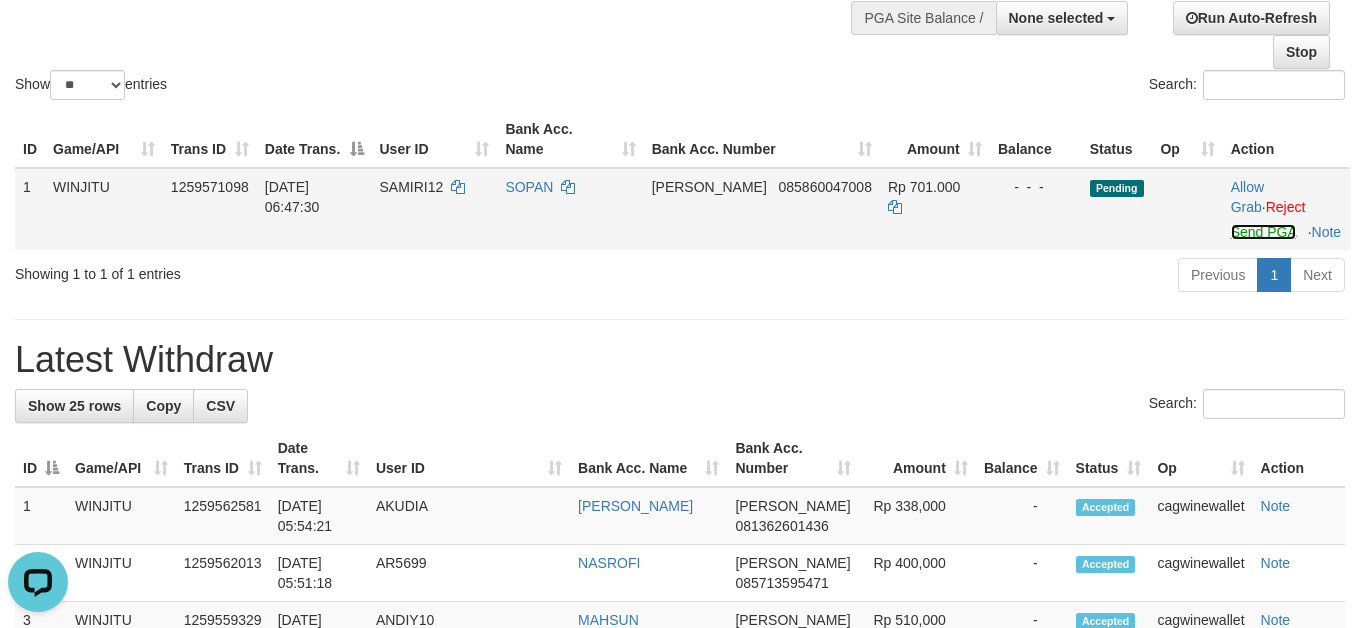click on "Send PGA" at bounding box center (1263, 232) 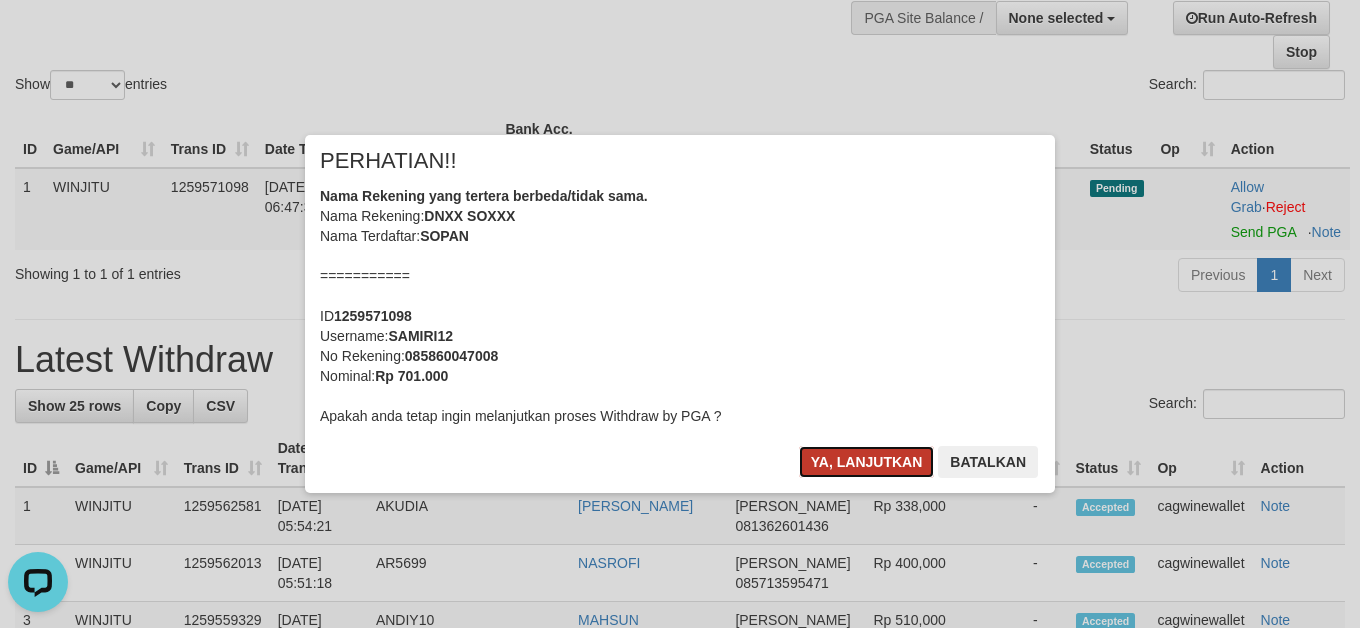 click on "Ya, lanjutkan" at bounding box center (867, 462) 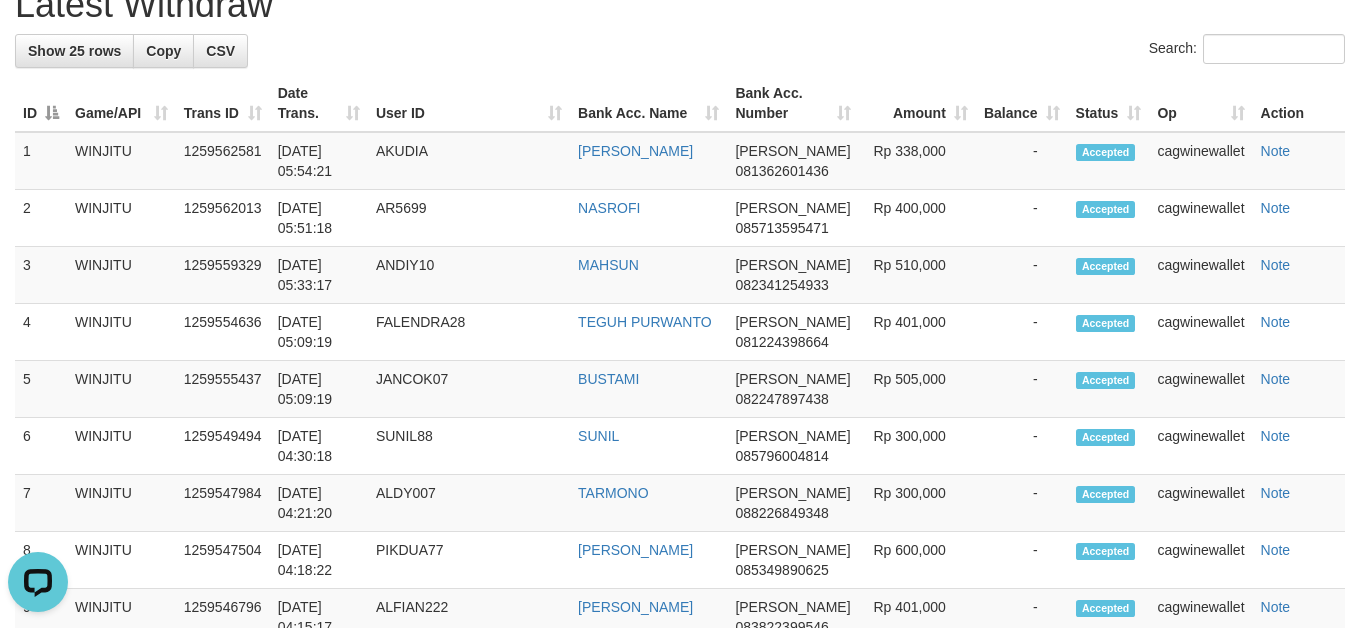 scroll, scrollTop: 0, scrollLeft: 0, axis: both 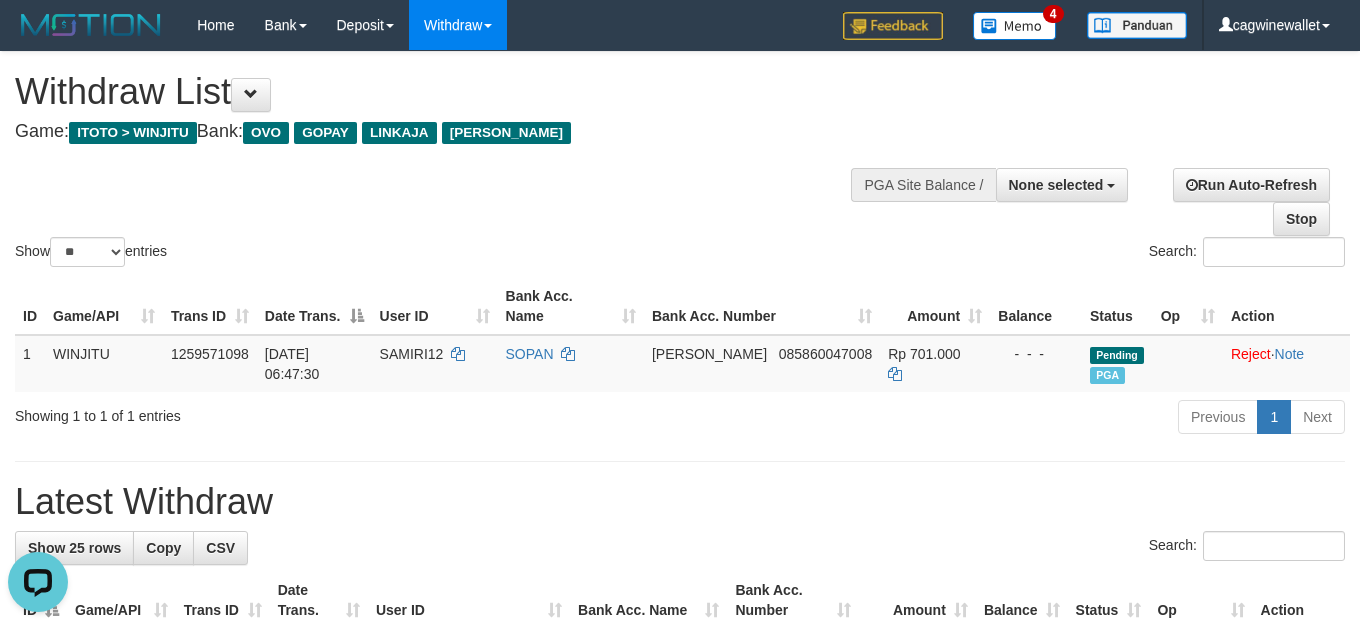 click on "Show  ** ** ** ***  entries Search:" at bounding box center (680, 161) 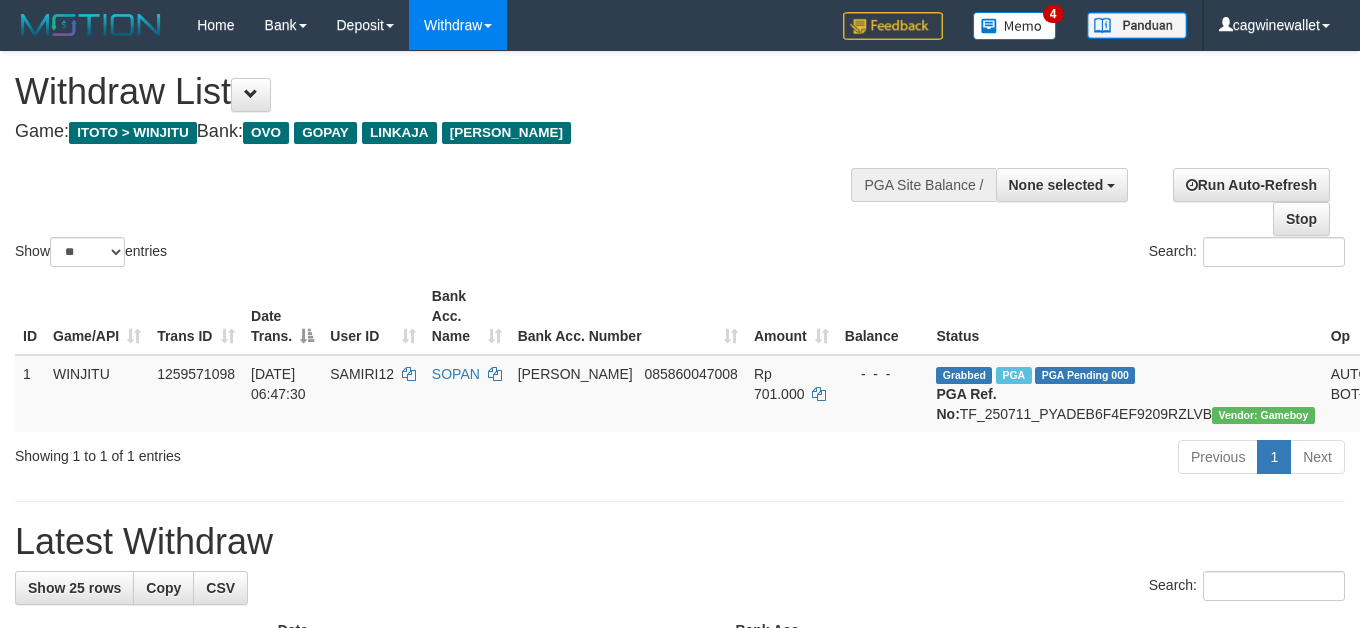 select 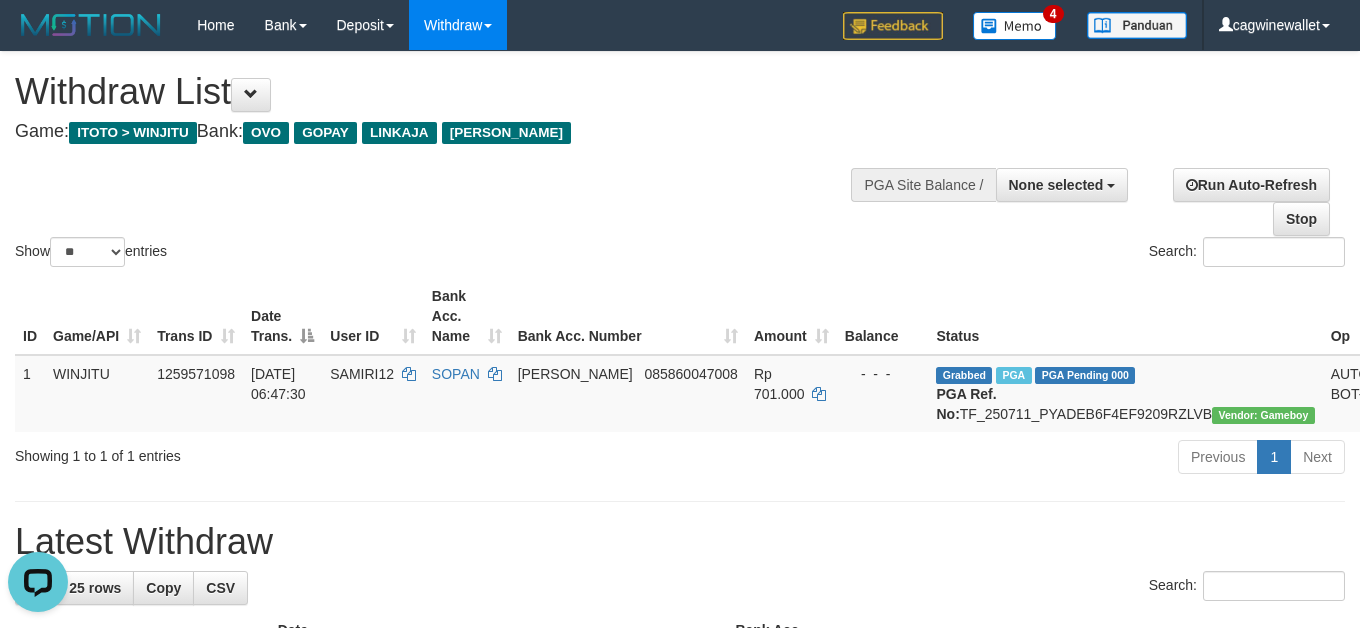 scroll, scrollTop: 0, scrollLeft: 0, axis: both 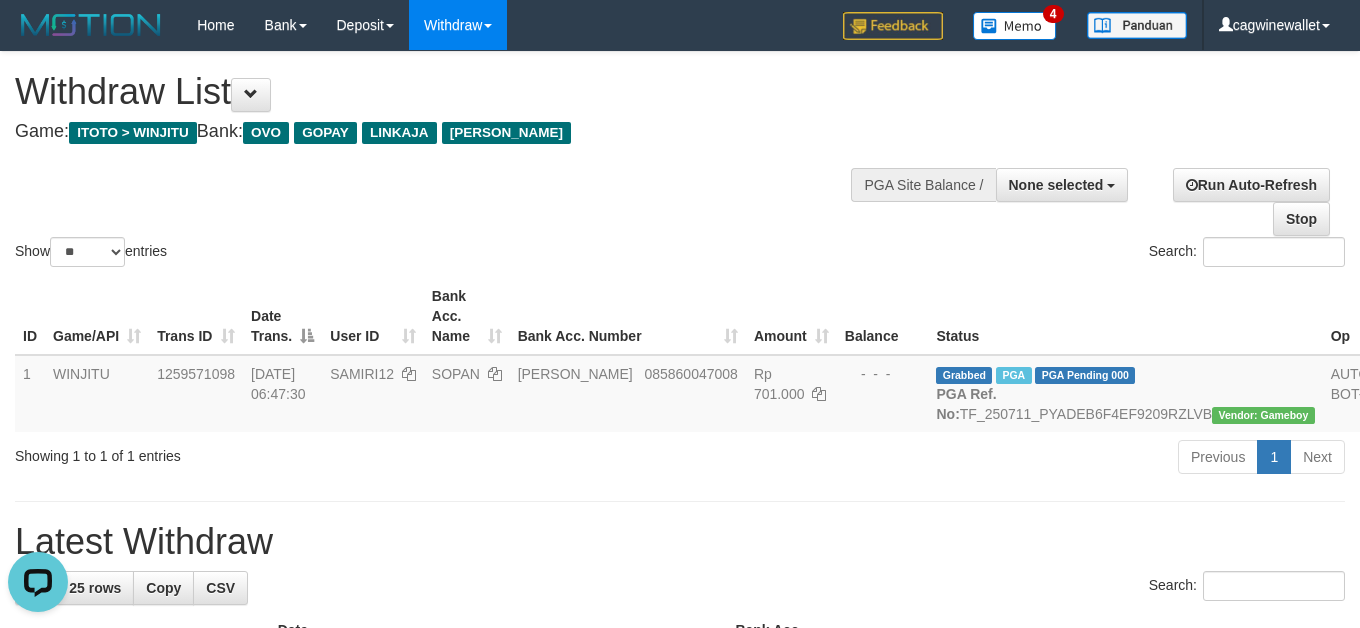 click on "Show  ** ** ** ***  entries Search:" at bounding box center (680, 161) 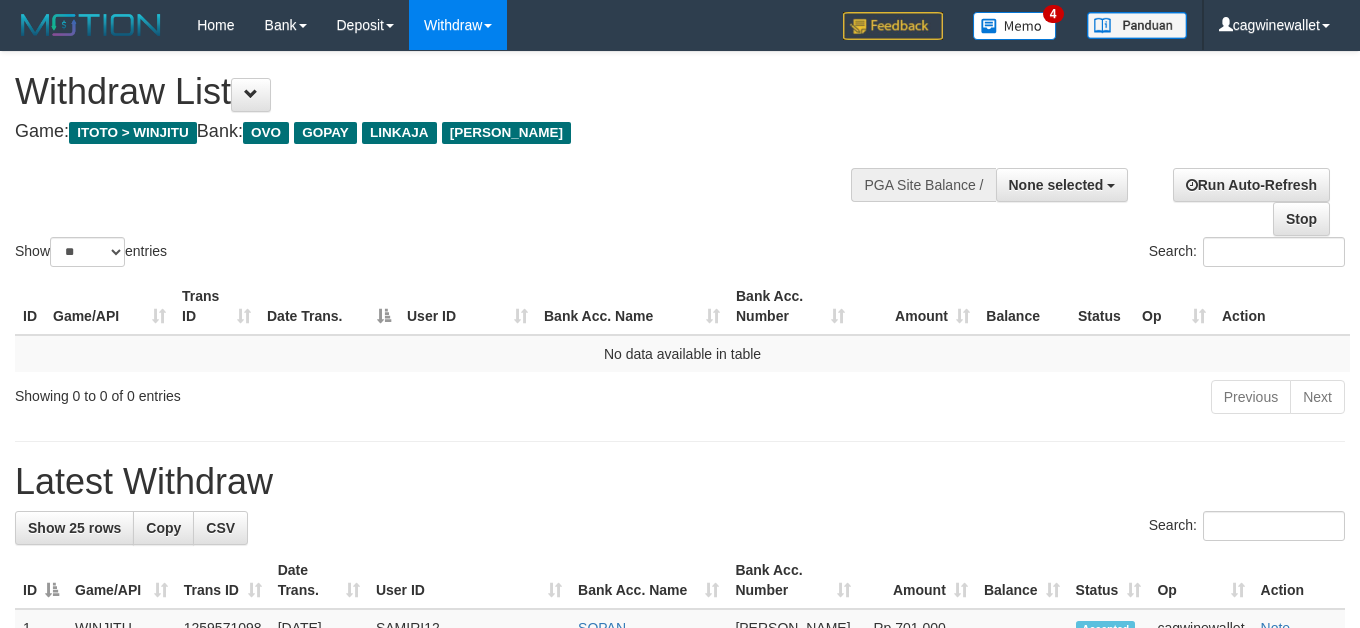 select 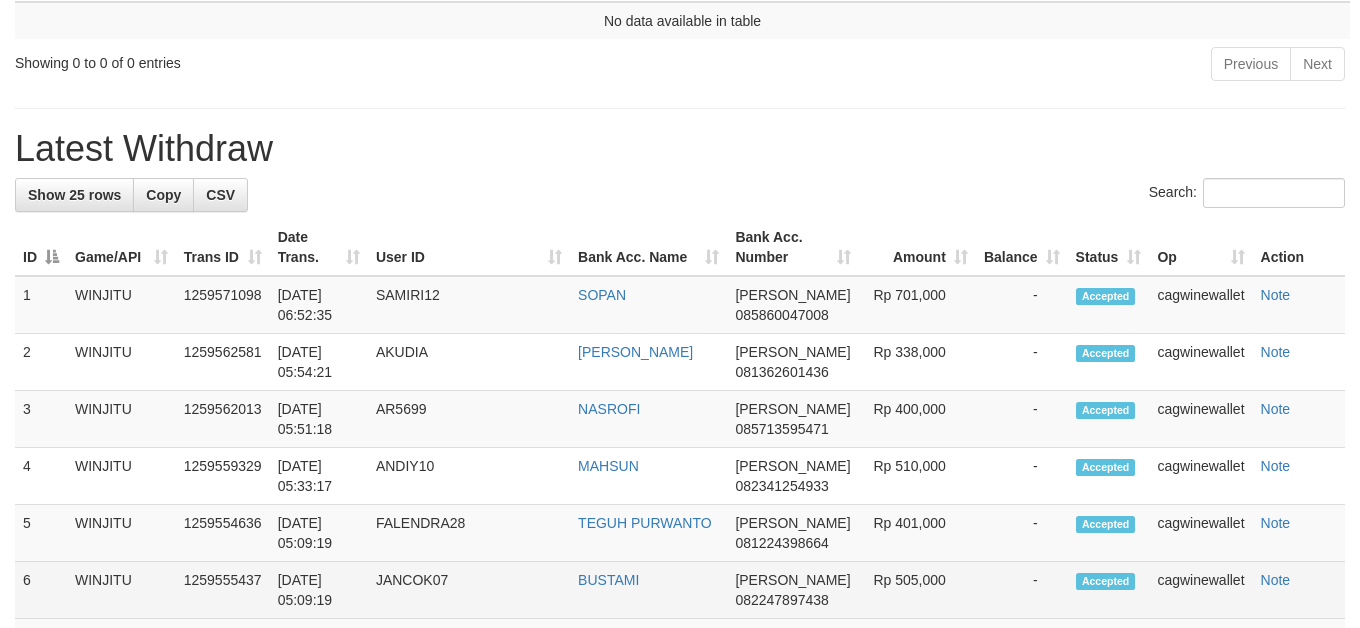 scroll, scrollTop: 336, scrollLeft: 0, axis: vertical 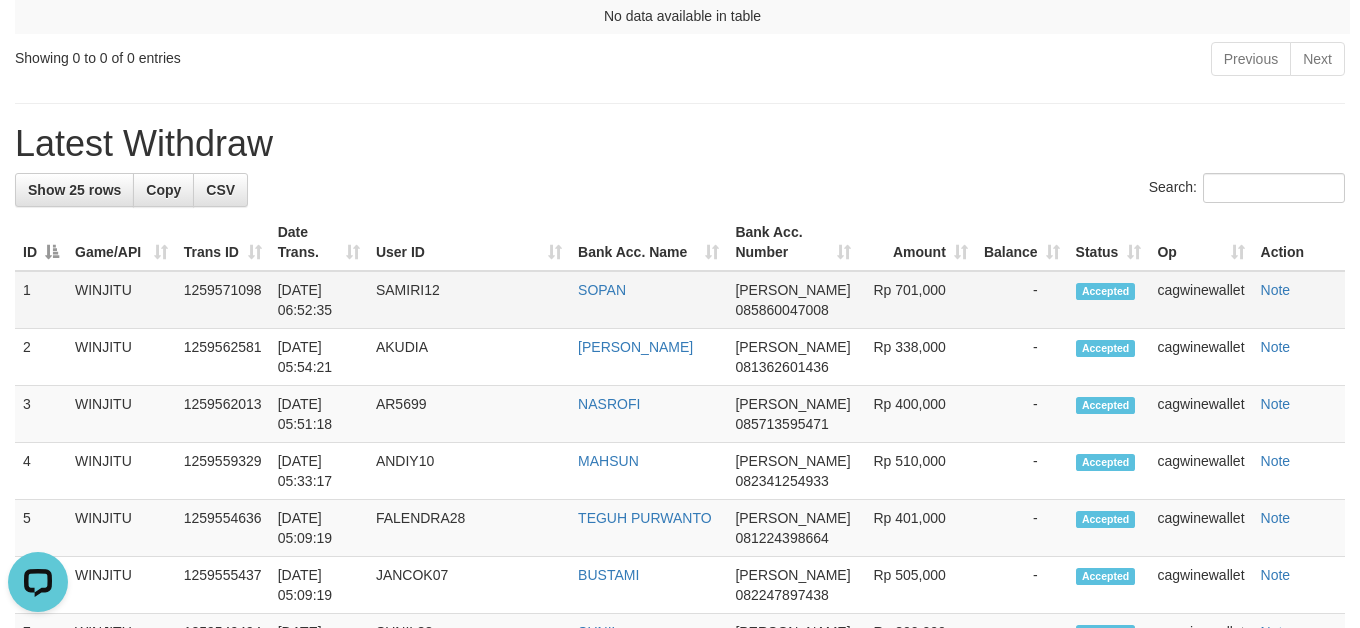 click on "SAMIRI12" at bounding box center [469, 300] 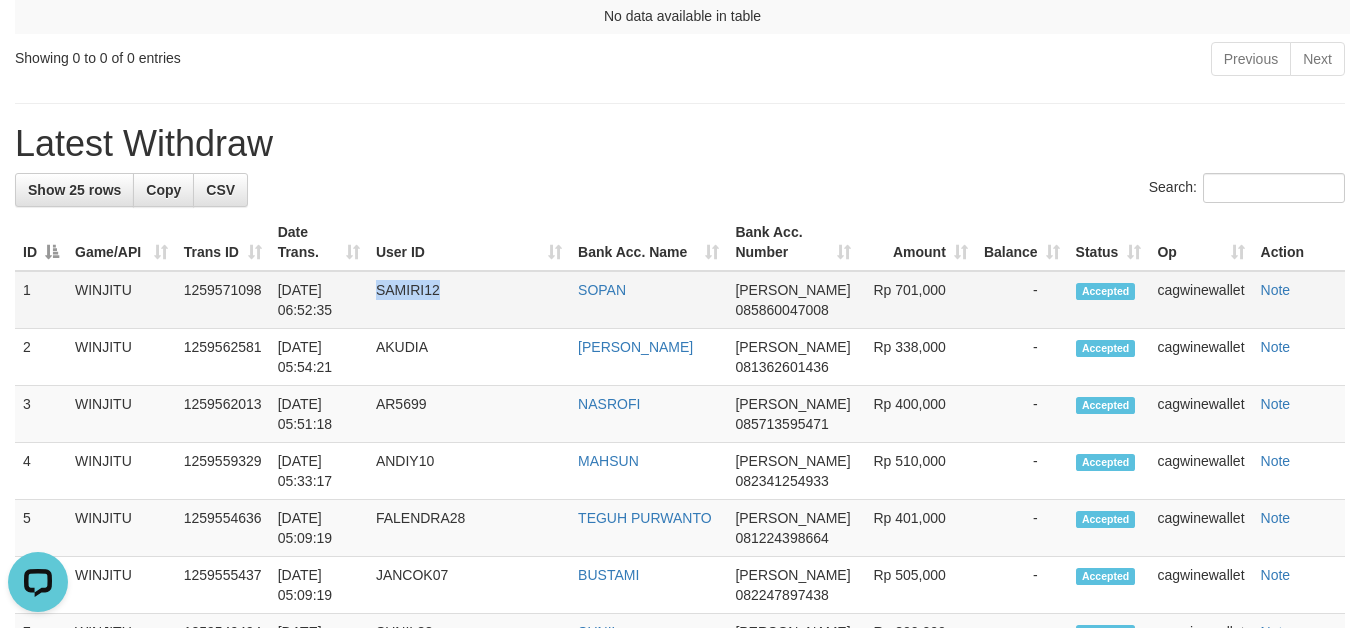 click on "SAMIRI12" at bounding box center (469, 300) 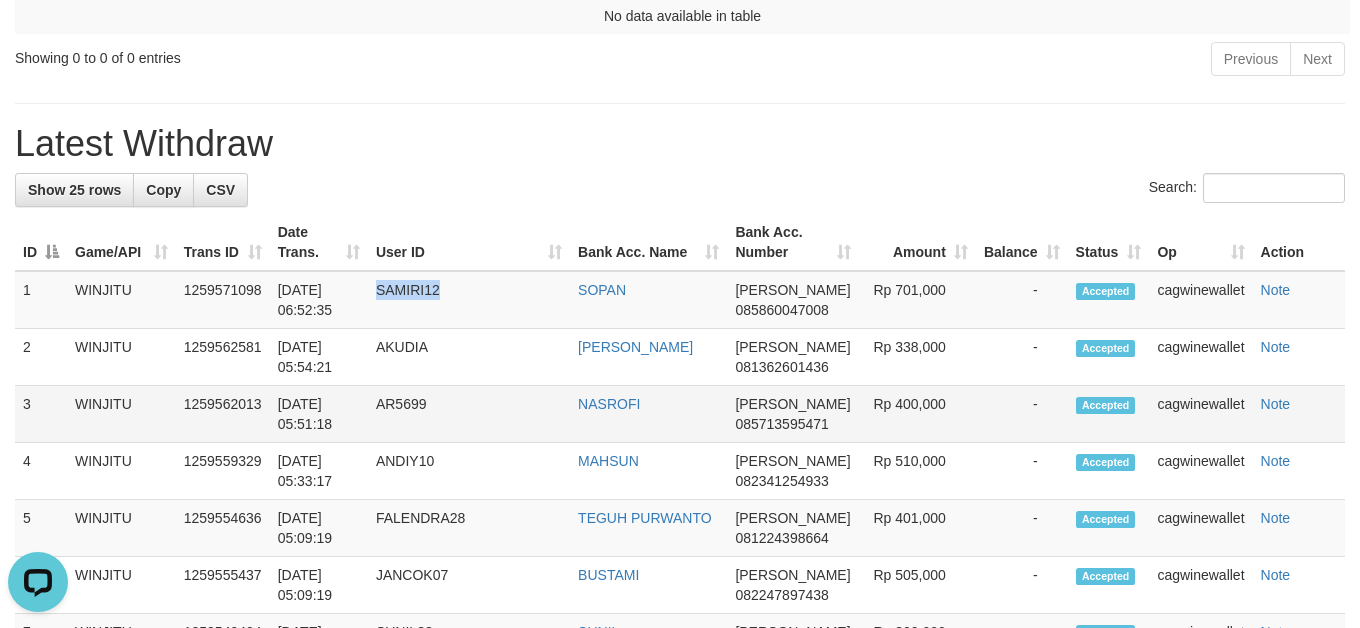 copy on "SAMIRI12" 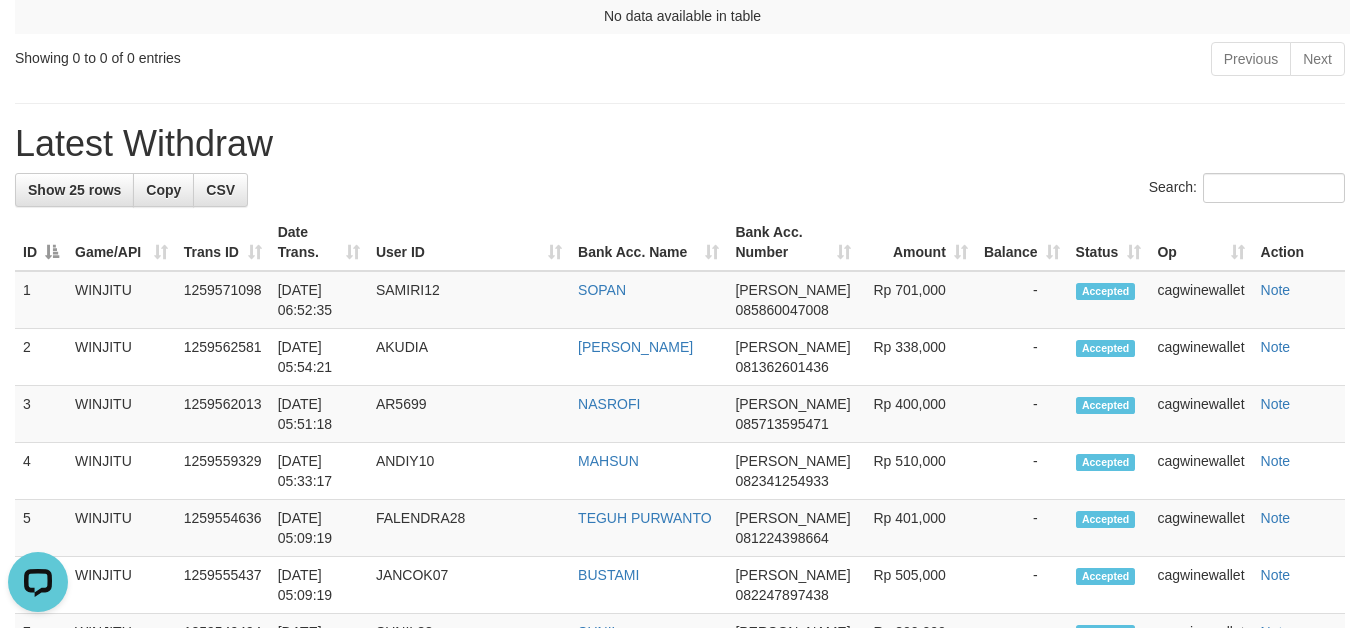 click at bounding box center [680, 103] 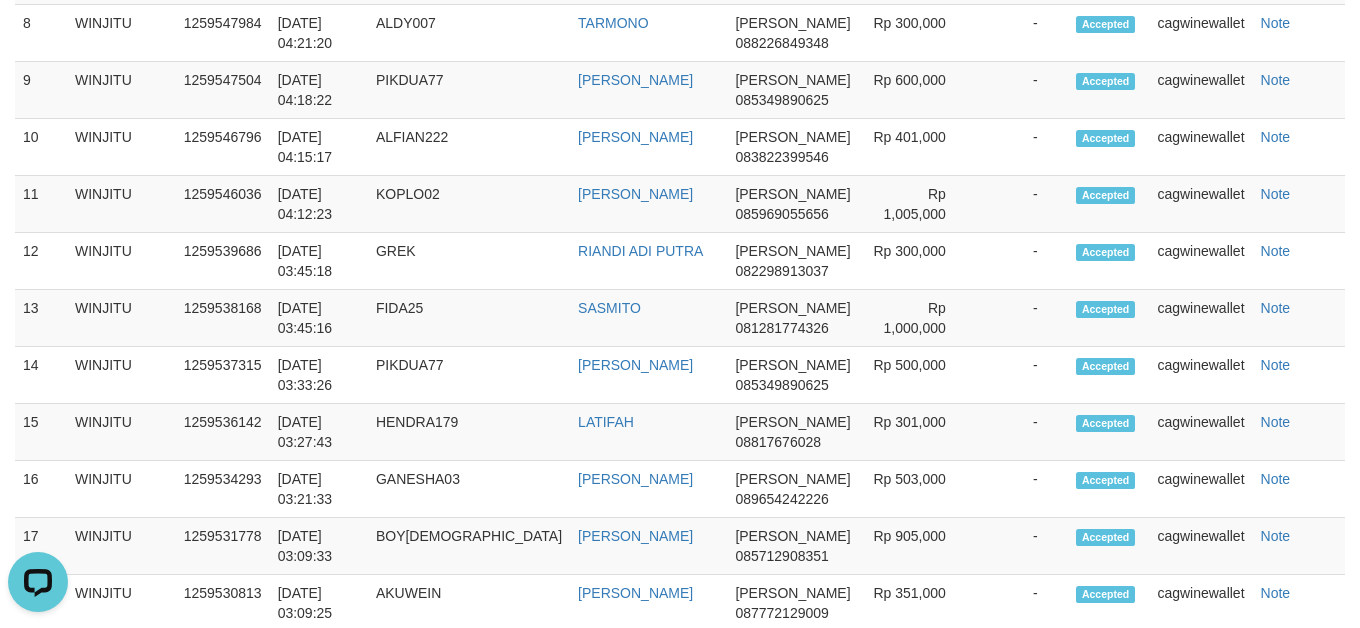 scroll, scrollTop: 1671, scrollLeft: 0, axis: vertical 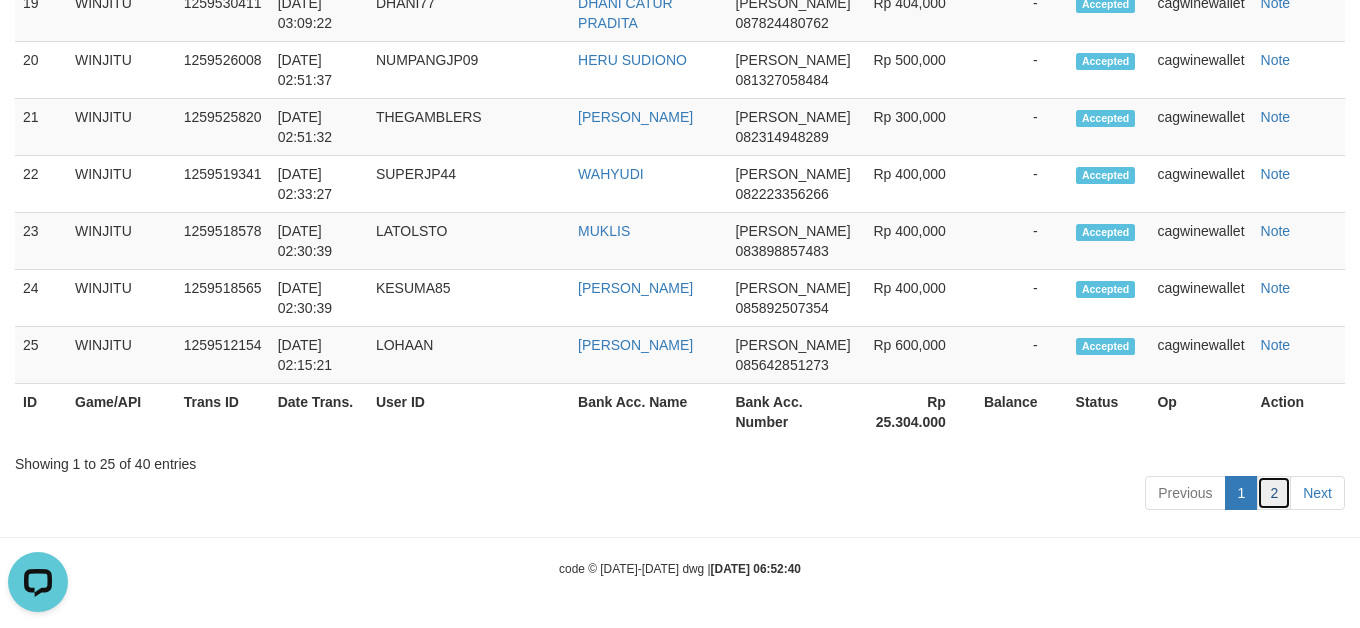 click on "2" at bounding box center [1274, 493] 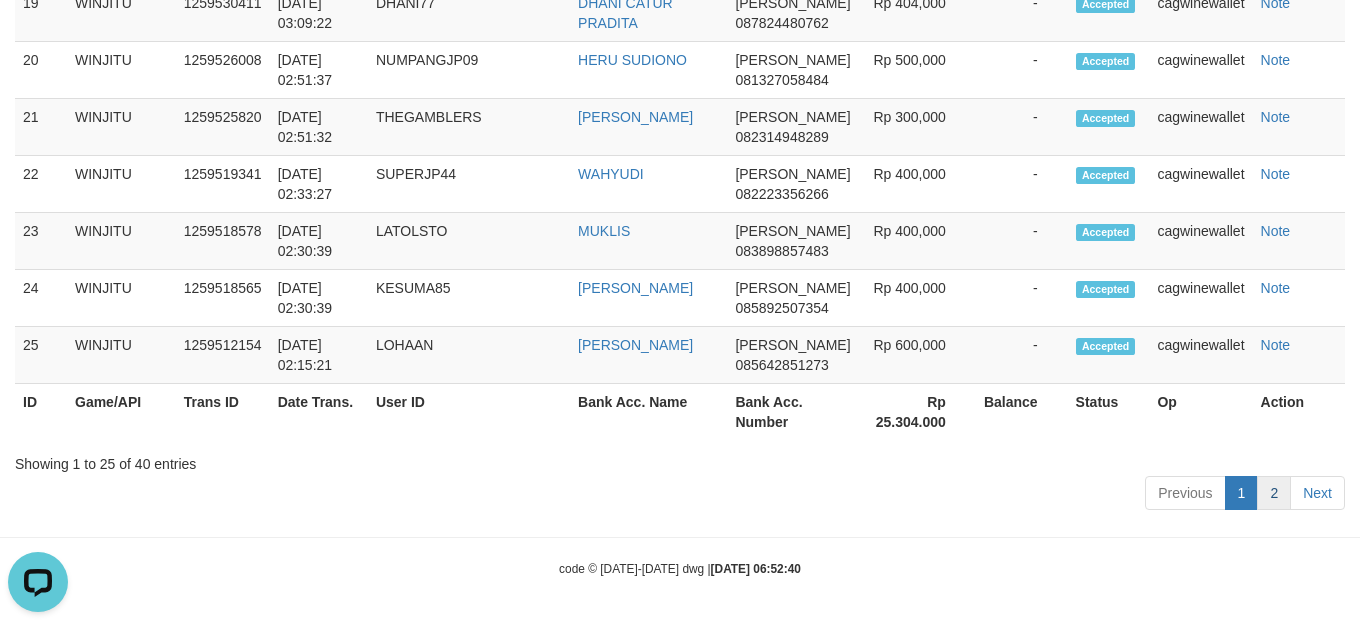 scroll, scrollTop: 1101, scrollLeft: 0, axis: vertical 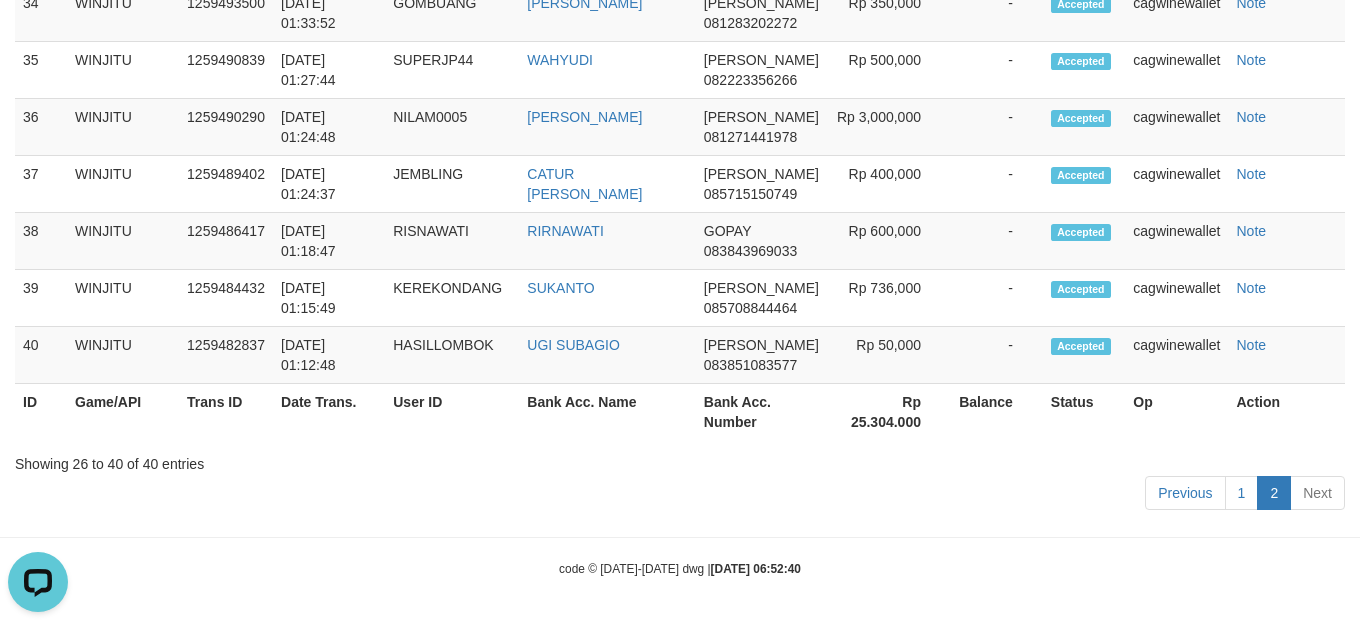 click on "2" at bounding box center (1274, 493) 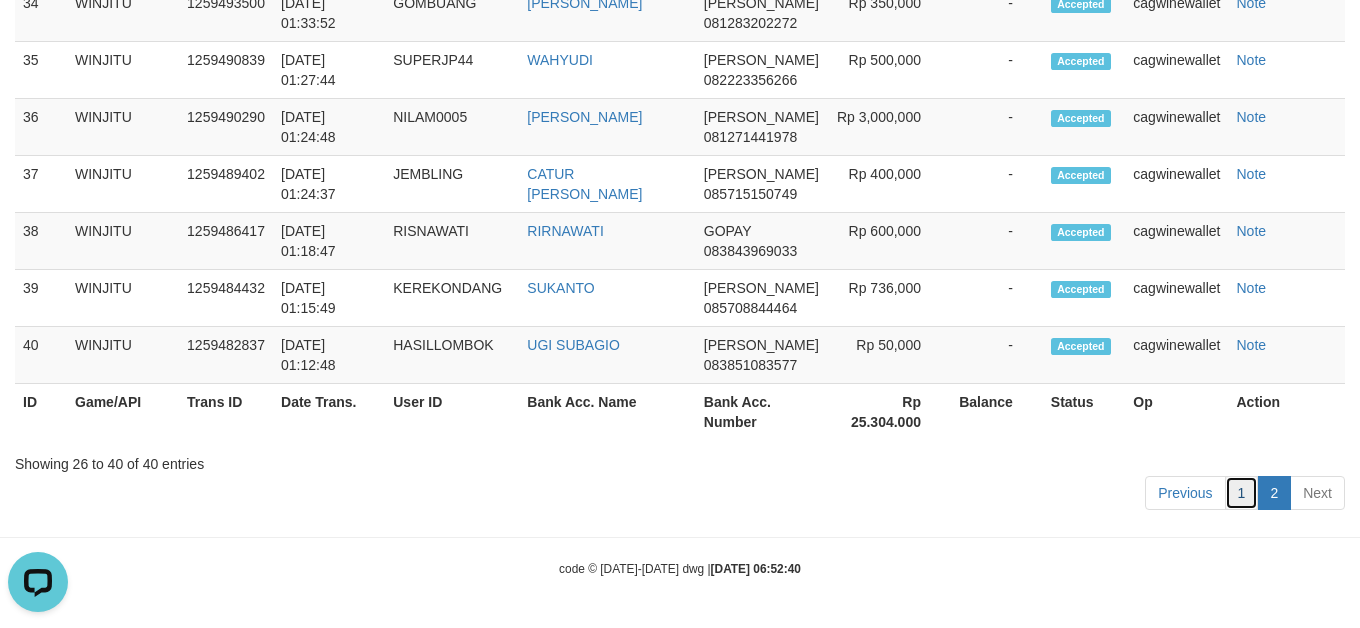 click on "1" at bounding box center [1242, 493] 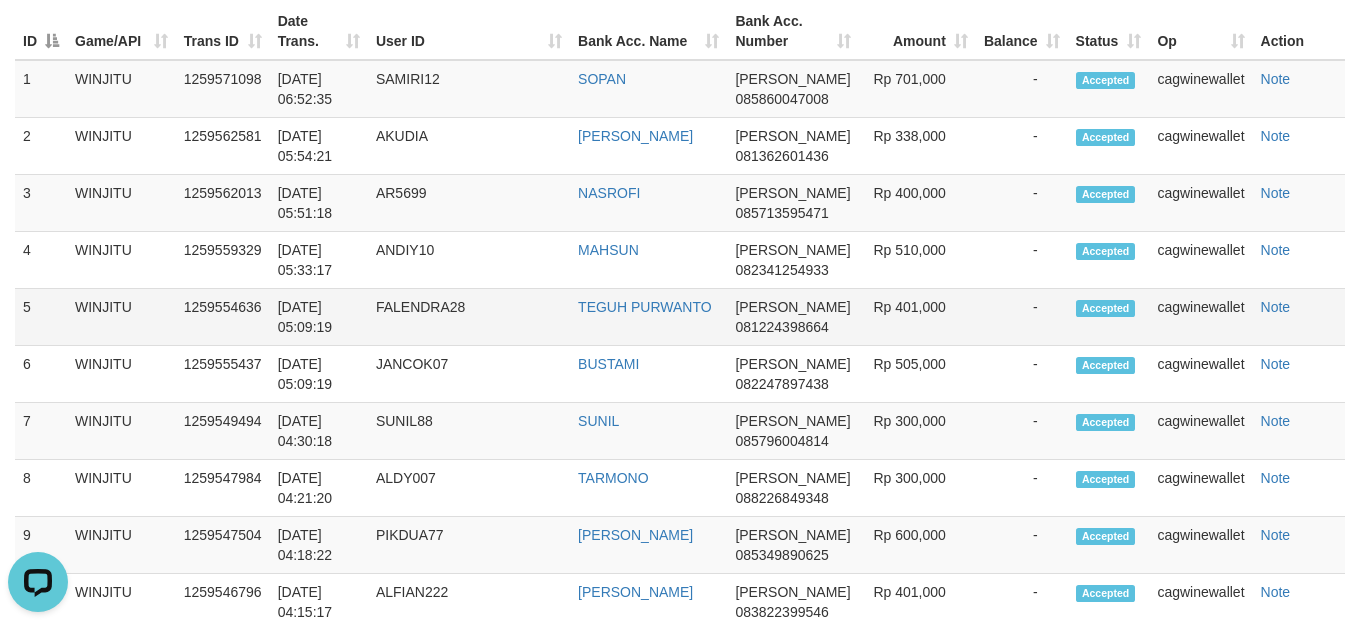 scroll, scrollTop: 500, scrollLeft: 0, axis: vertical 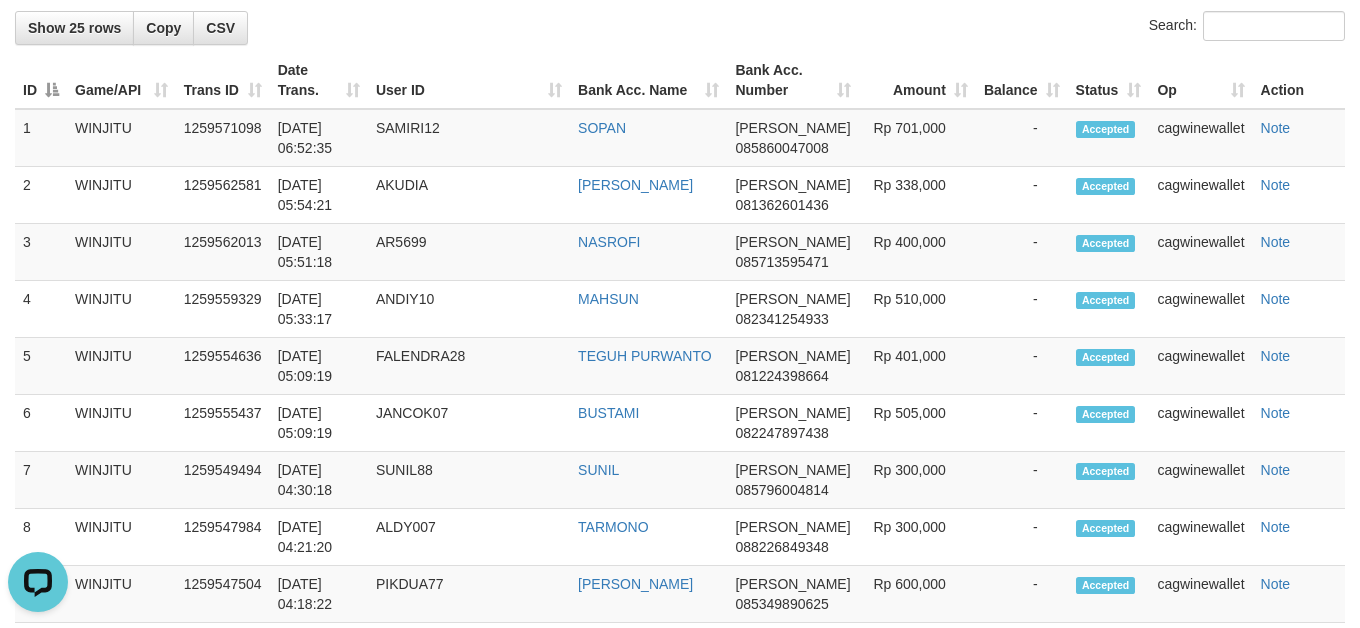 click on "Search:" at bounding box center [680, 28] 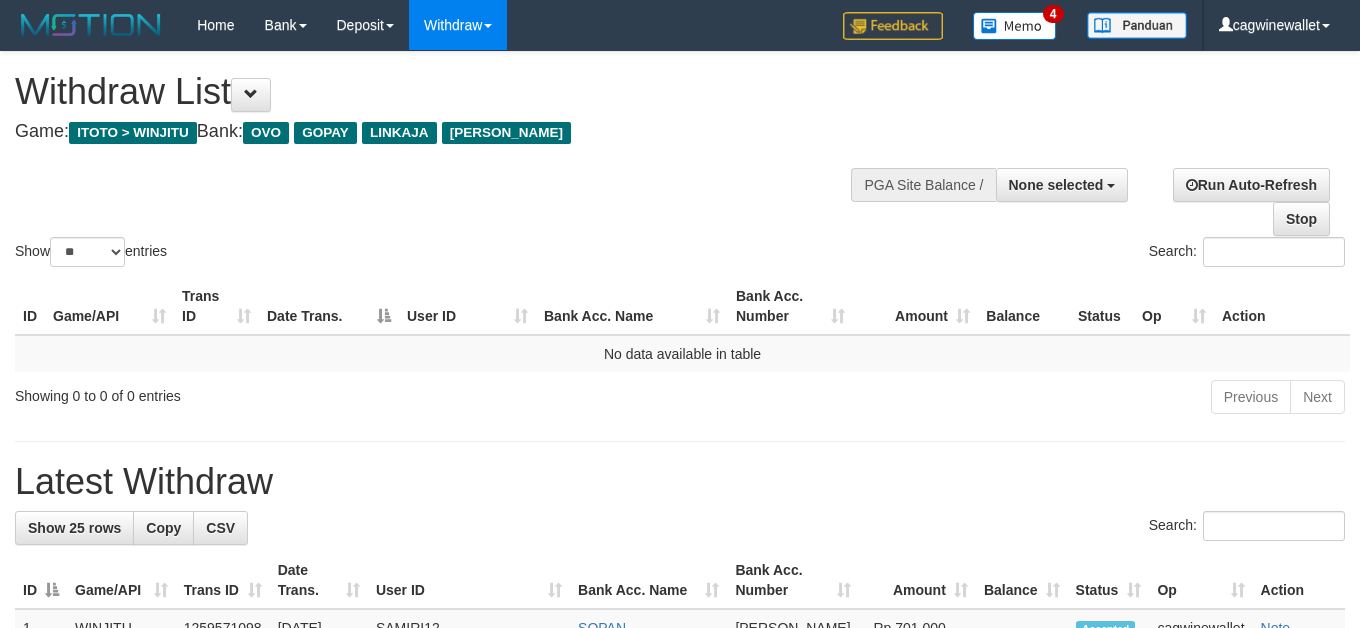 select 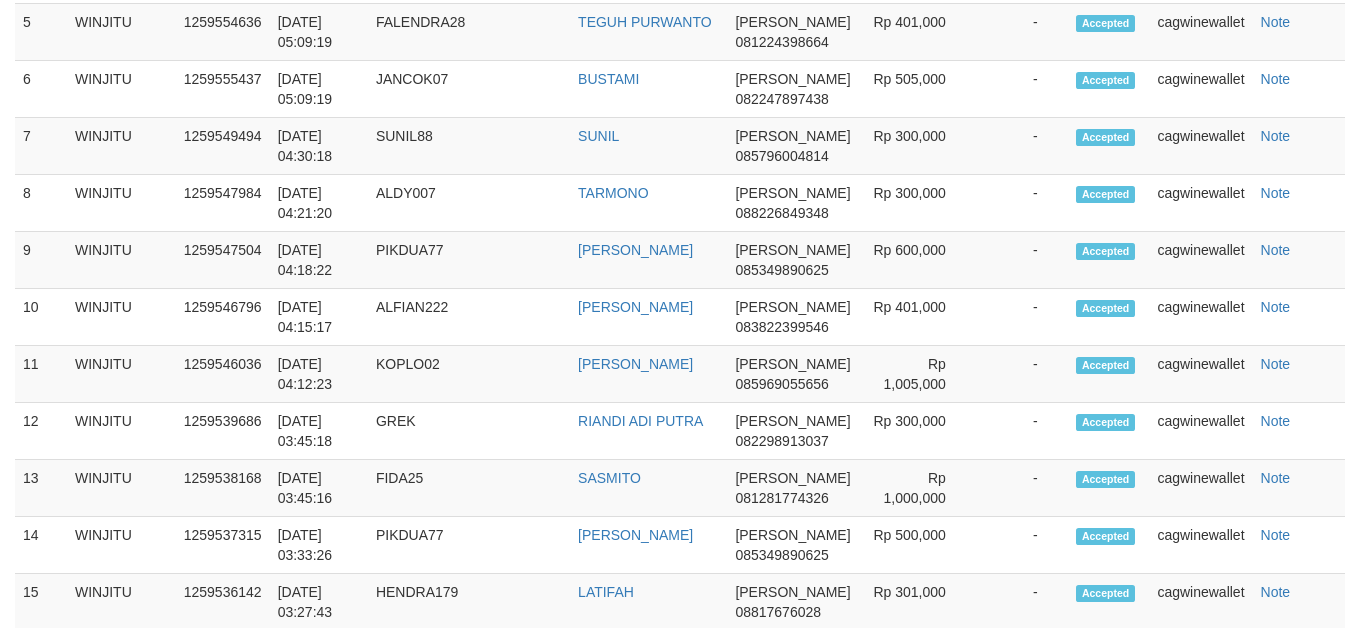 scroll, scrollTop: 180, scrollLeft: 0, axis: vertical 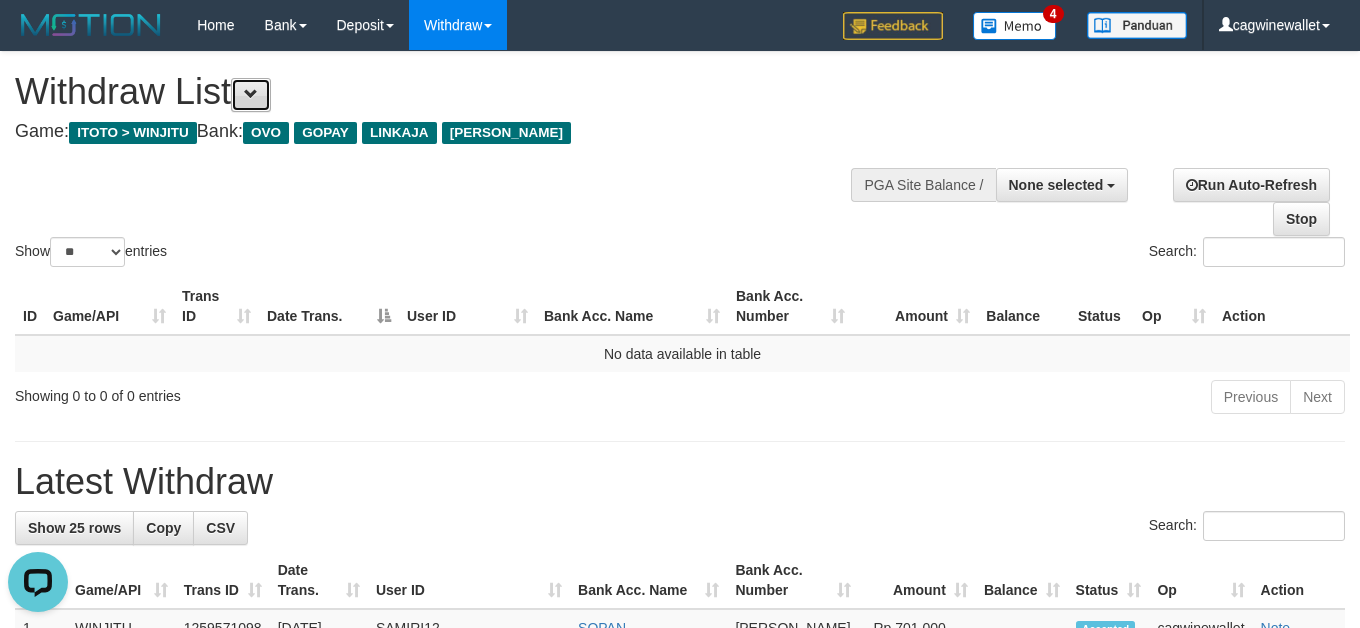 click at bounding box center [251, 95] 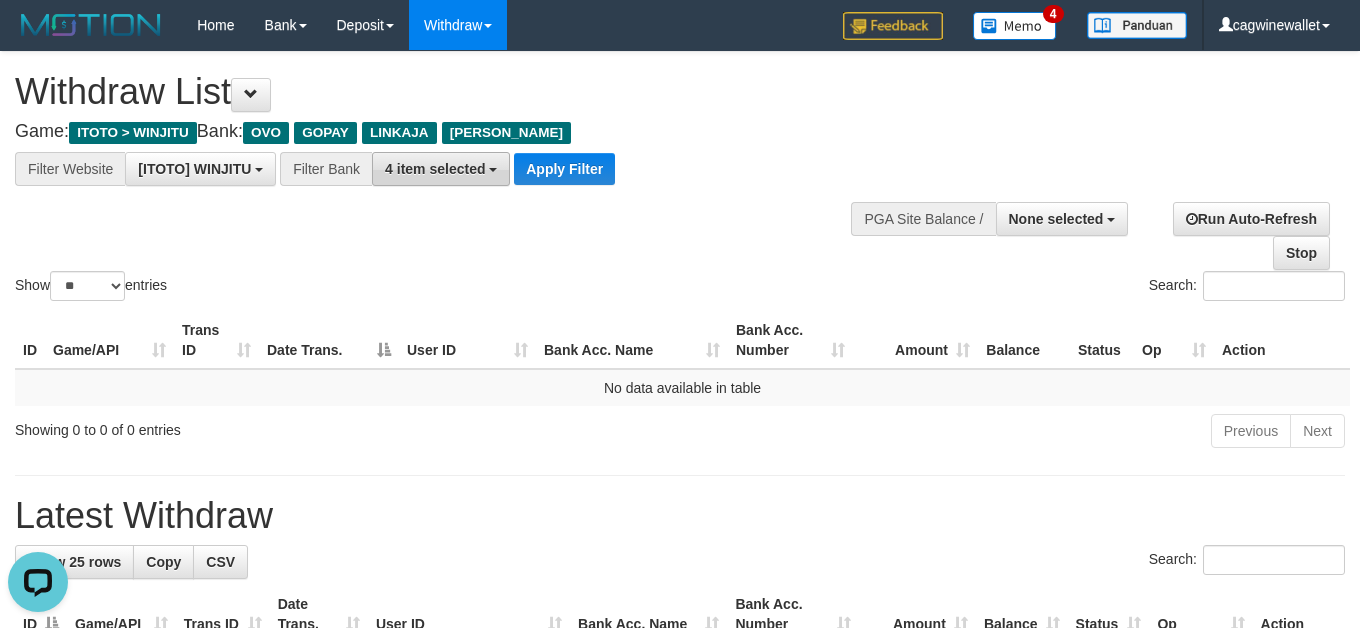 click on "4 item selected" at bounding box center [441, 169] 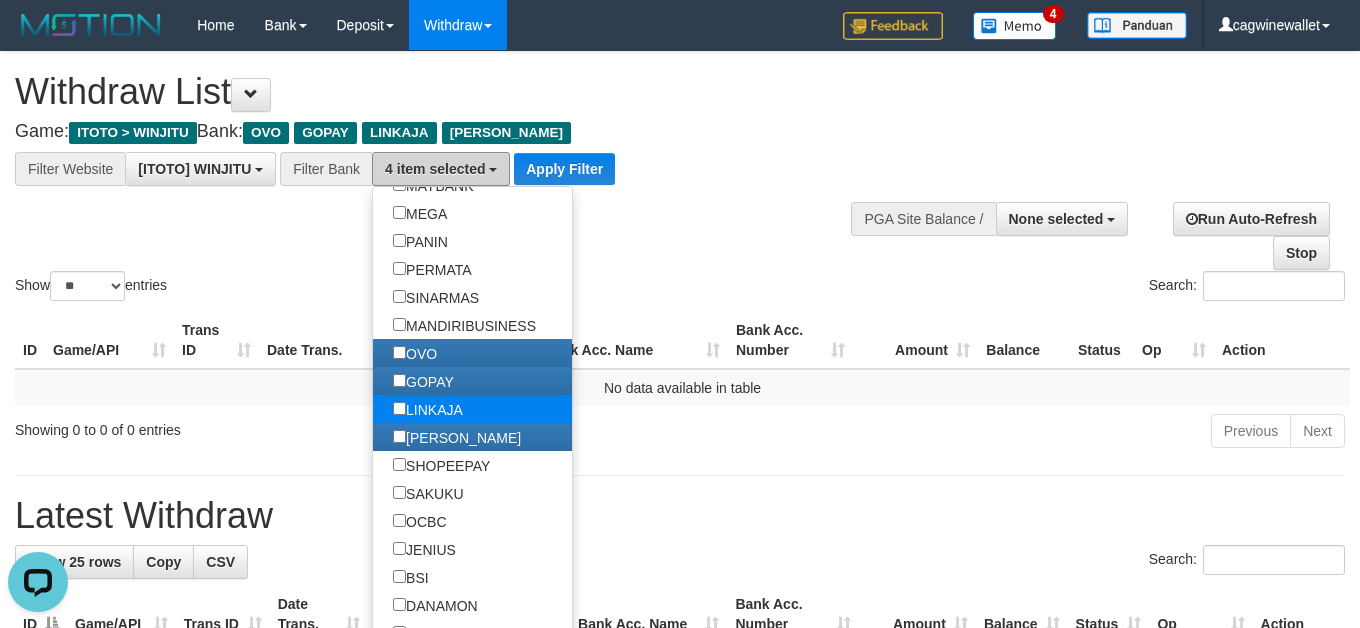 scroll, scrollTop: 333, scrollLeft: 0, axis: vertical 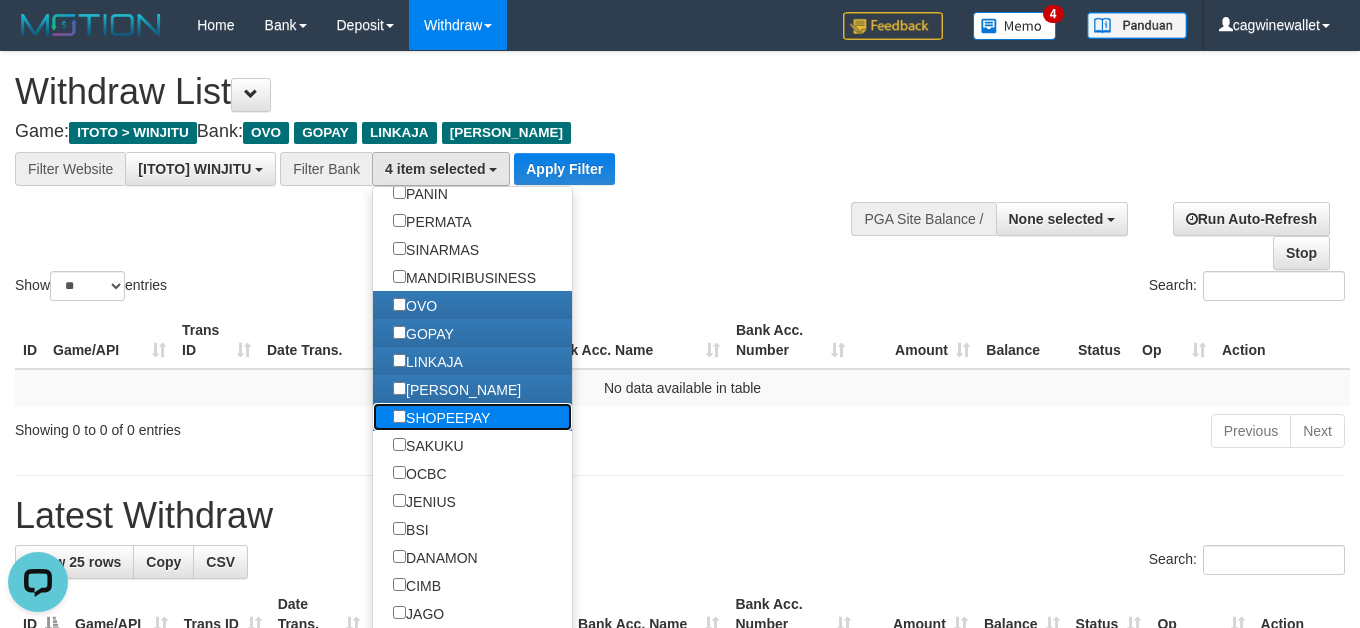 click on "SHOPEEPAY" at bounding box center [441, 417] 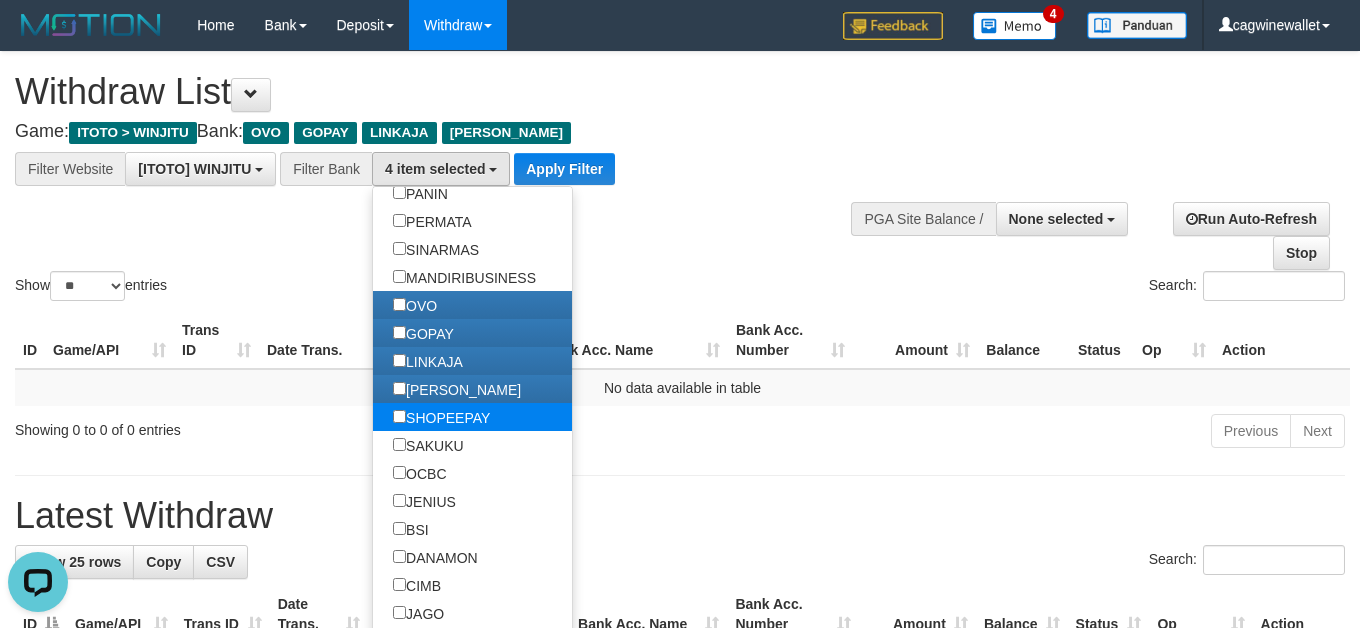 scroll, scrollTop: 222, scrollLeft: 0, axis: vertical 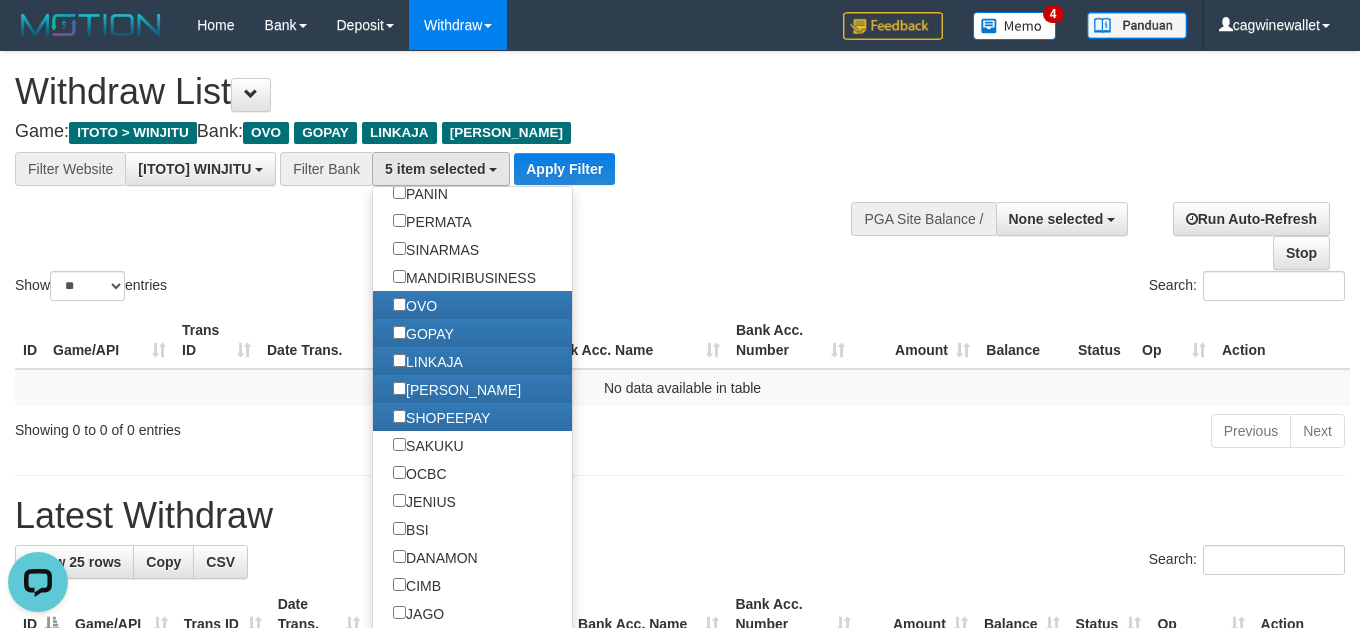 click on "Search:" at bounding box center [1020, 288] 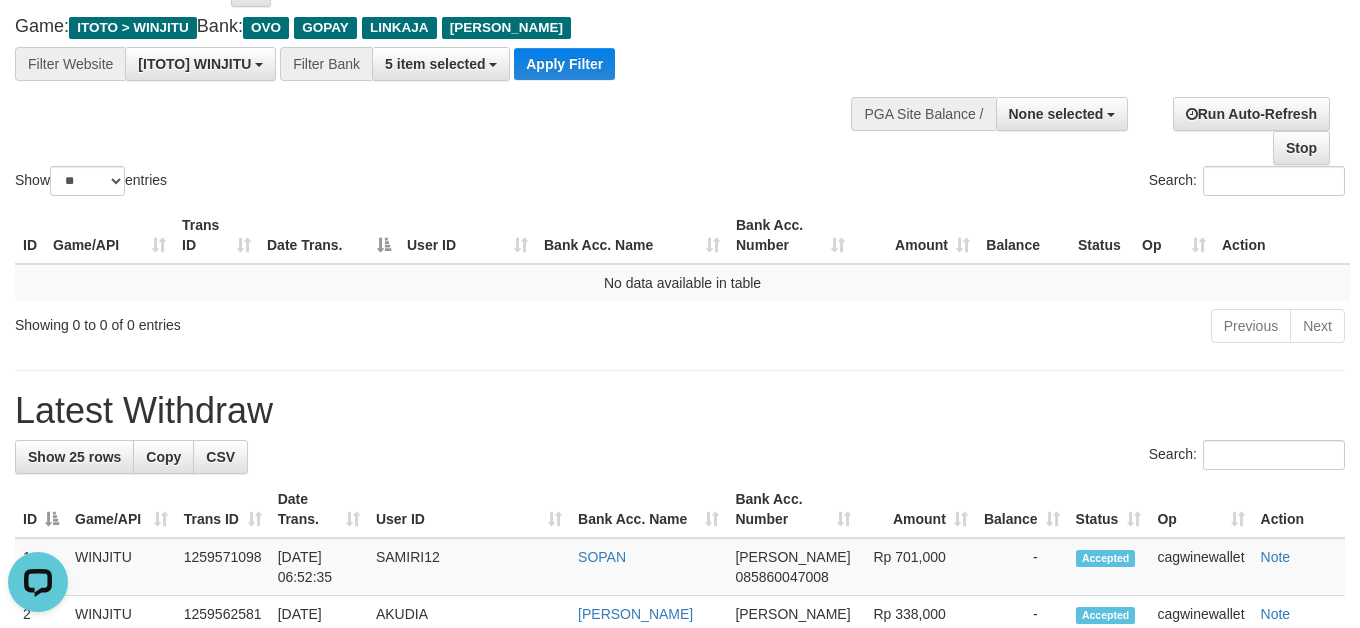 scroll, scrollTop: 0, scrollLeft: 0, axis: both 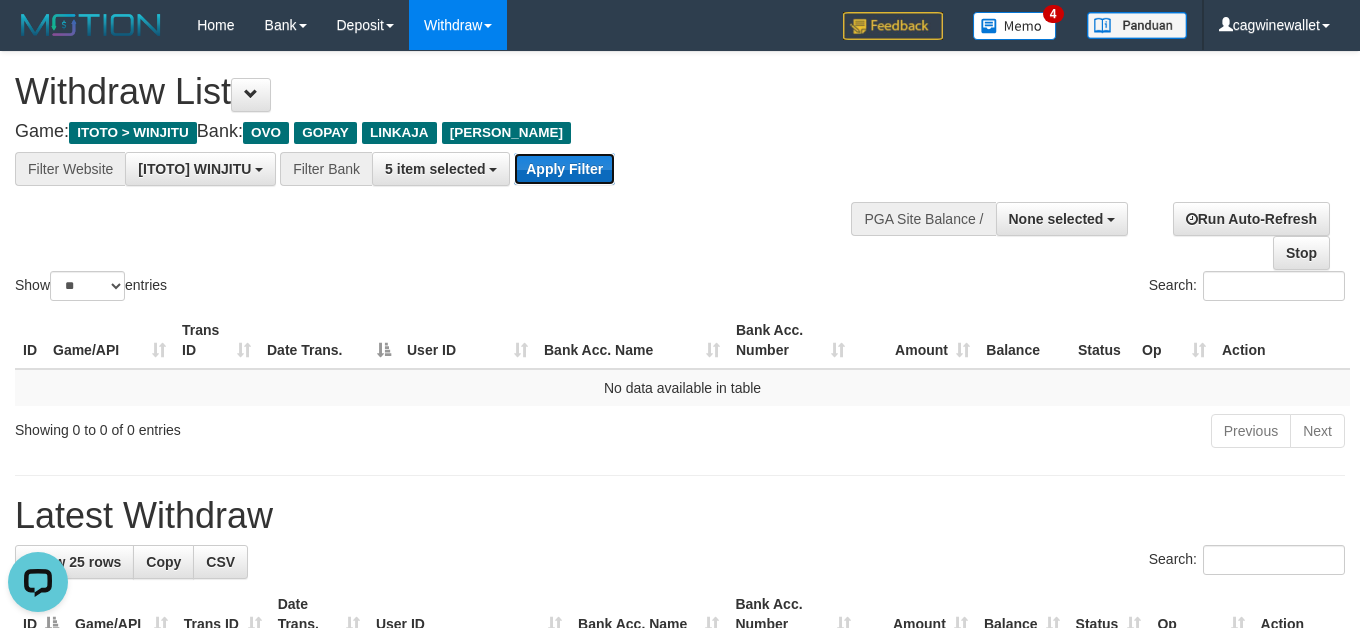 click on "Apply Filter" at bounding box center (564, 169) 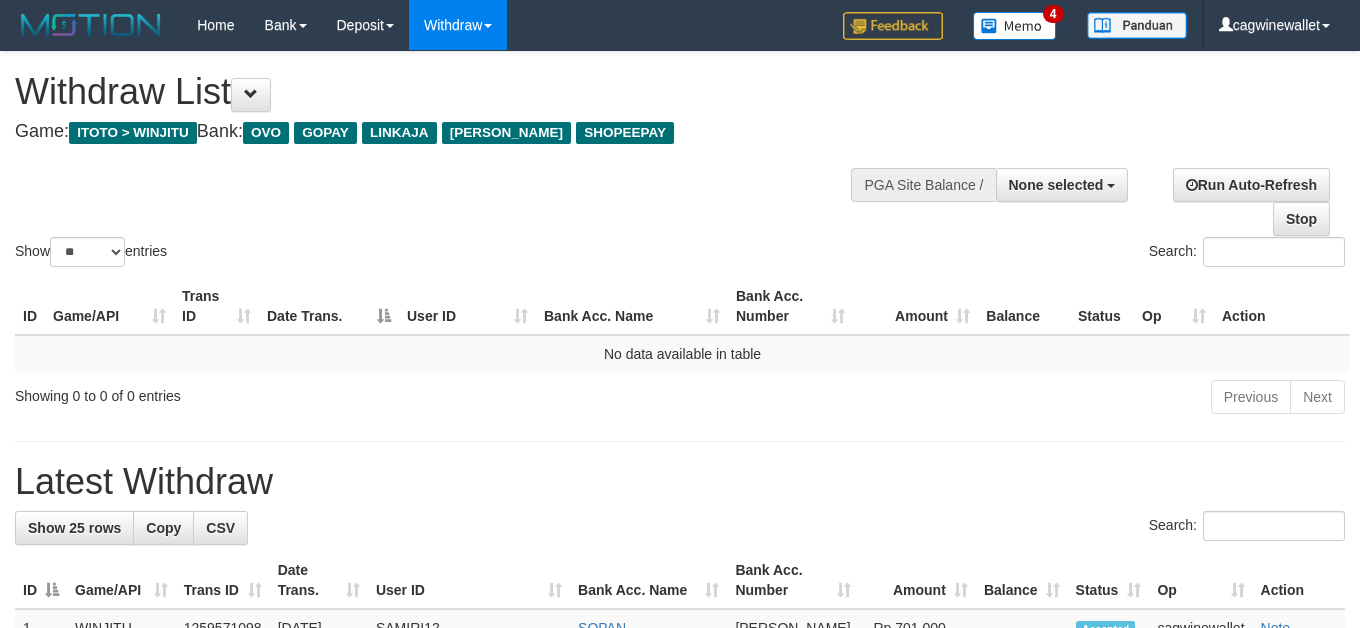 select 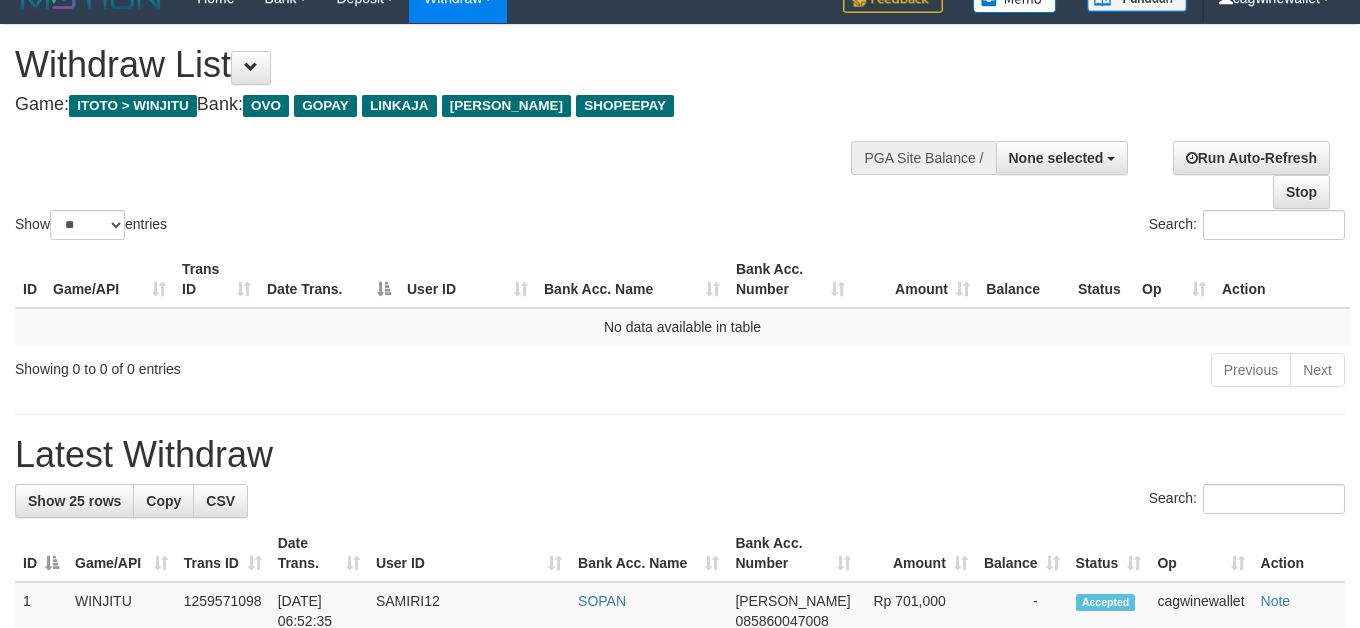 scroll, scrollTop: 0, scrollLeft: 0, axis: both 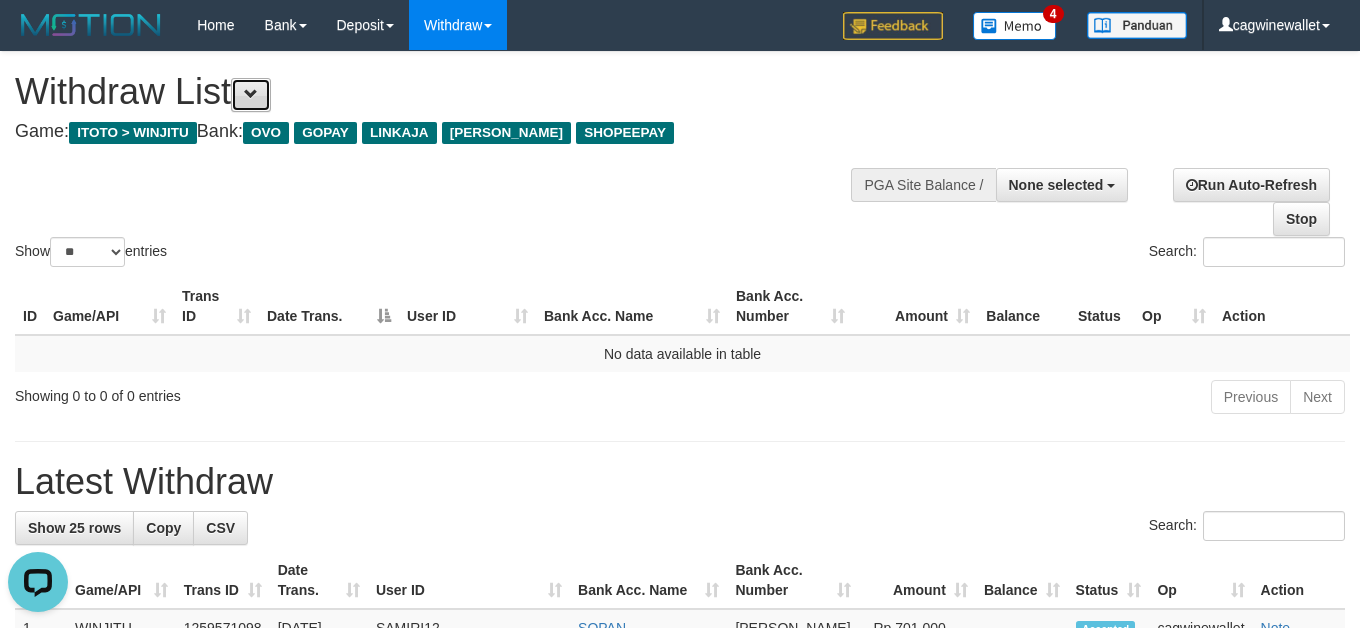click at bounding box center [251, 94] 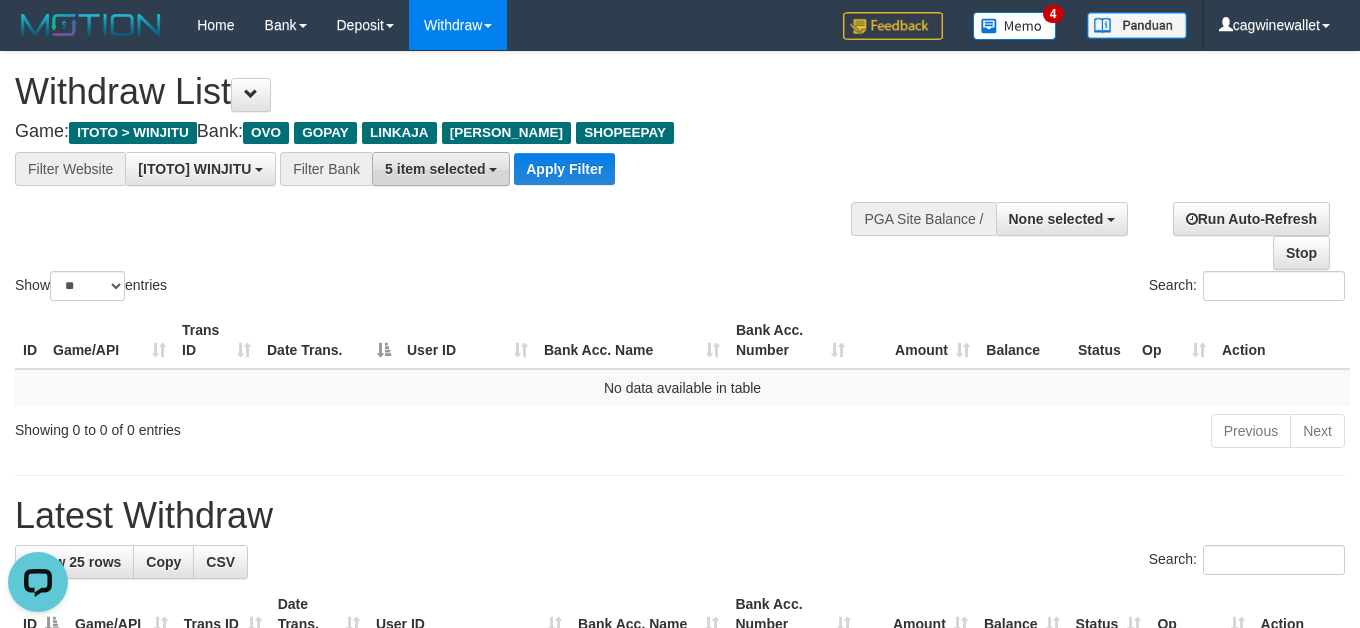 click on "5 item selected" at bounding box center (441, 169) 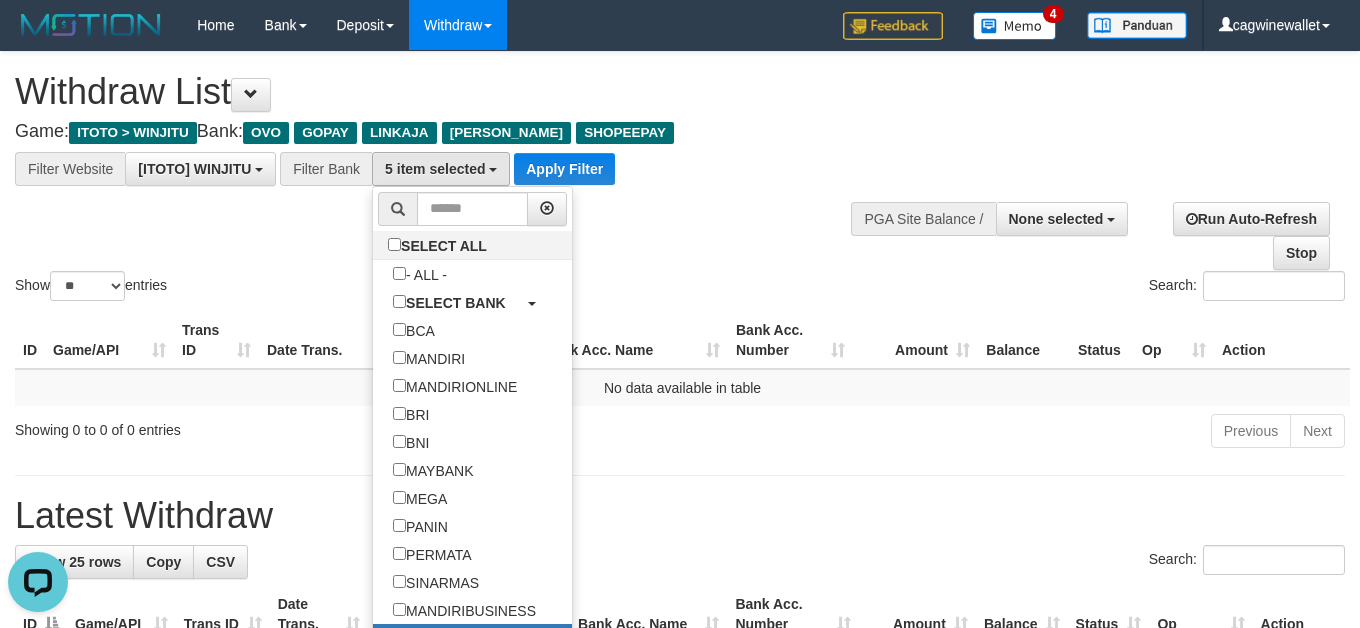 click at bounding box center [397, 209] 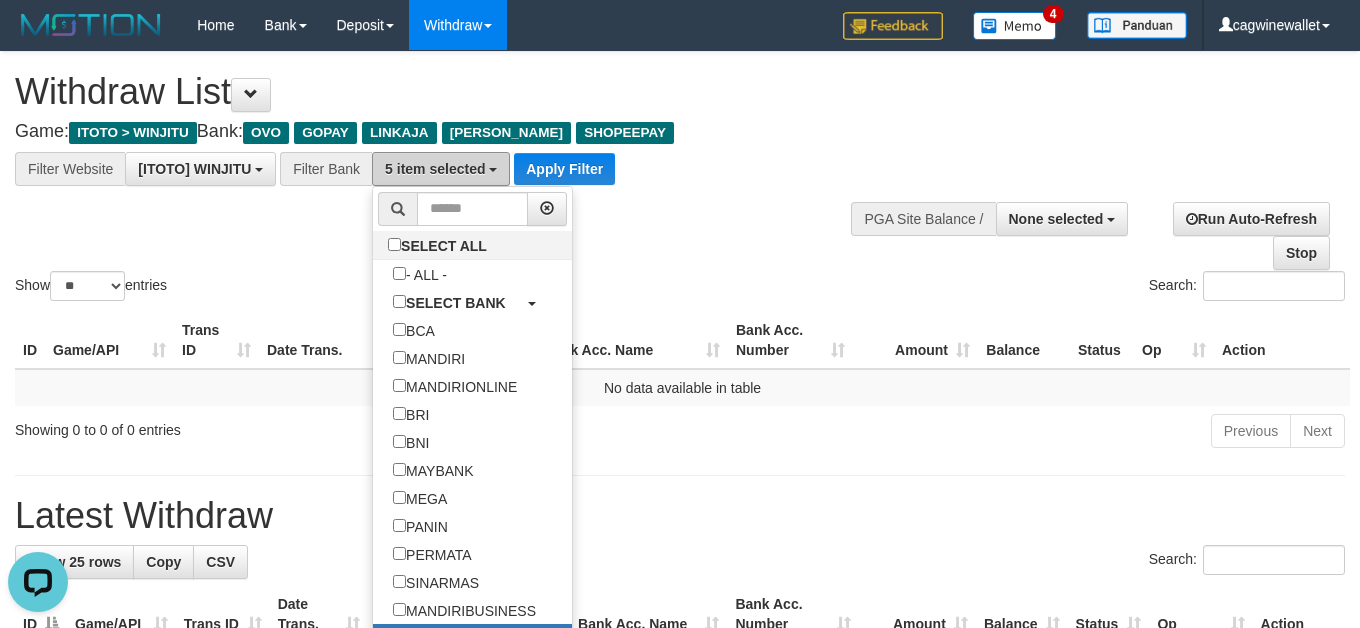 click on "5 item selected" at bounding box center [441, 169] 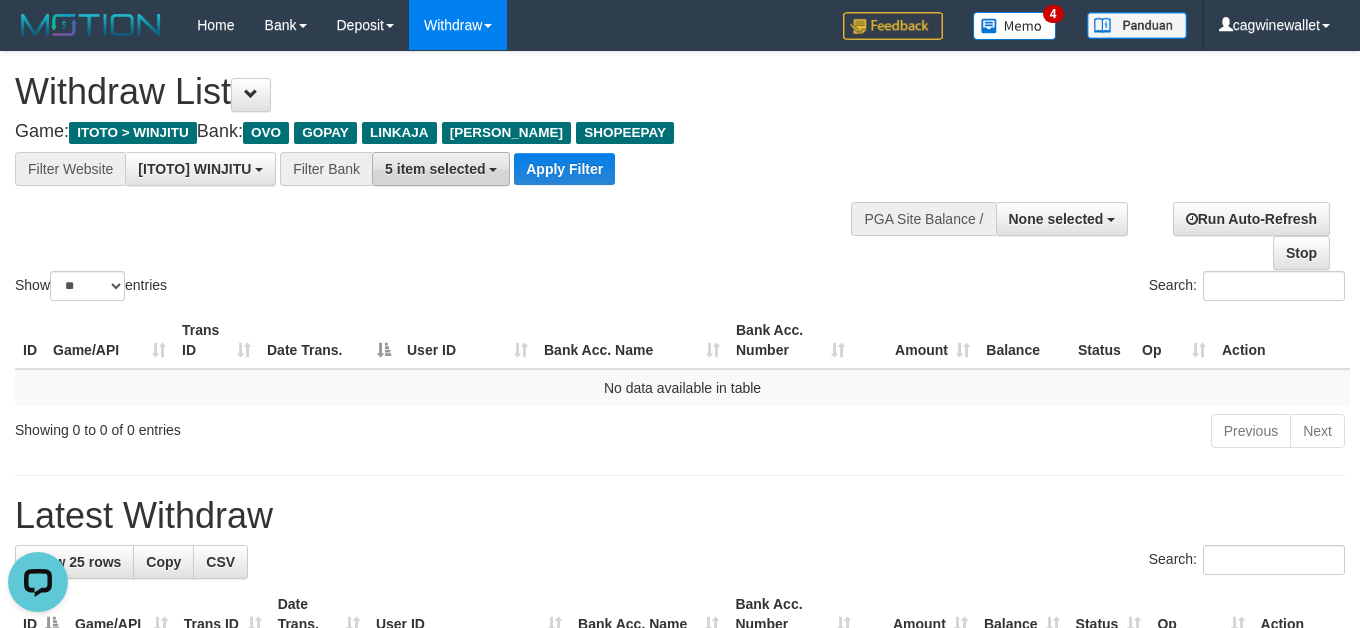 click on "5 item selected" at bounding box center [441, 169] 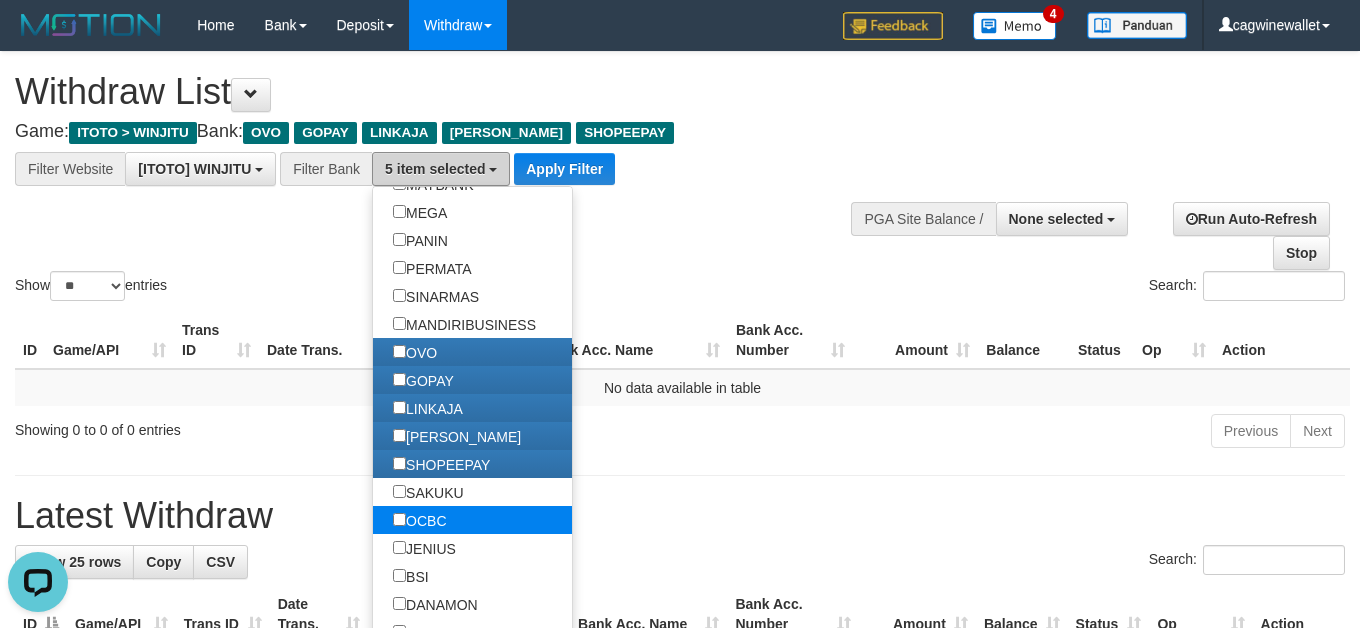scroll, scrollTop: 333, scrollLeft: 0, axis: vertical 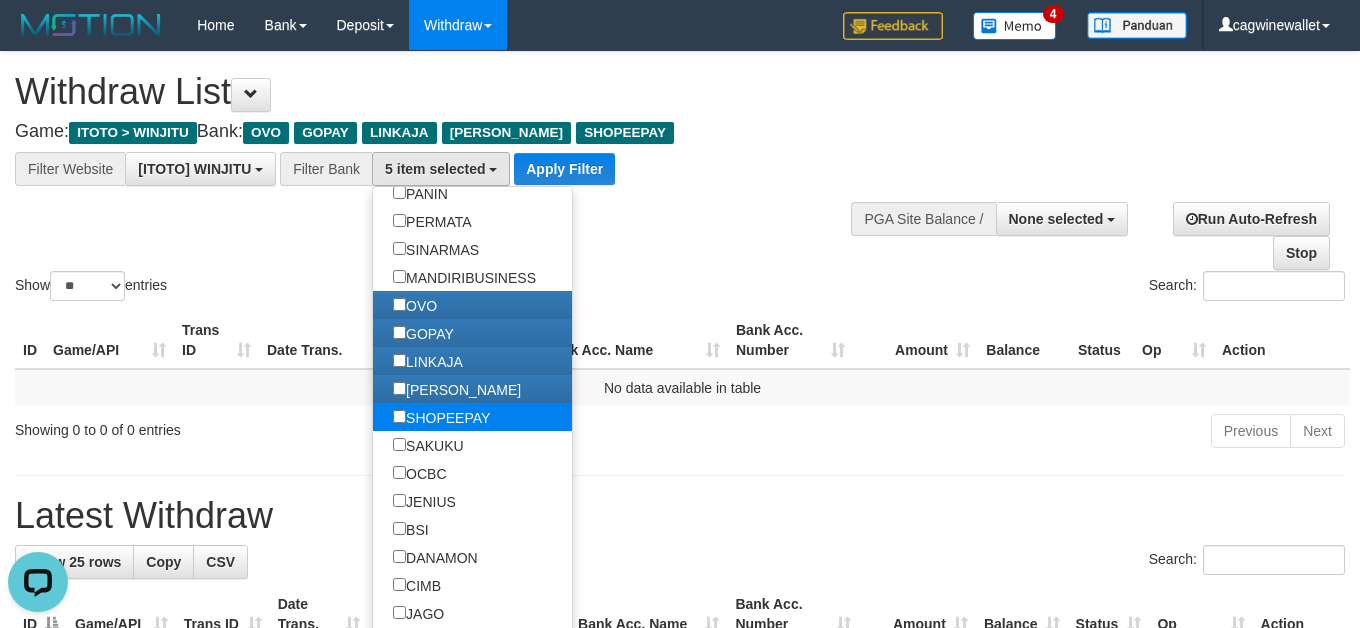 click on "SHOPEEPAY" at bounding box center (441, 417) 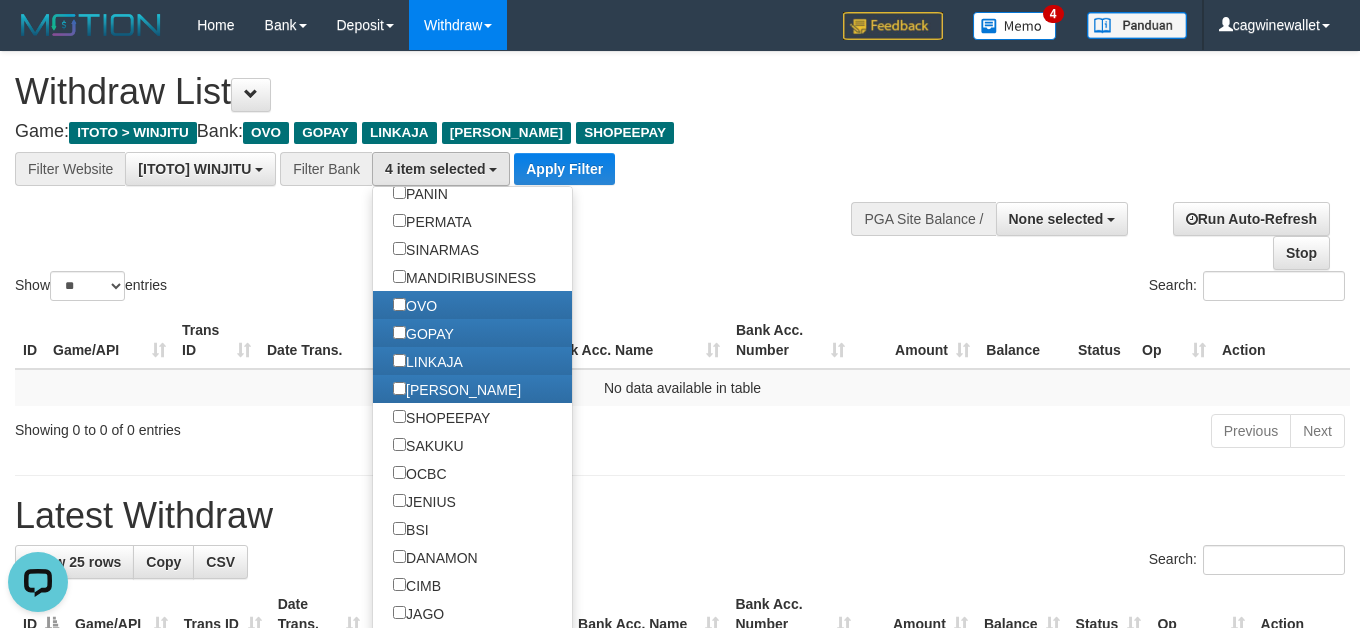 click on "Show  ** ** ** ***  entries Search:" at bounding box center (680, 178) 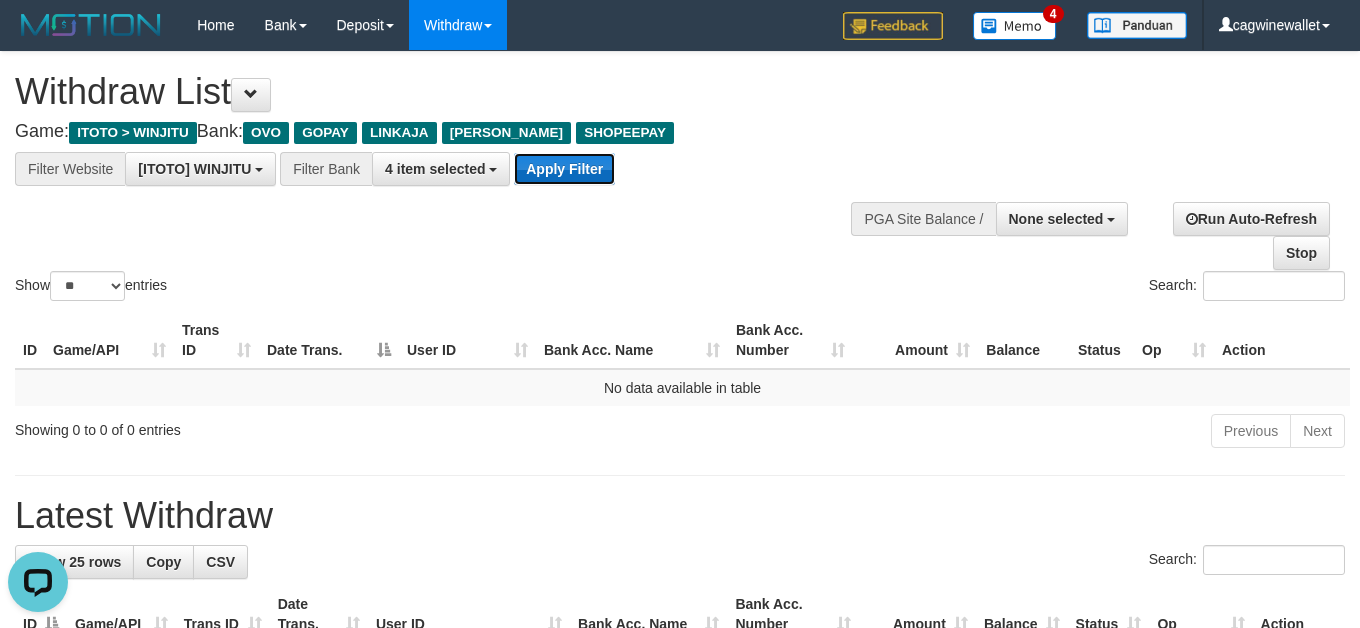 click on "Apply Filter" at bounding box center (564, 169) 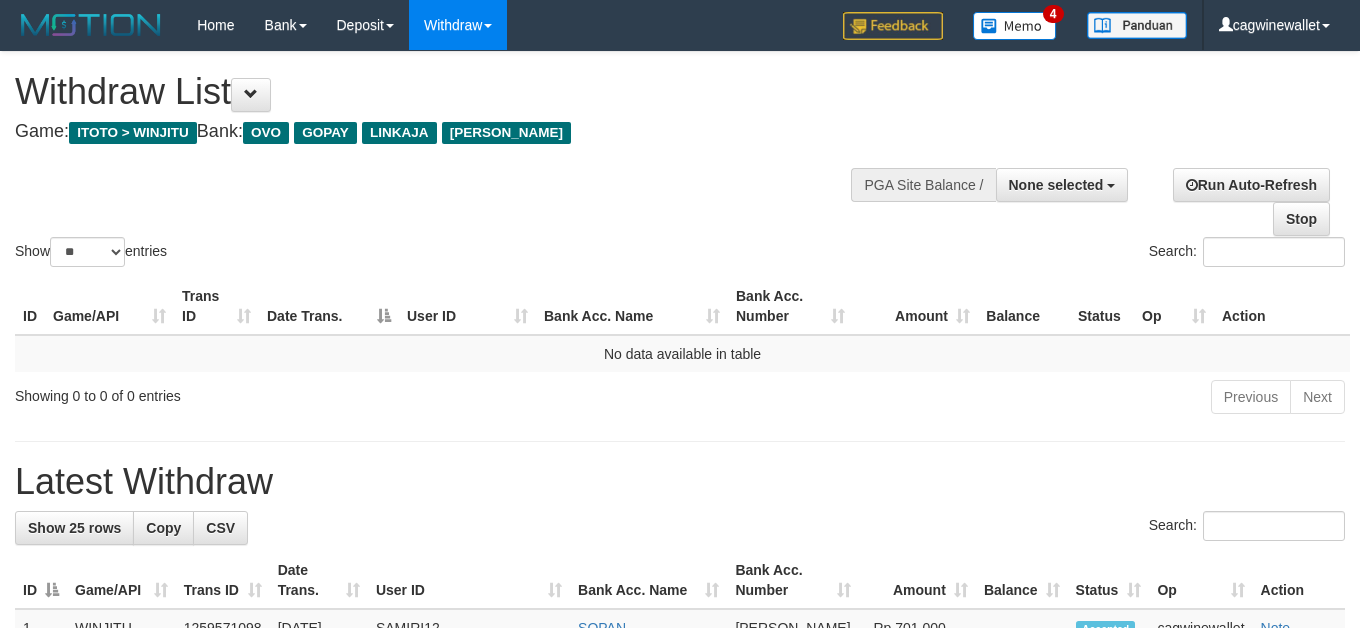 select 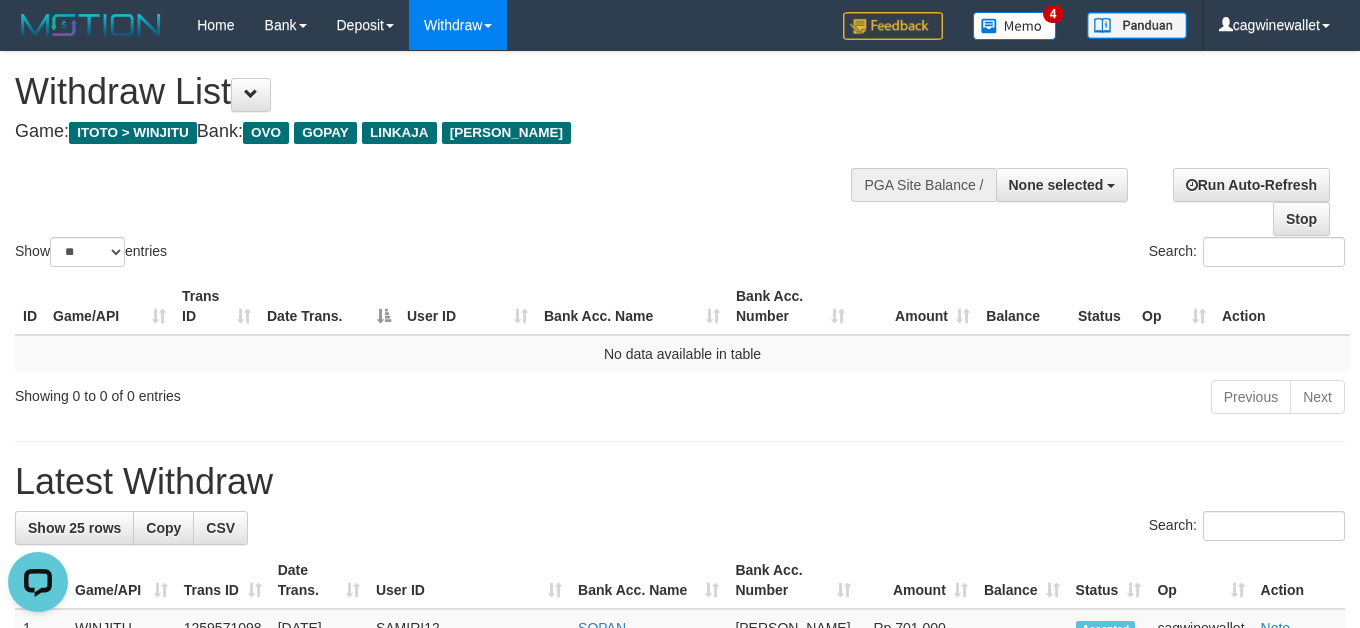 scroll, scrollTop: 0, scrollLeft: 0, axis: both 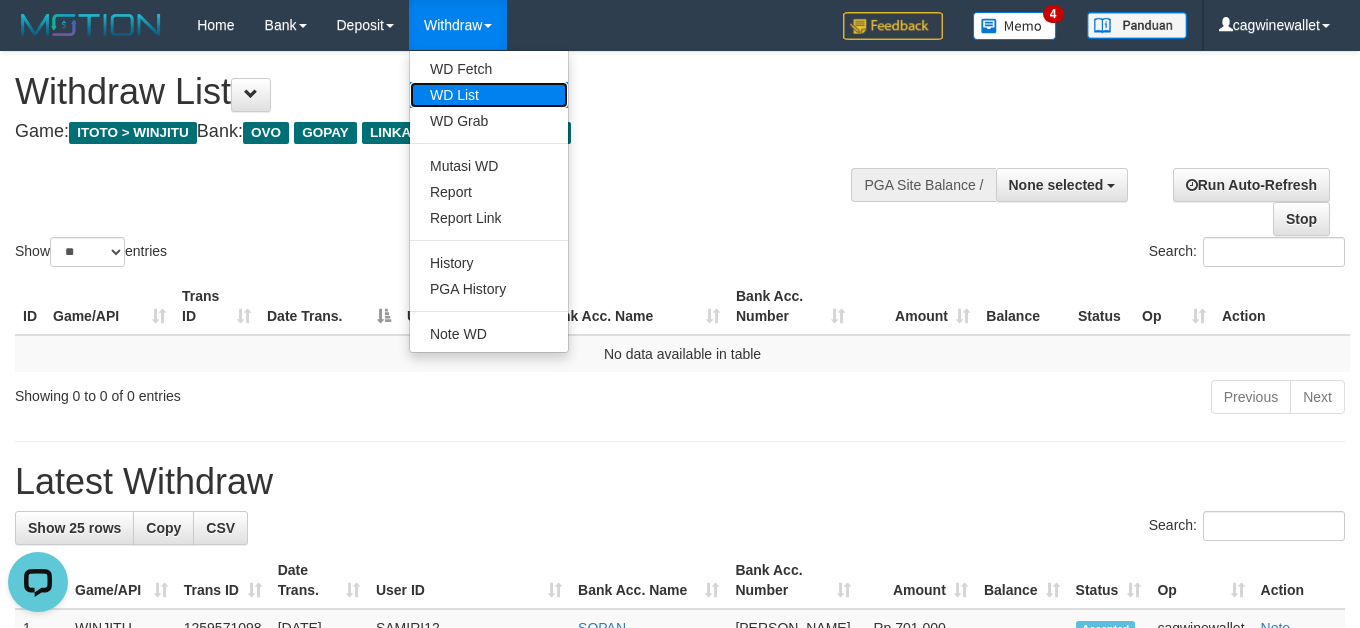 click on "WD List" at bounding box center [489, 95] 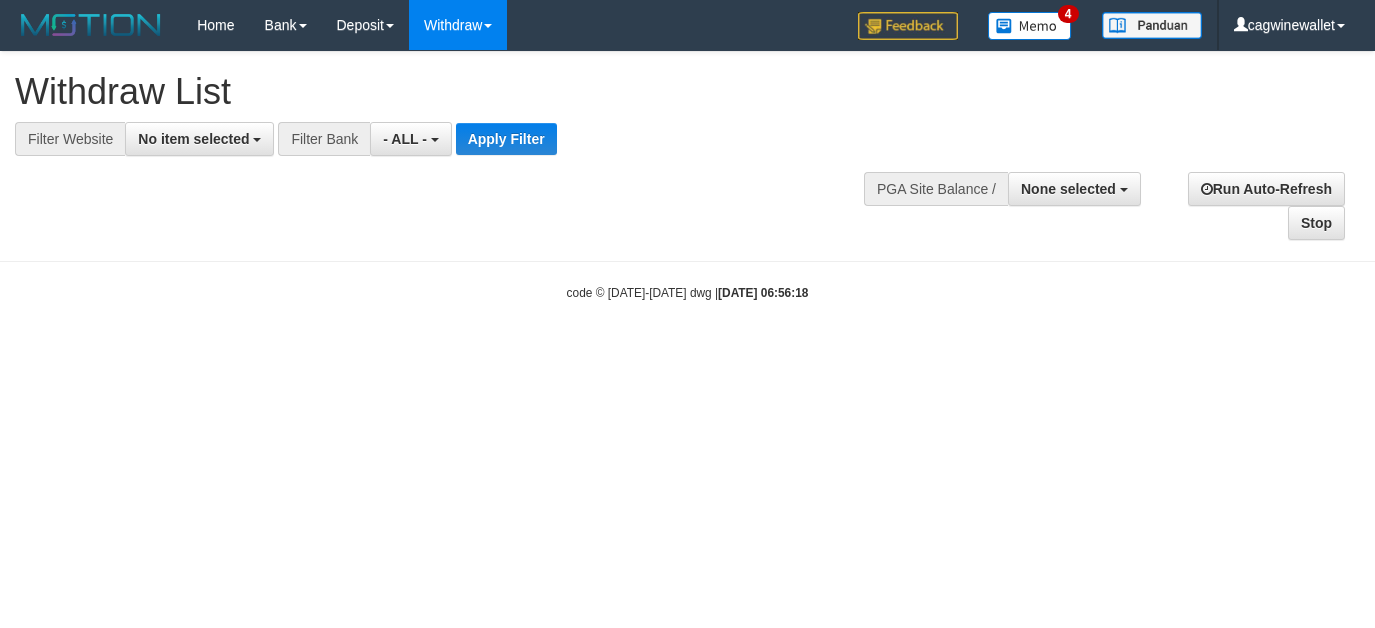 select 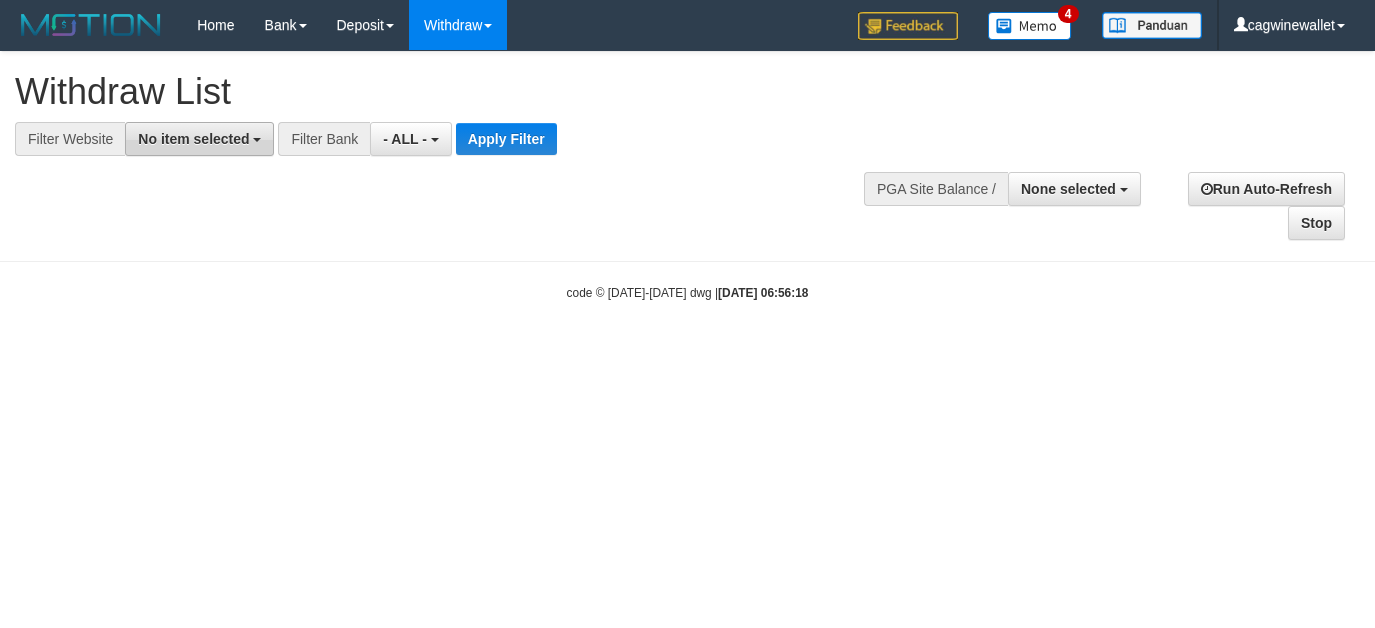 click on "No item selected" at bounding box center [199, 139] 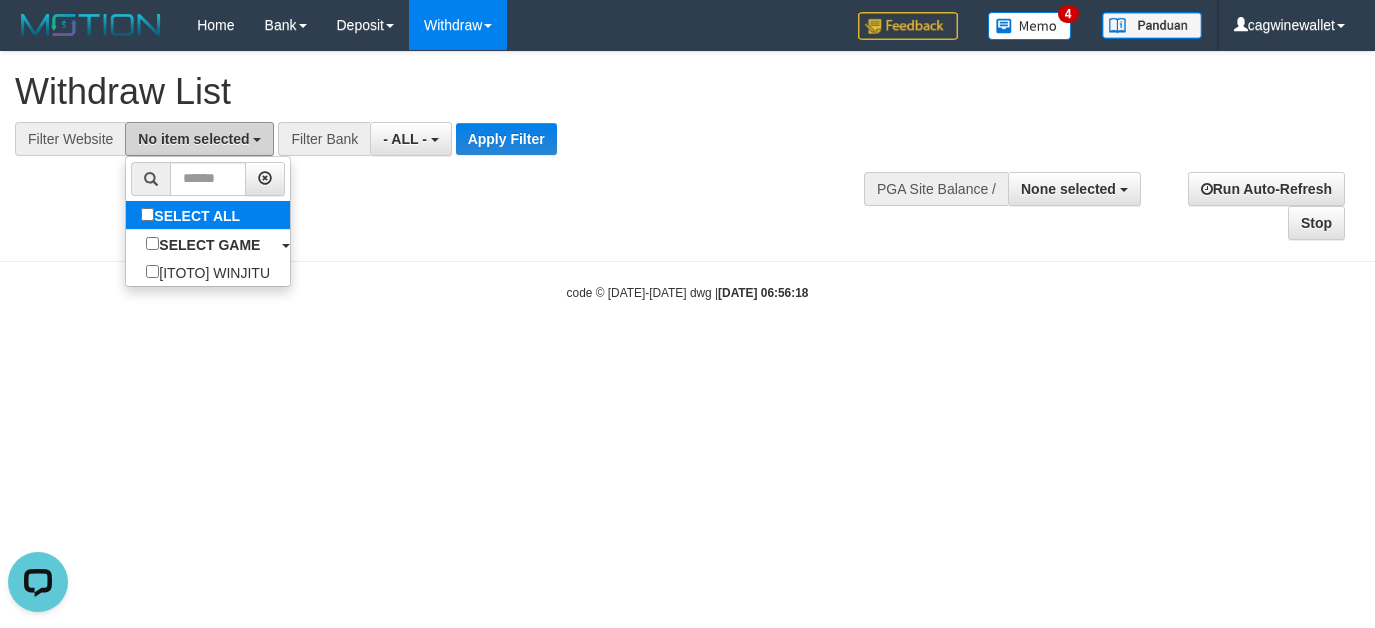 scroll, scrollTop: 0, scrollLeft: 0, axis: both 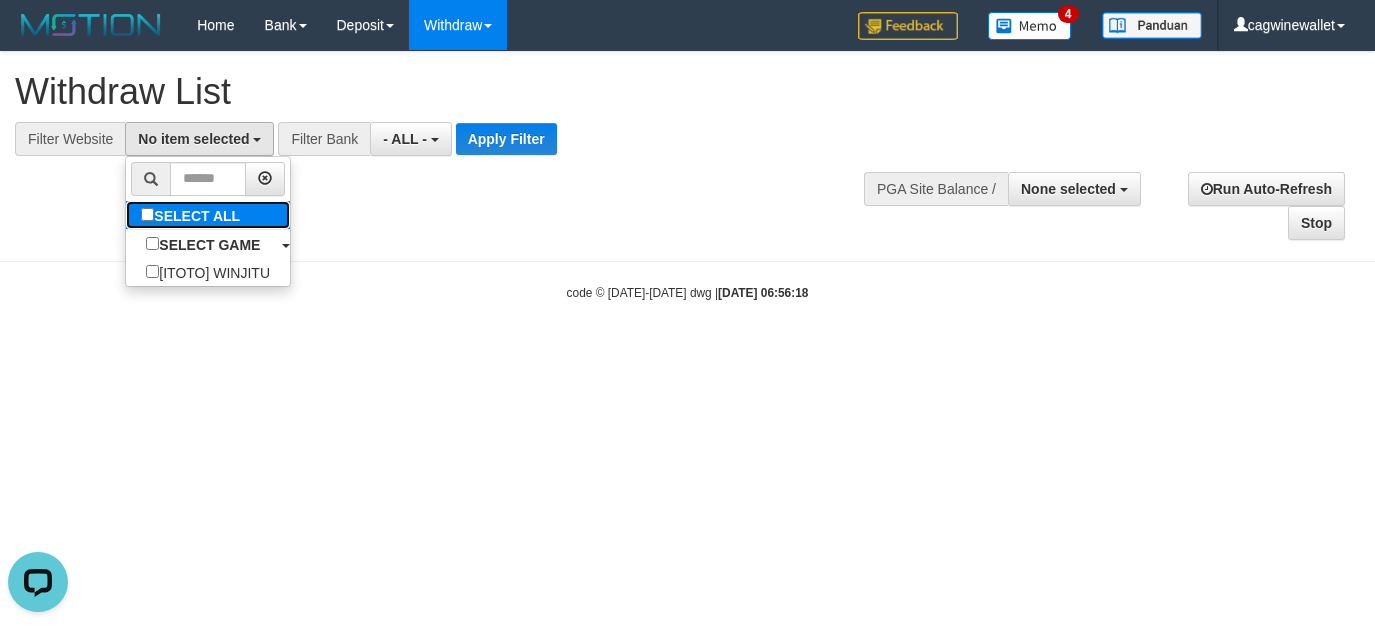 click on "SELECT ALL" at bounding box center (193, 215) 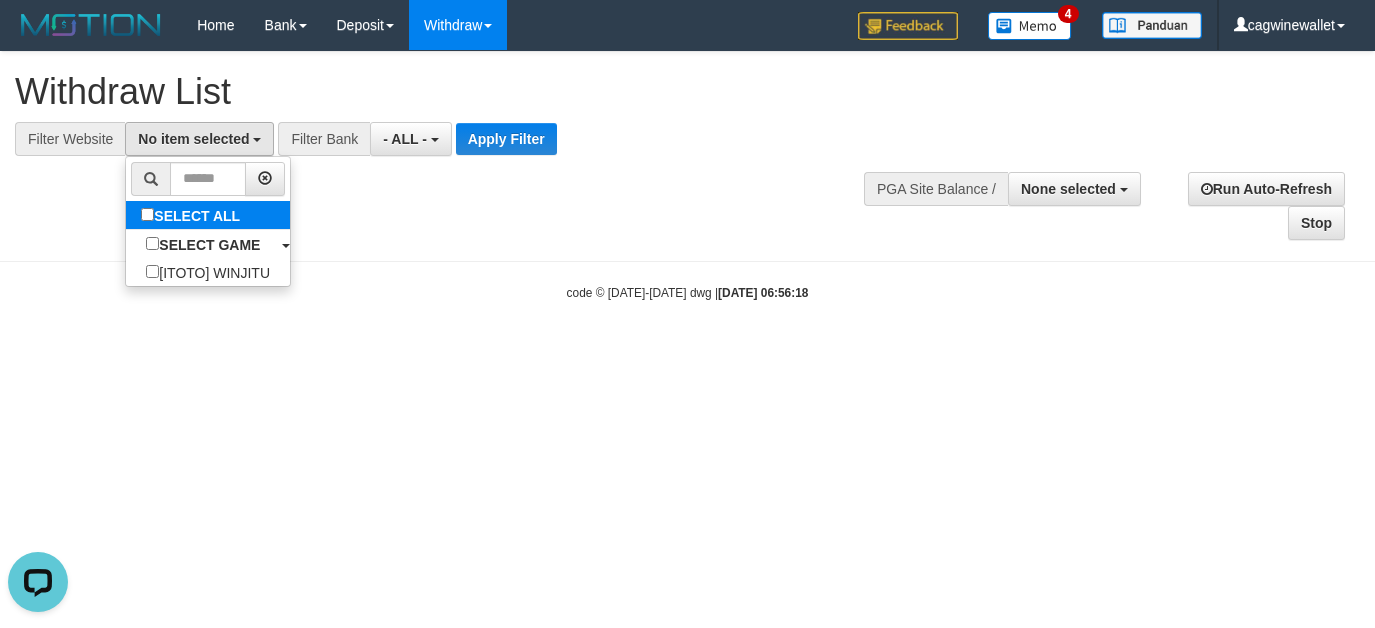 select on "****" 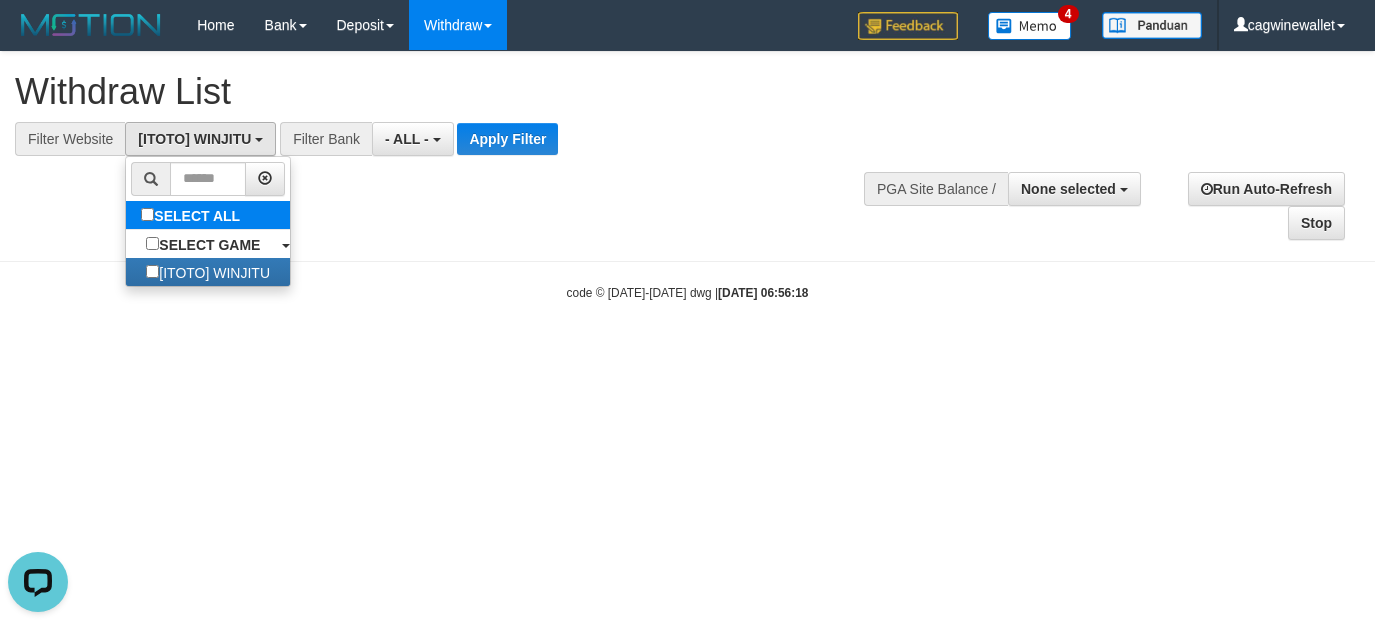 scroll, scrollTop: 18, scrollLeft: 0, axis: vertical 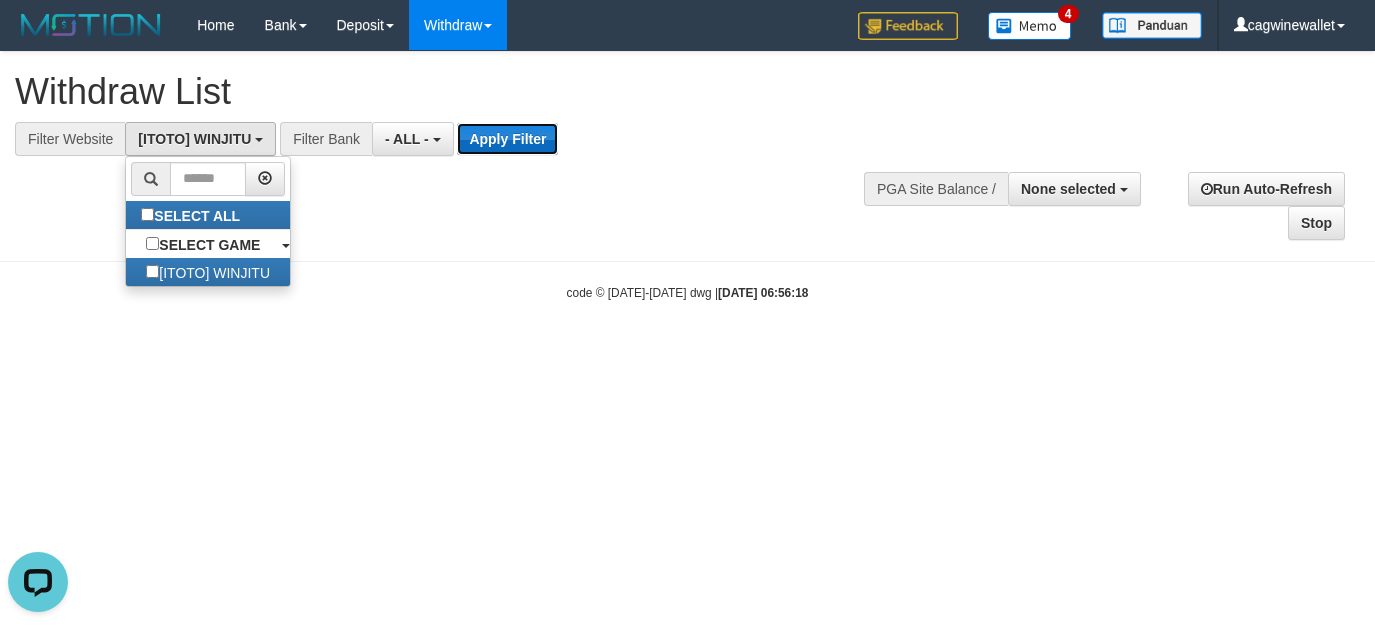 click on "Apply Filter" at bounding box center [507, 139] 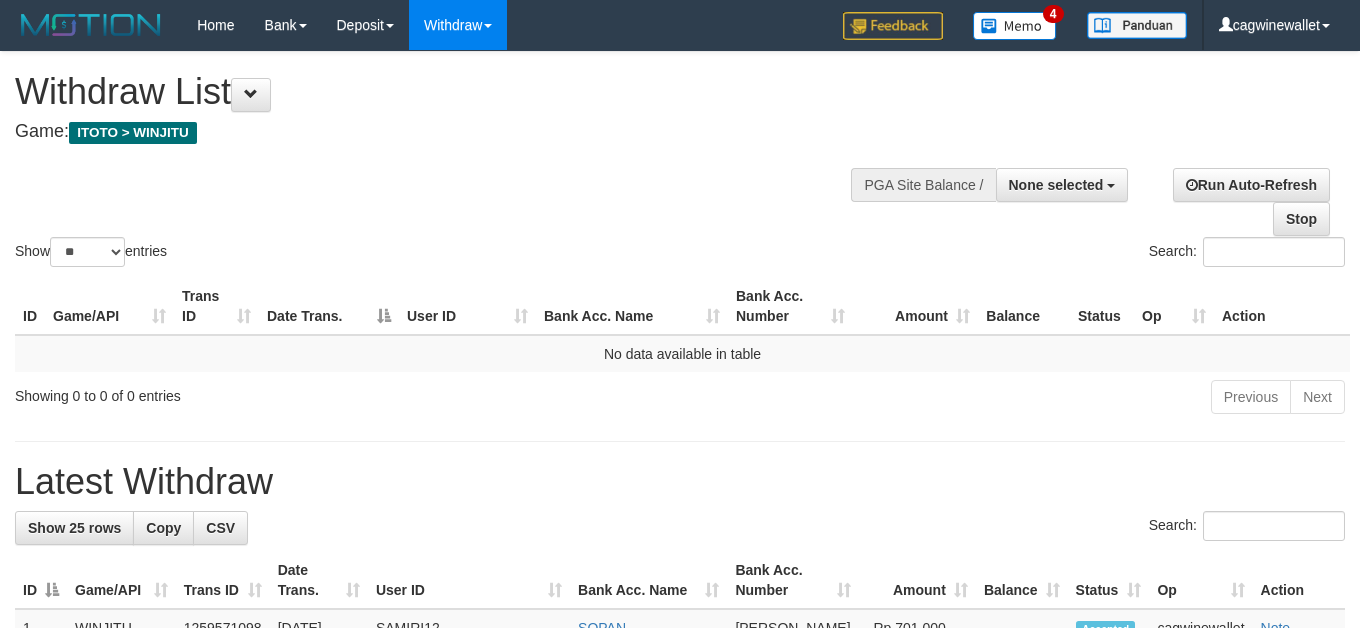 select 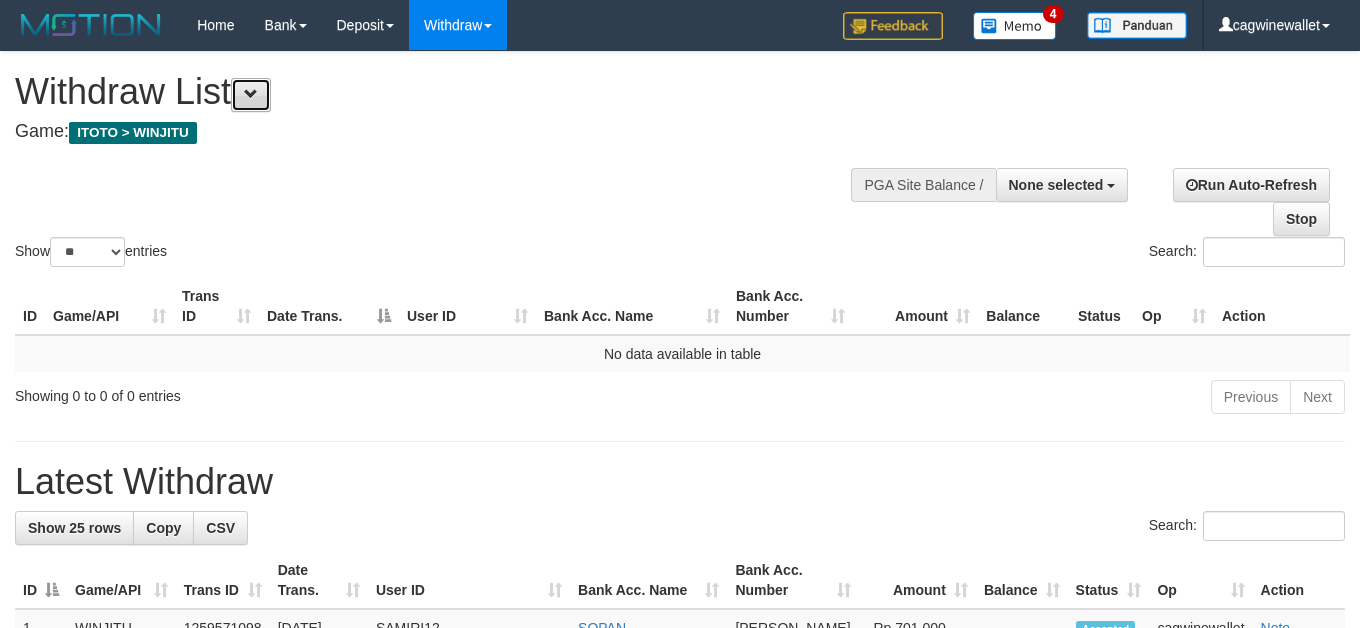click at bounding box center [251, 95] 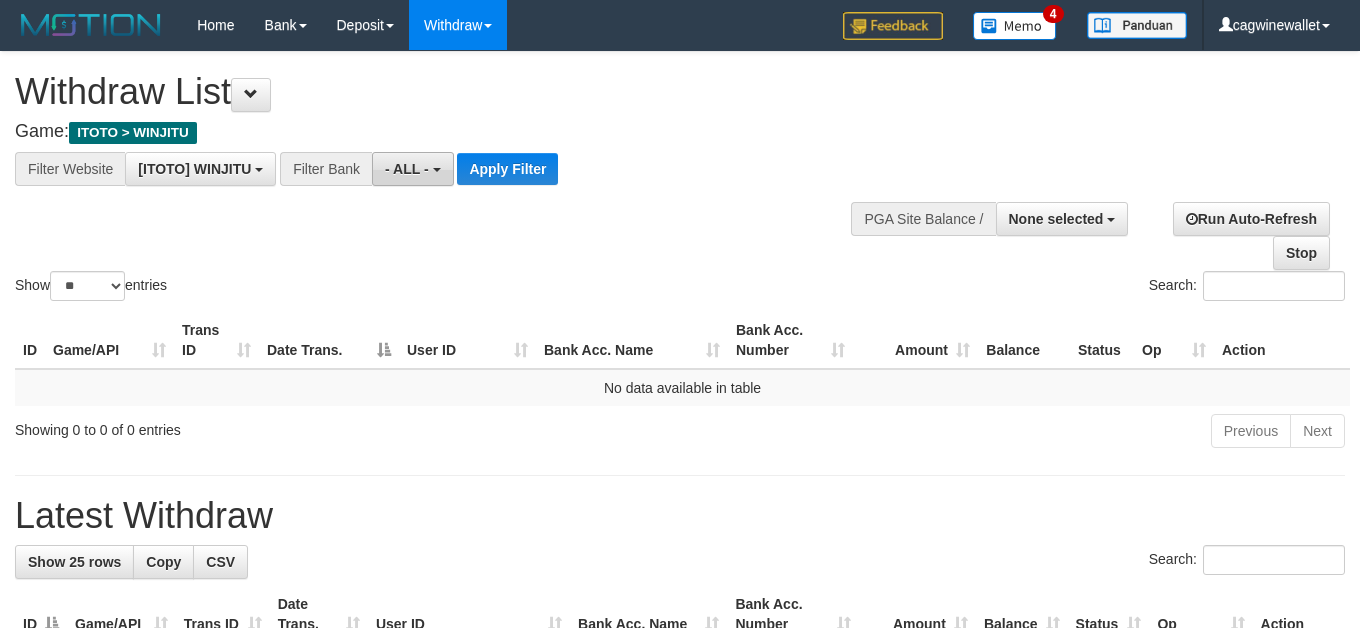 click on "- ALL -" at bounding box center [412, 169] 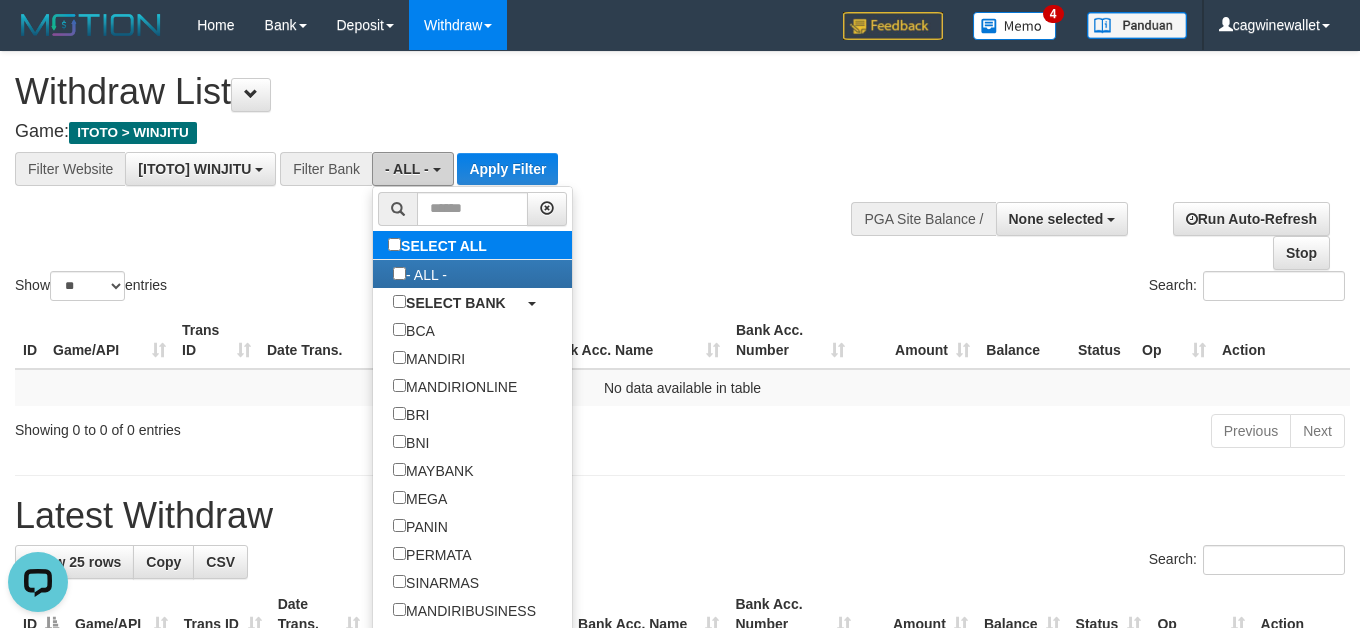 scroll, scrollTop: 0, scrollLeft: 0, axis: both 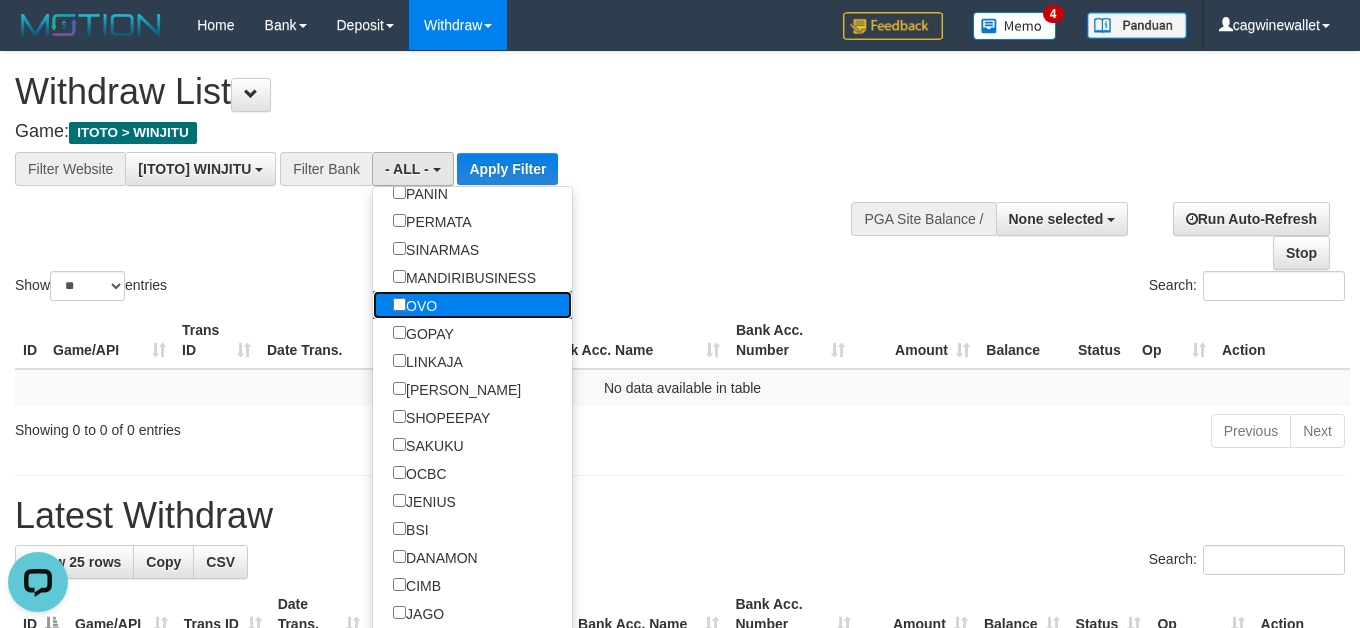 click on "OVO" at bounding box center (415, 305) 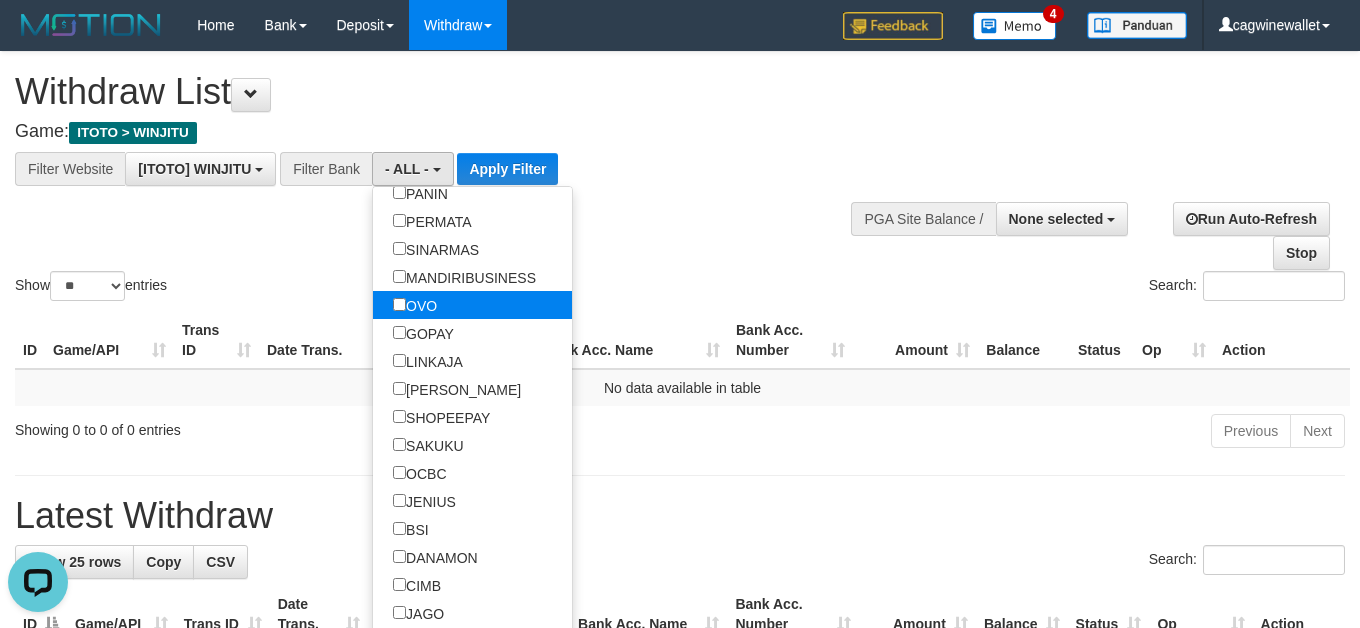 select on "***" 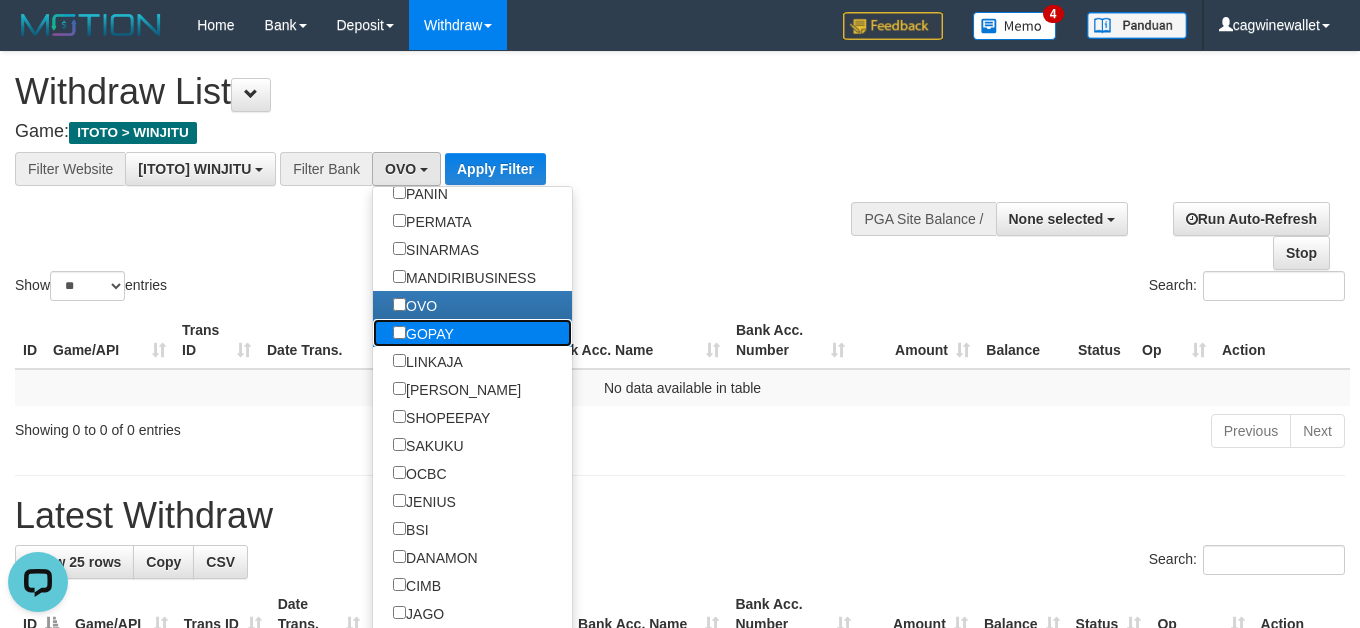 click on "GOPAY" at bounding box center (423, 333) 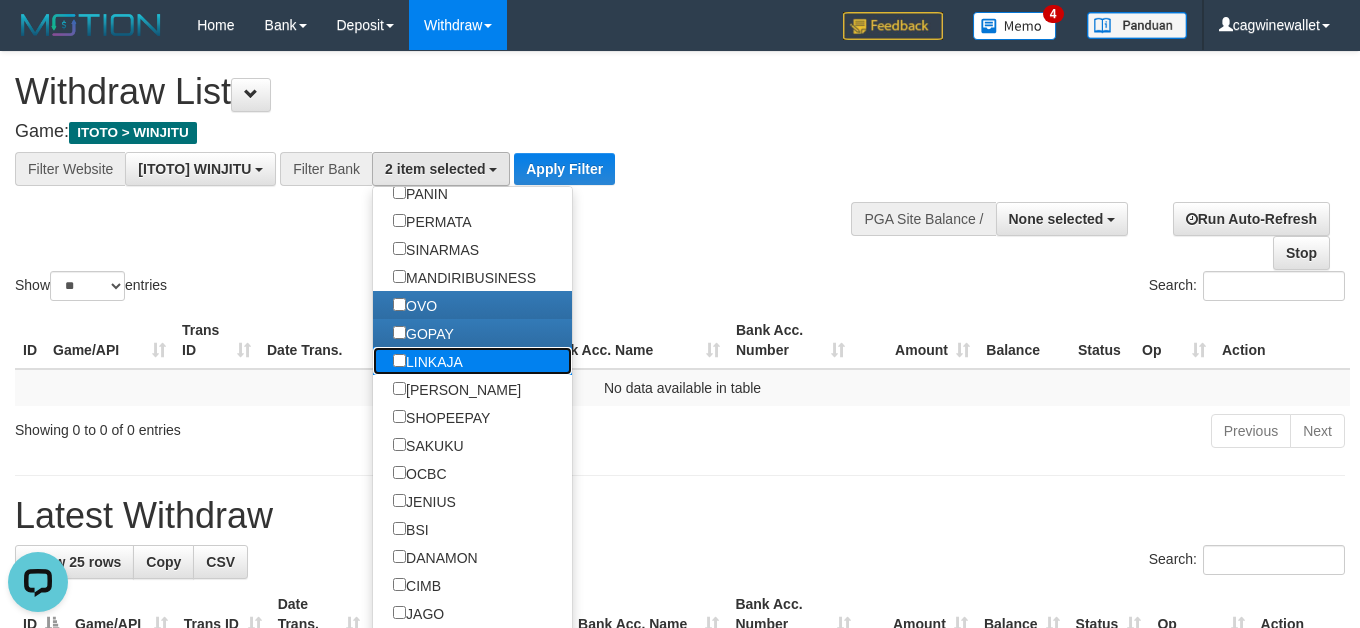 click on "LINKAJA" at bounding box center (428, 361) 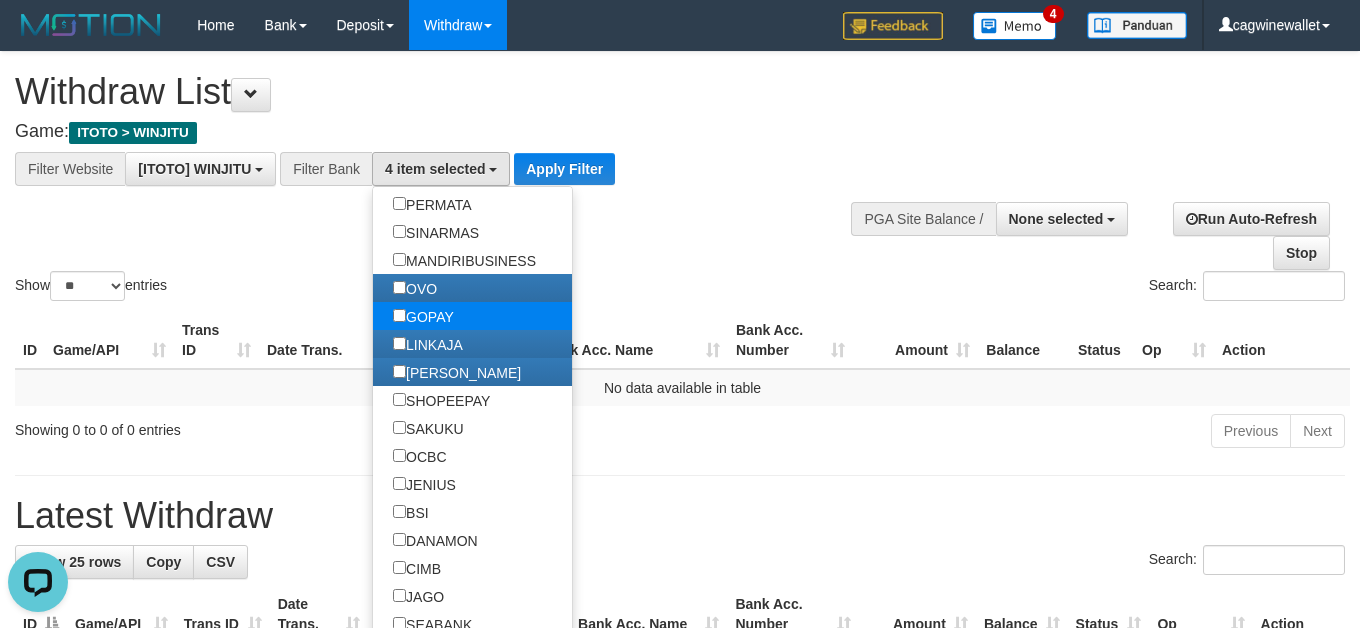 scroll, scrollTop: 359, scrollLeft: 0, axis: vertical 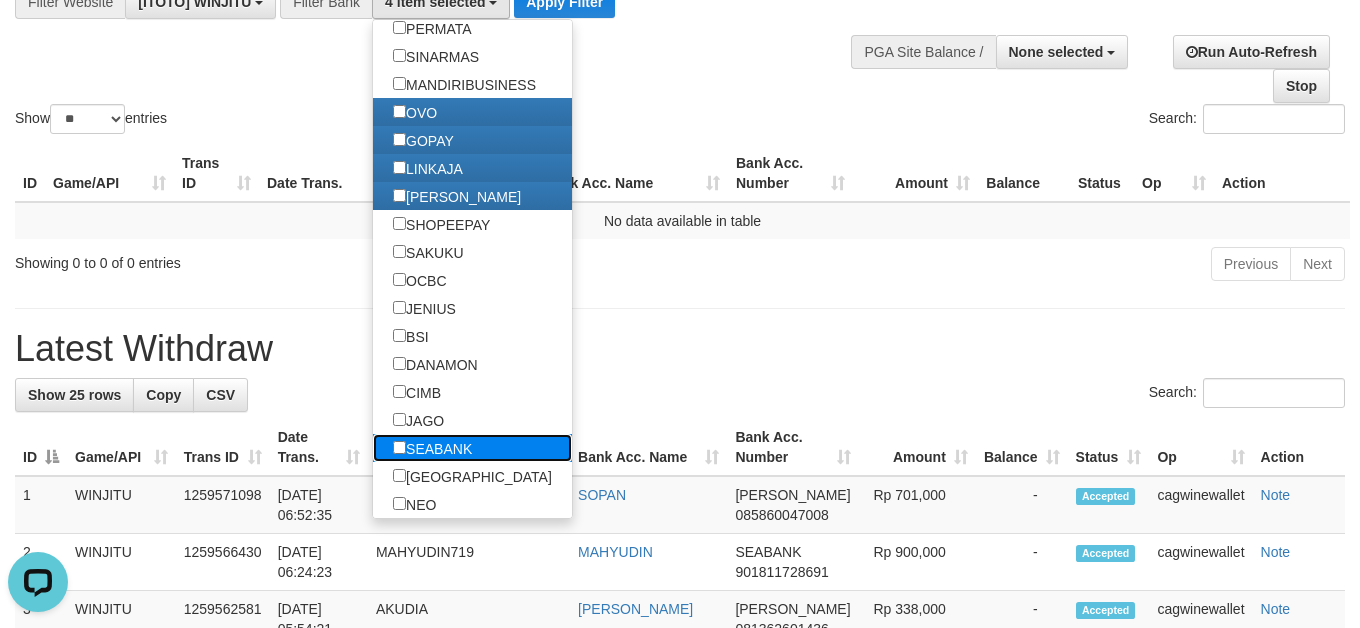 click on "SEABANK" at bounding box center [472, 448] 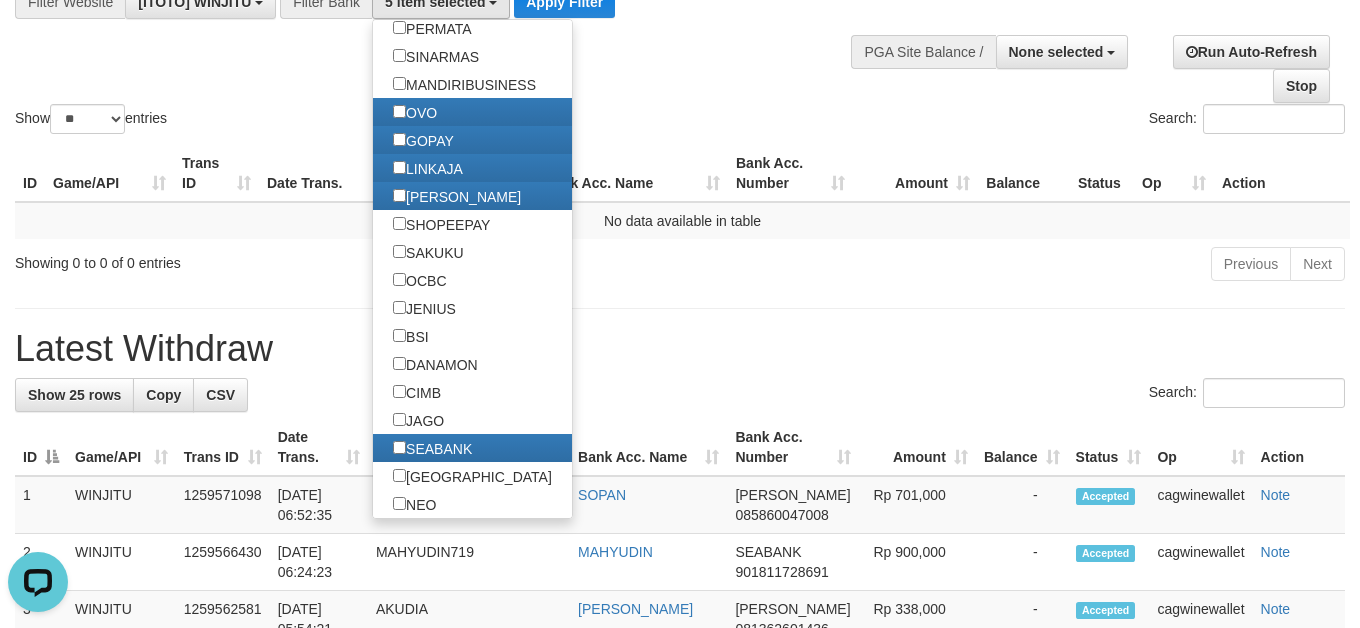 click on "SELECT ALL  - ALL -  SELECT BANK
BCA
MANDIRI
MANDIRIONLINE
BRI
BNI
MAYBANK
MEGA
PANIN
PERMATA
SINARMAS
MANDIRIBUSINESS
OVO
GOPAY
LINKAJA
DANA
SHOPEEPAY
SAKUKU
OCBC
JENIUS
BSI
DANAMON
CIMB
JAGO
SEABANK
PAPUA
NEO" at bounding box center [472, 269] 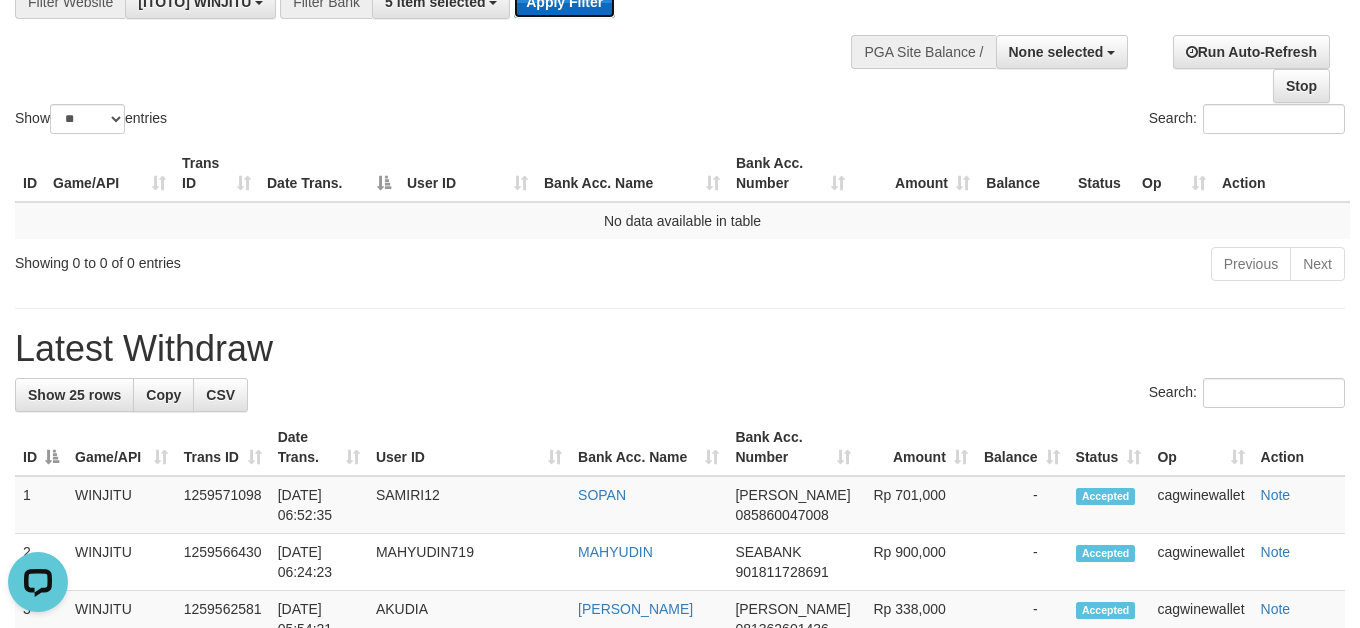 click on "Apply Filter" at bounding box center (564, 2) 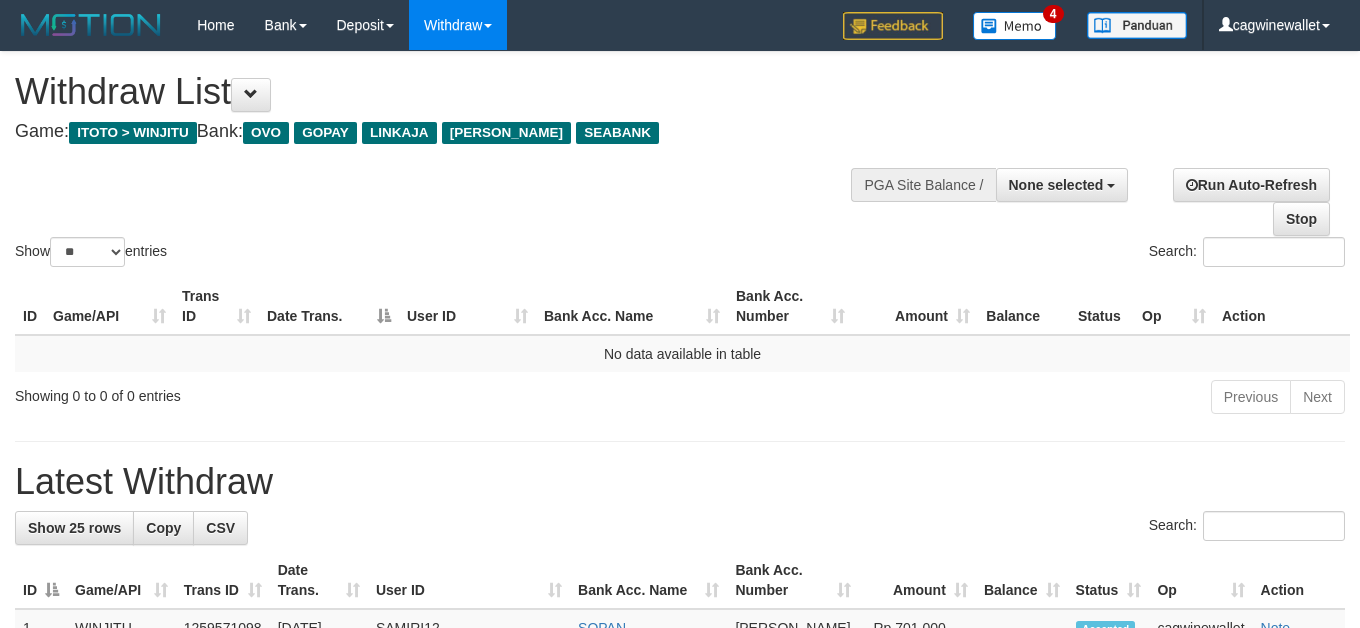 select 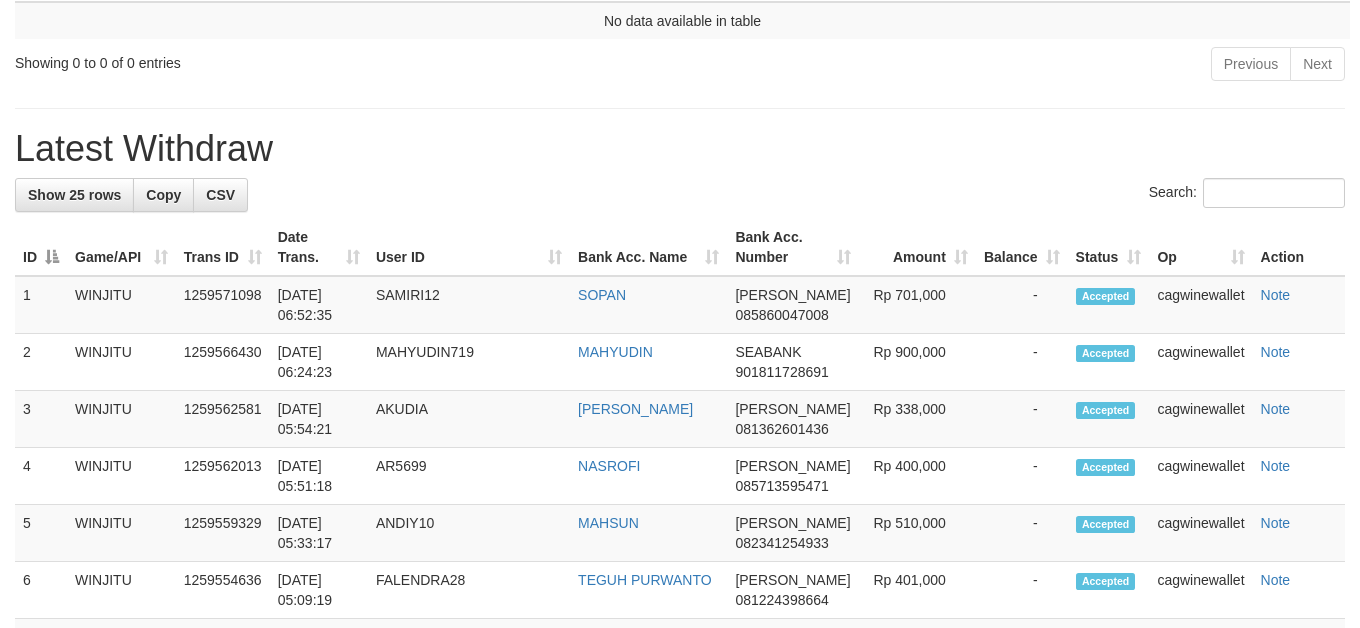 scroll, scrollTop: 353, scrollLeft: 0, axis: vertical 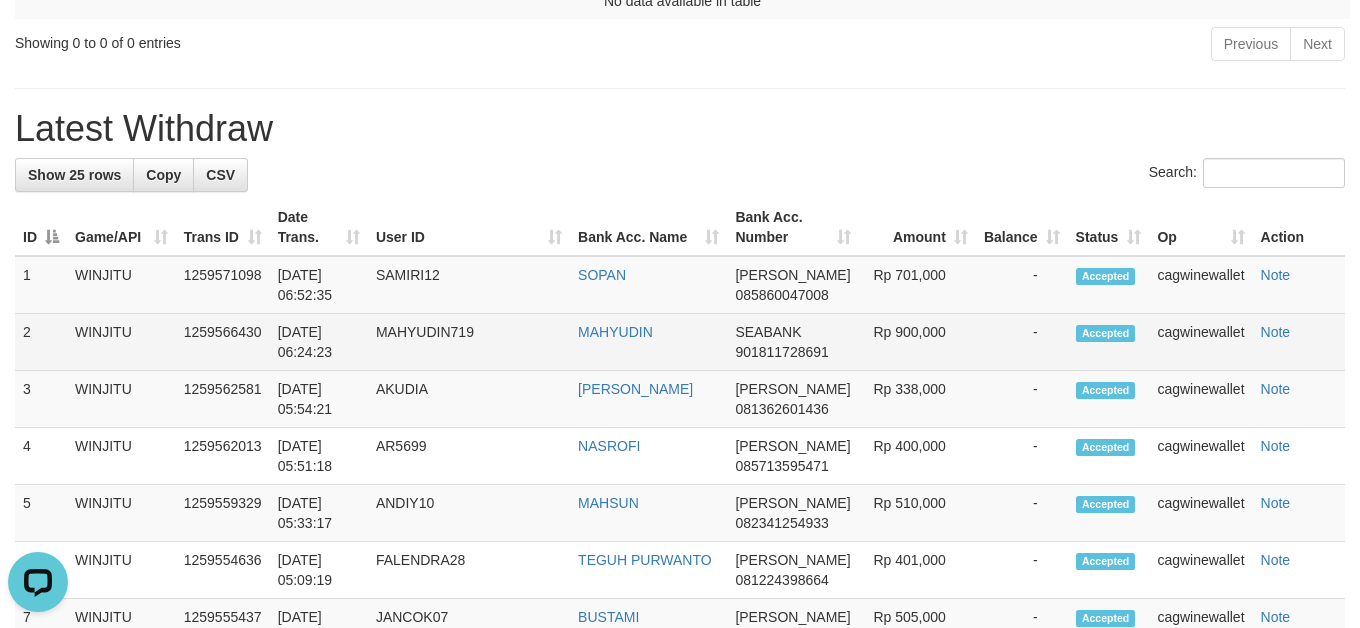 click on "MAHYUDIN719" at bounding box center [469, 342] 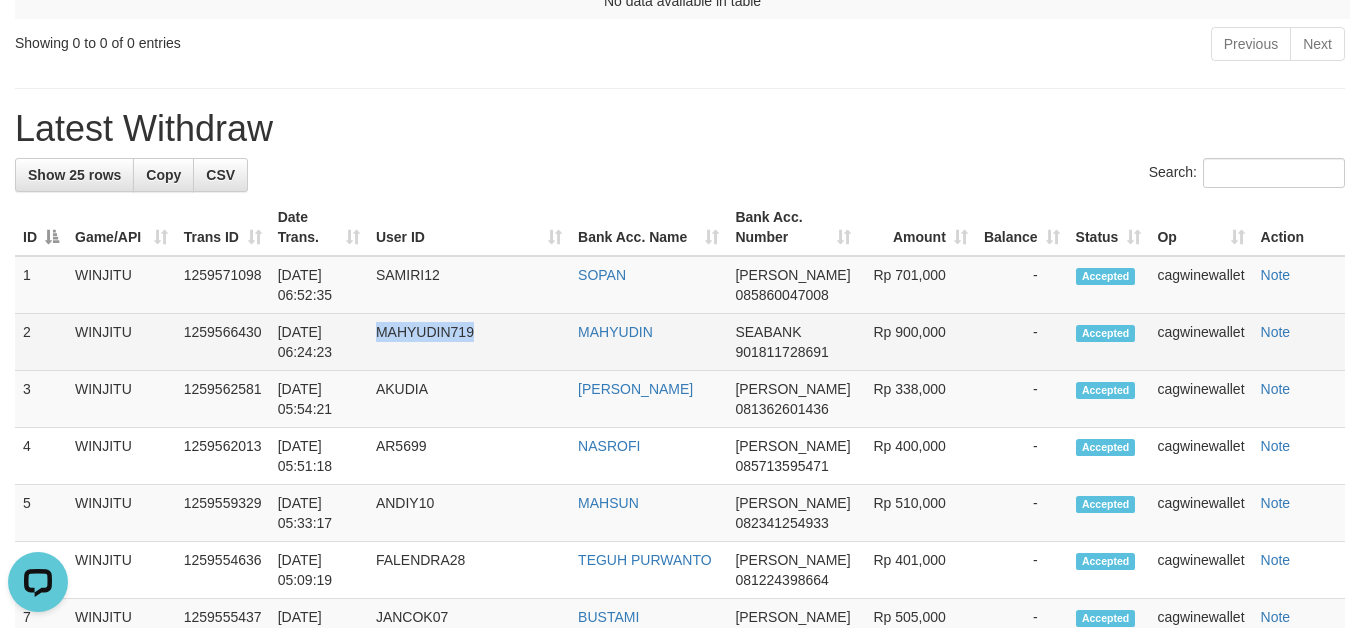 click on "MAHYUDIN719" at bounding box center [469, 342] 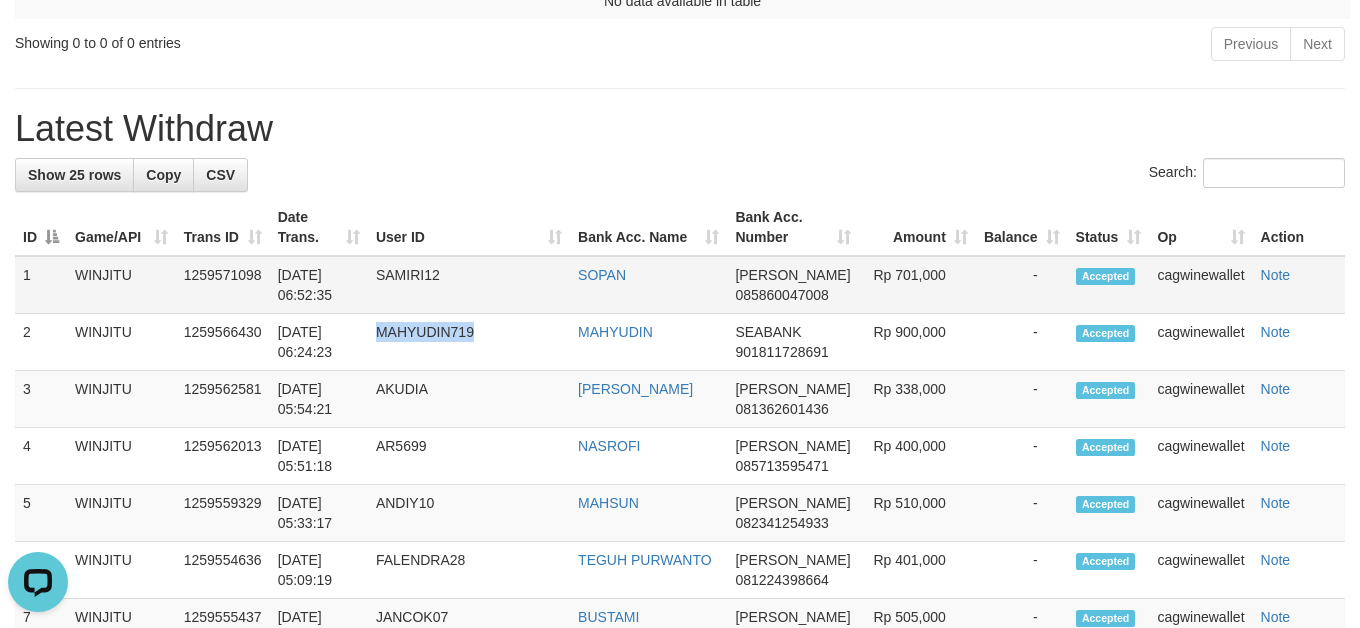 copy on "MAHYUDIN719" 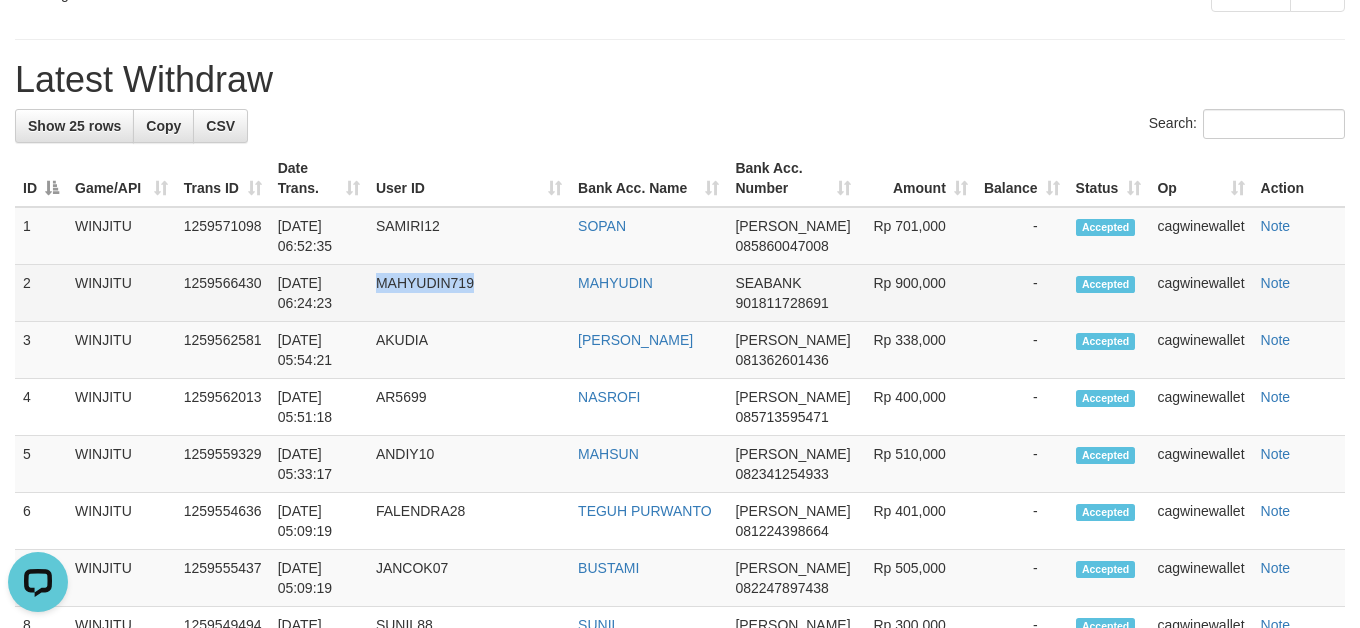 scroll, scrollTop: 353, scrollLeft: 0, axis: vertical 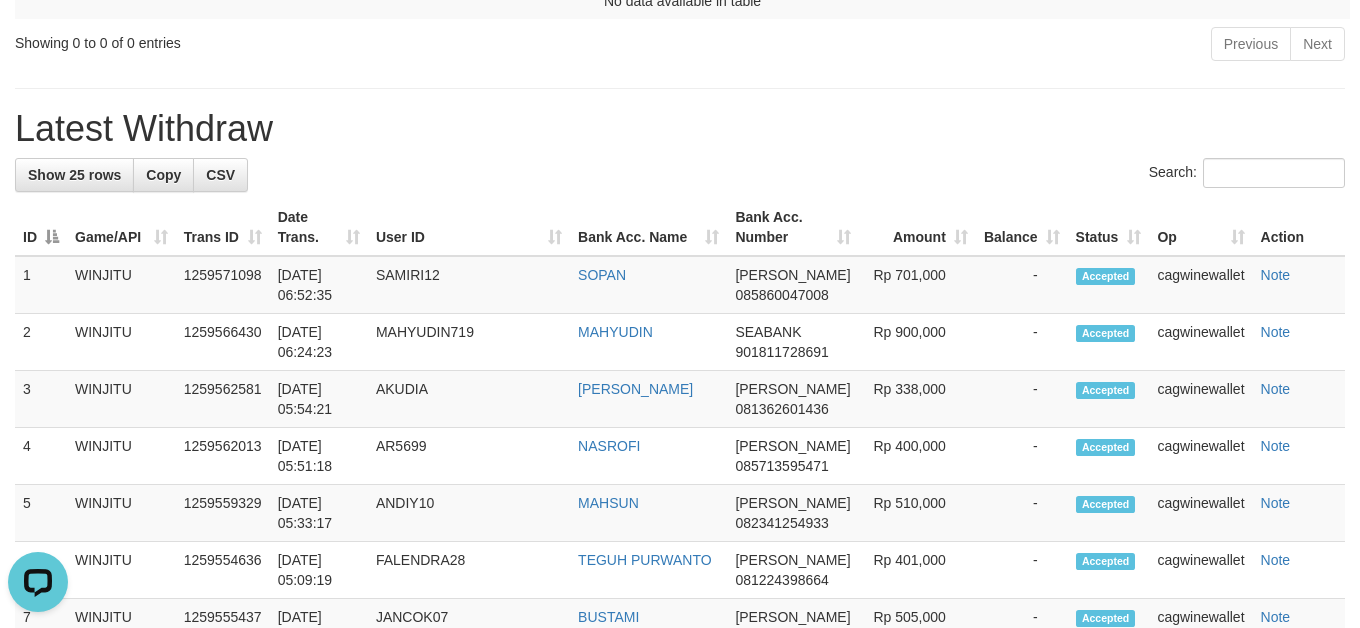 click on "**********" at bounding box center (680, 757) 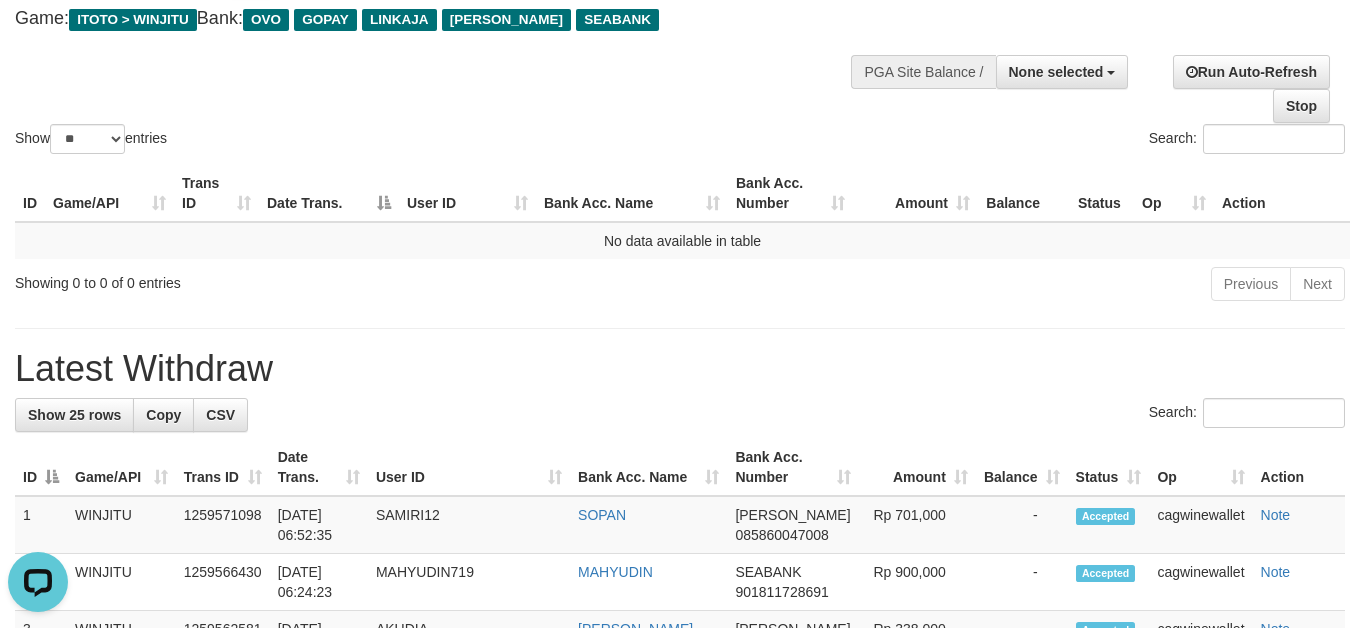 scroll, scrollTop: 0, scrollLeft: 0, axis: both 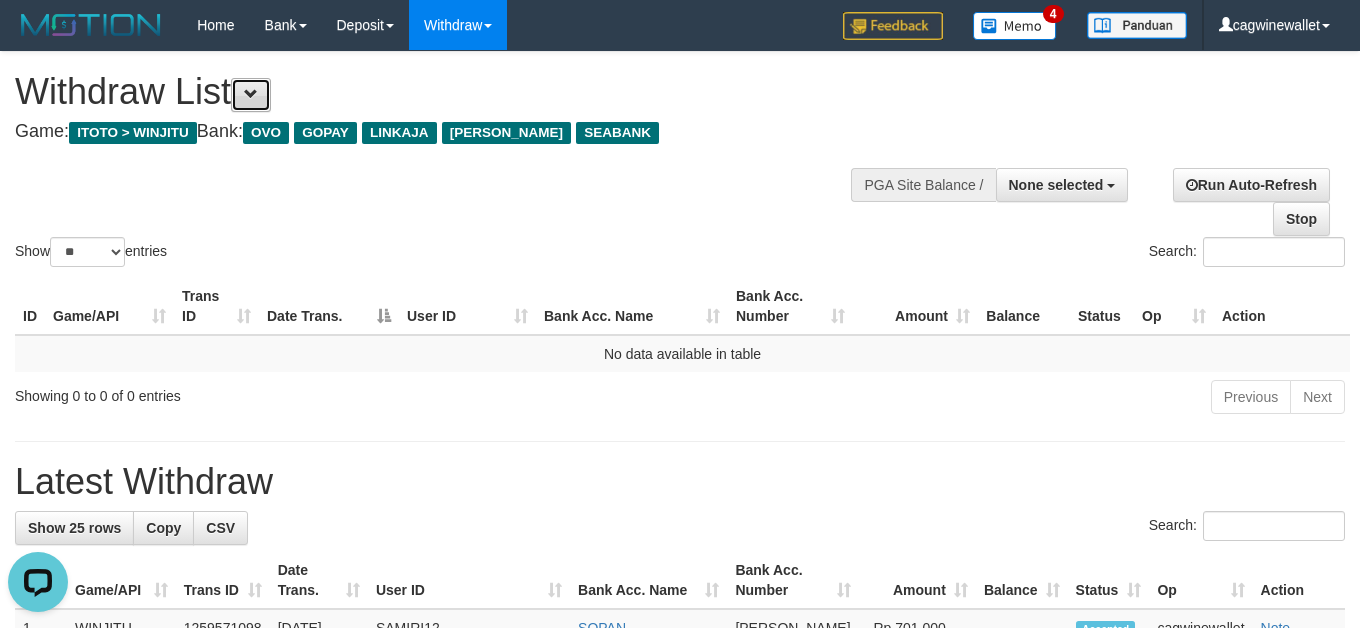 click at bounding box center (251, 94) 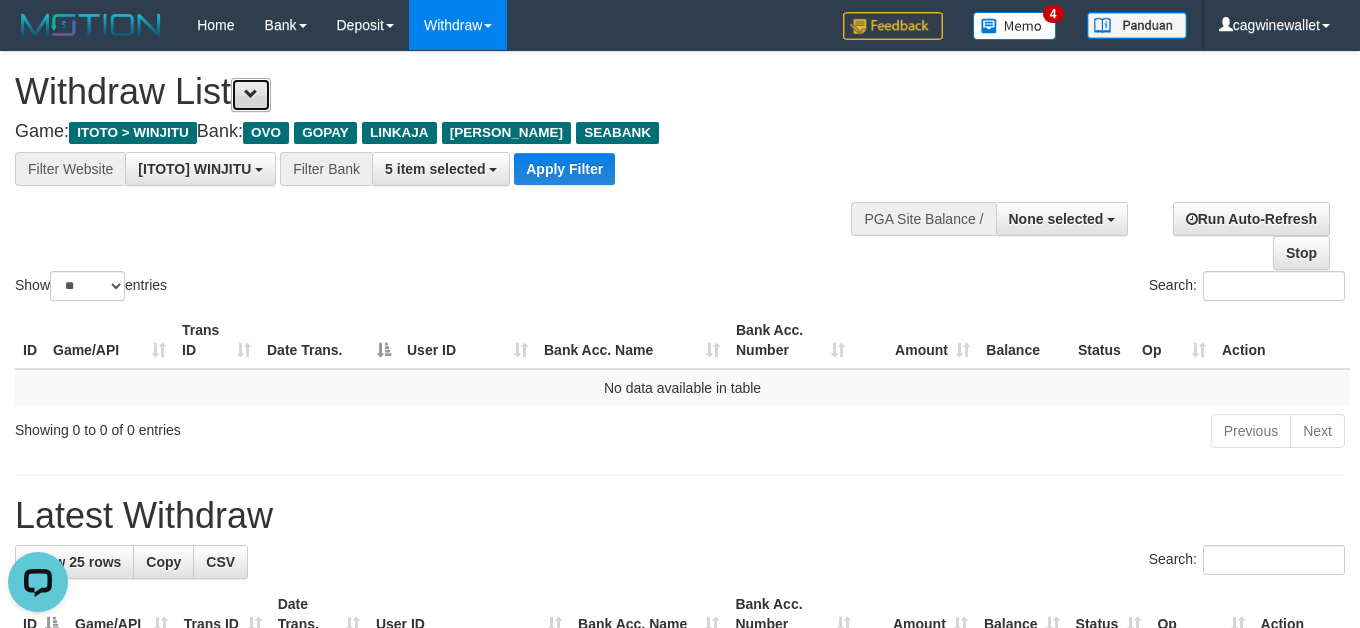click at bounding box center (251, 95) 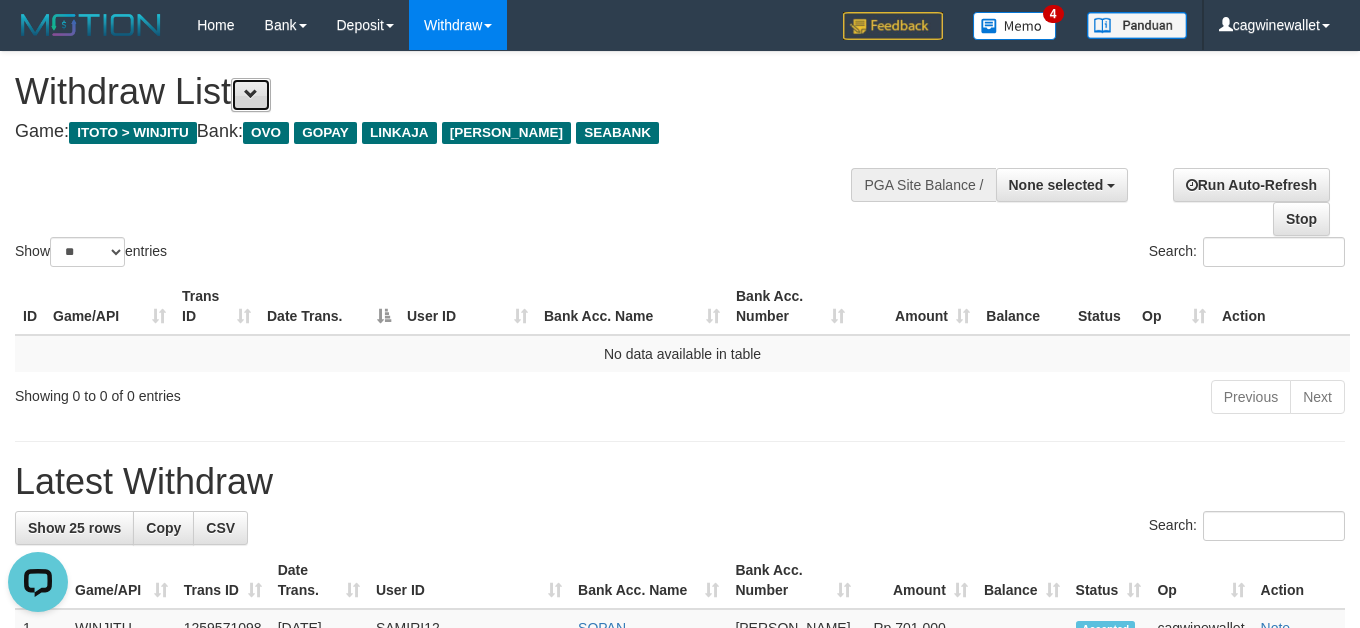 click at bounding box center [251, 95] 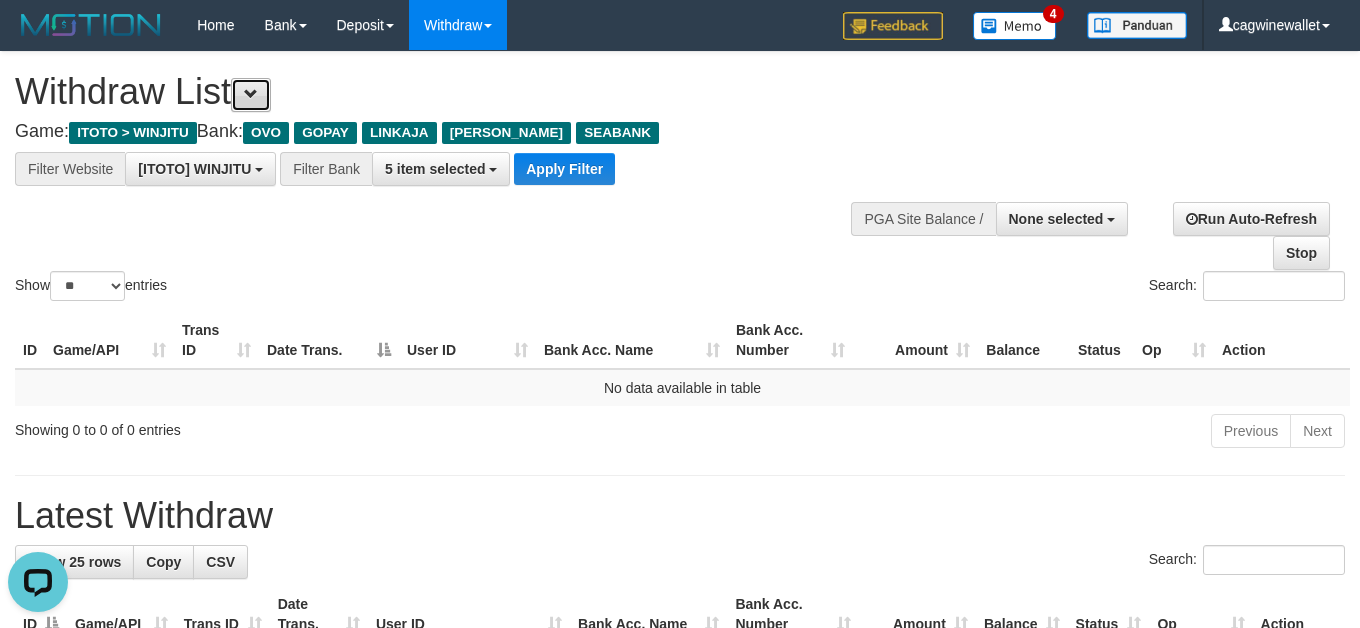 click at bounding box center [251, 95] 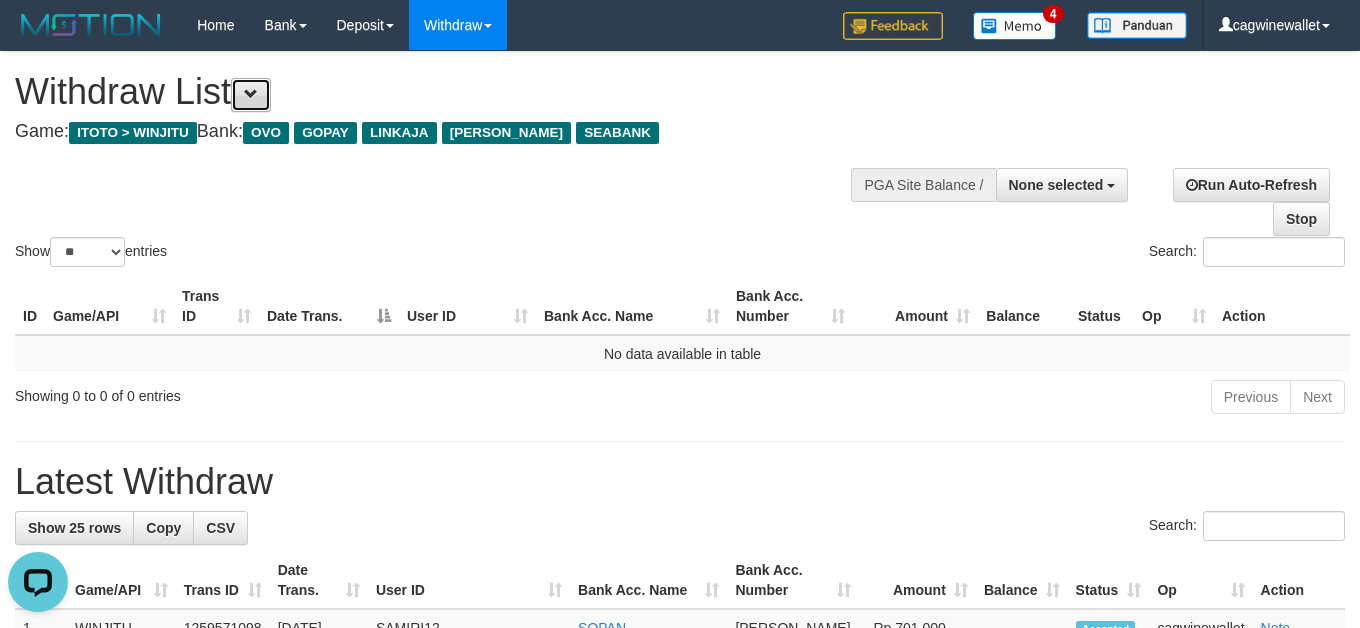 click at bounding box center [251, 95] 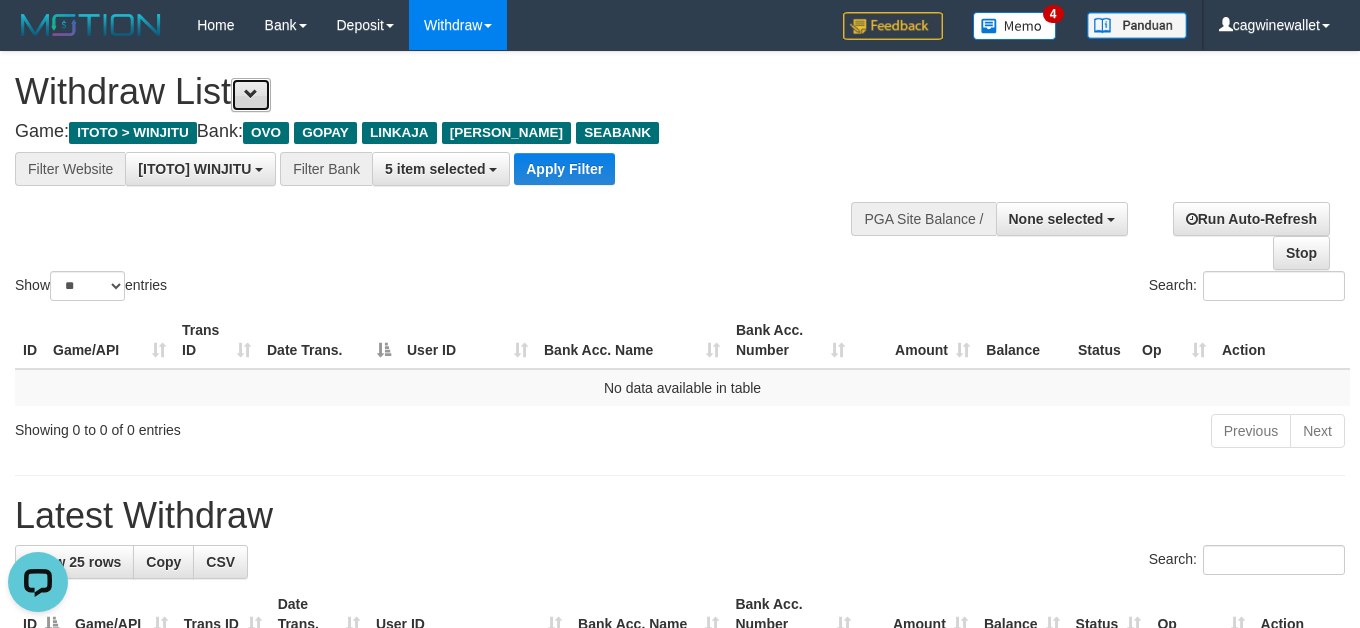 click at bounding box center (251, 95) 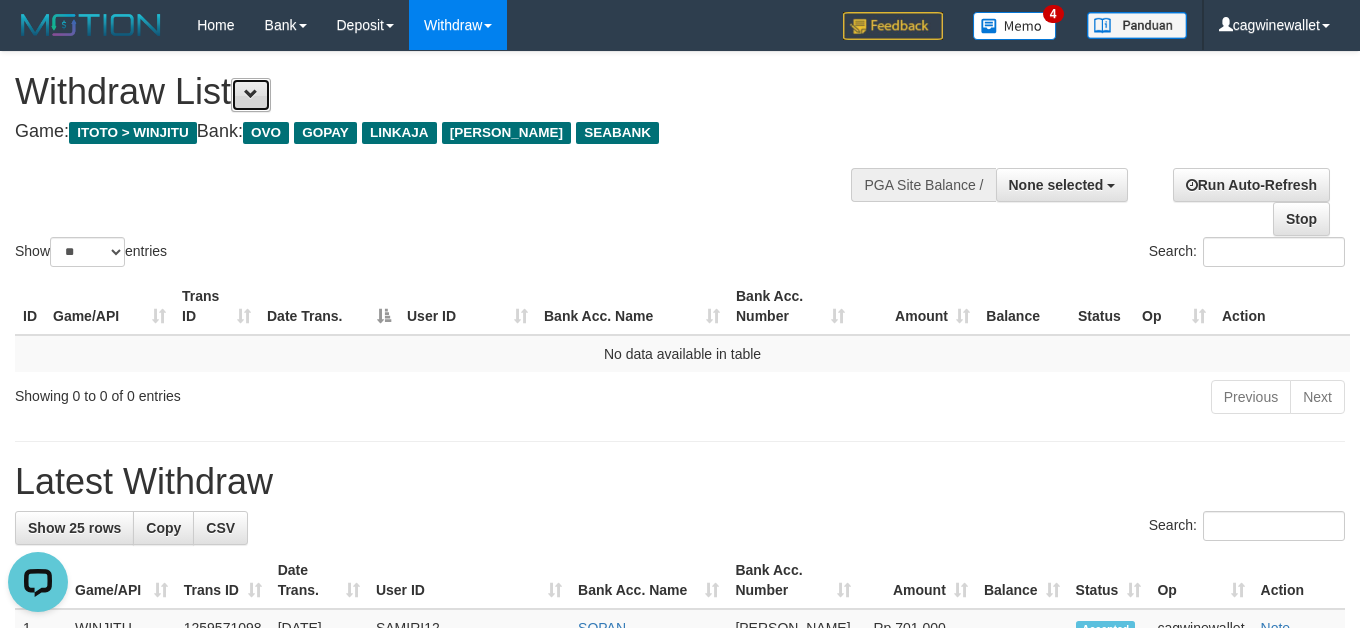 click at bounding box center [251, 95] 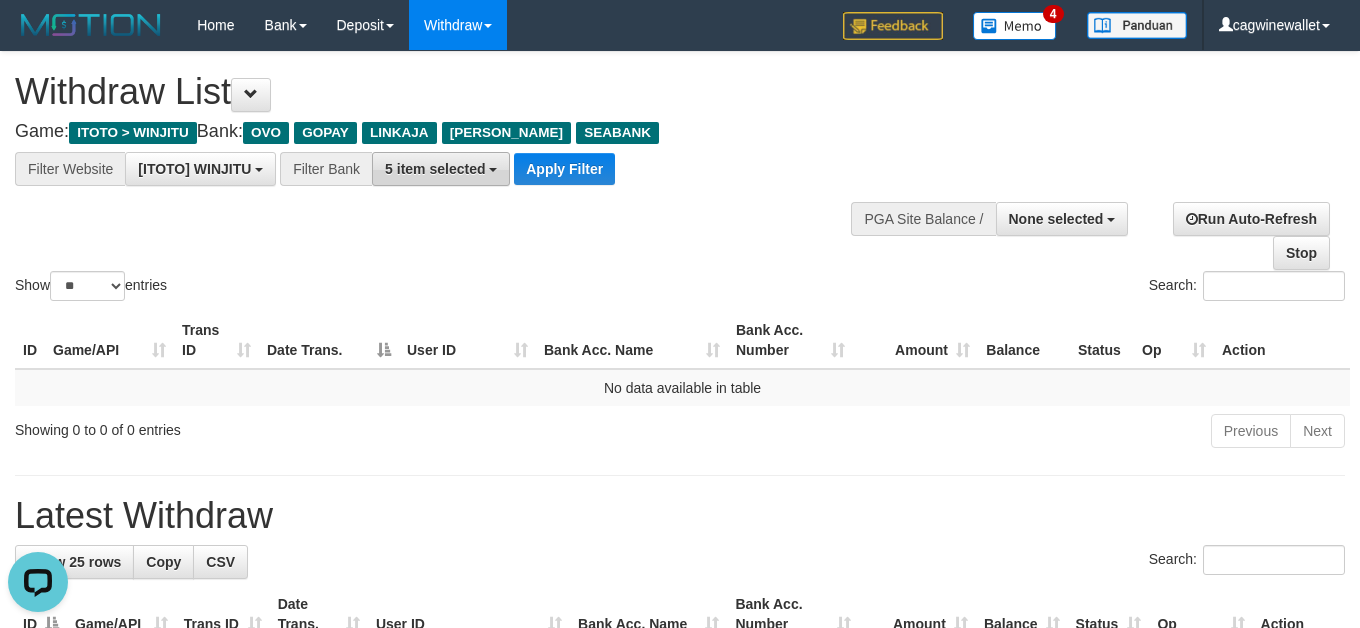 click on "5 item selected" at bounding box center [441, 169] 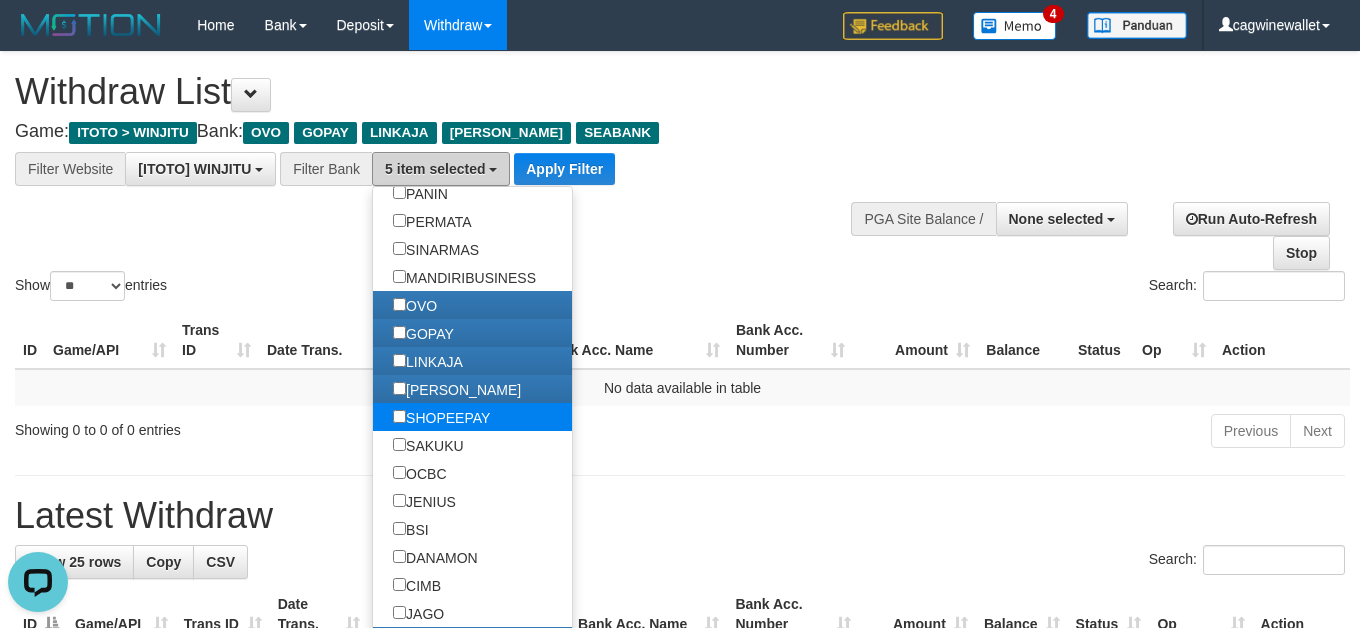 scroll, scrollTop: 359, scrollLeft: 0, axis: vertical 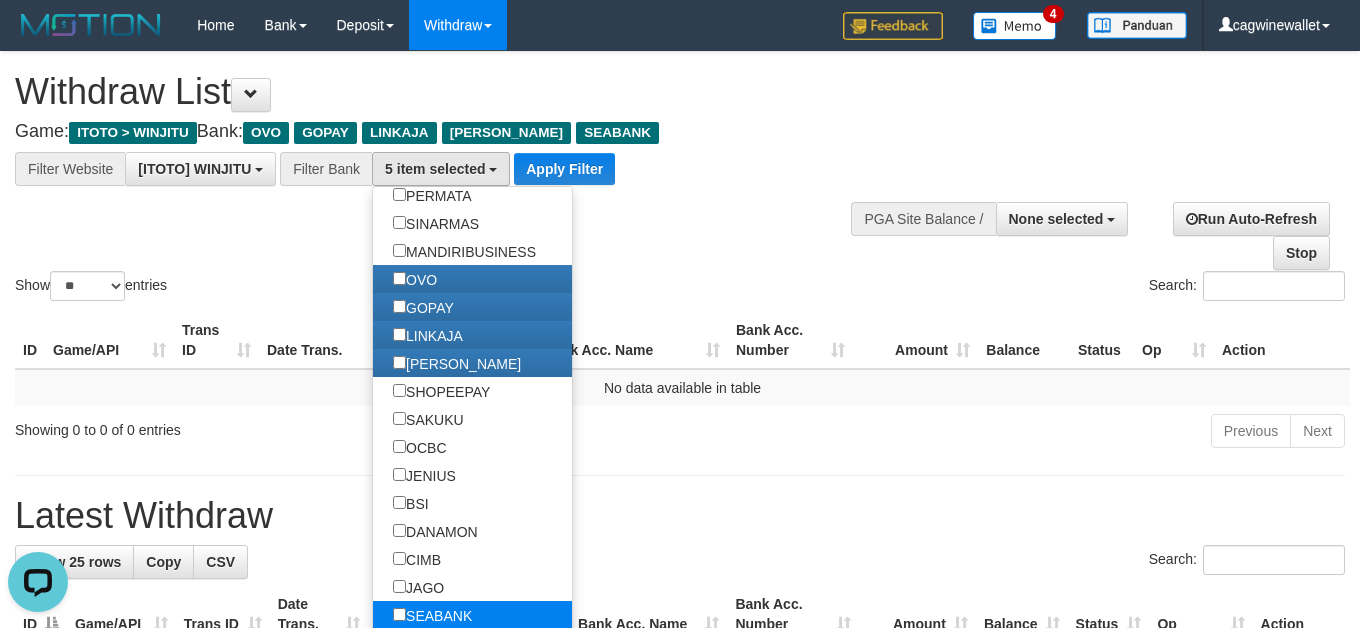 click on "SEABANK" at bounding box center [432, 615] 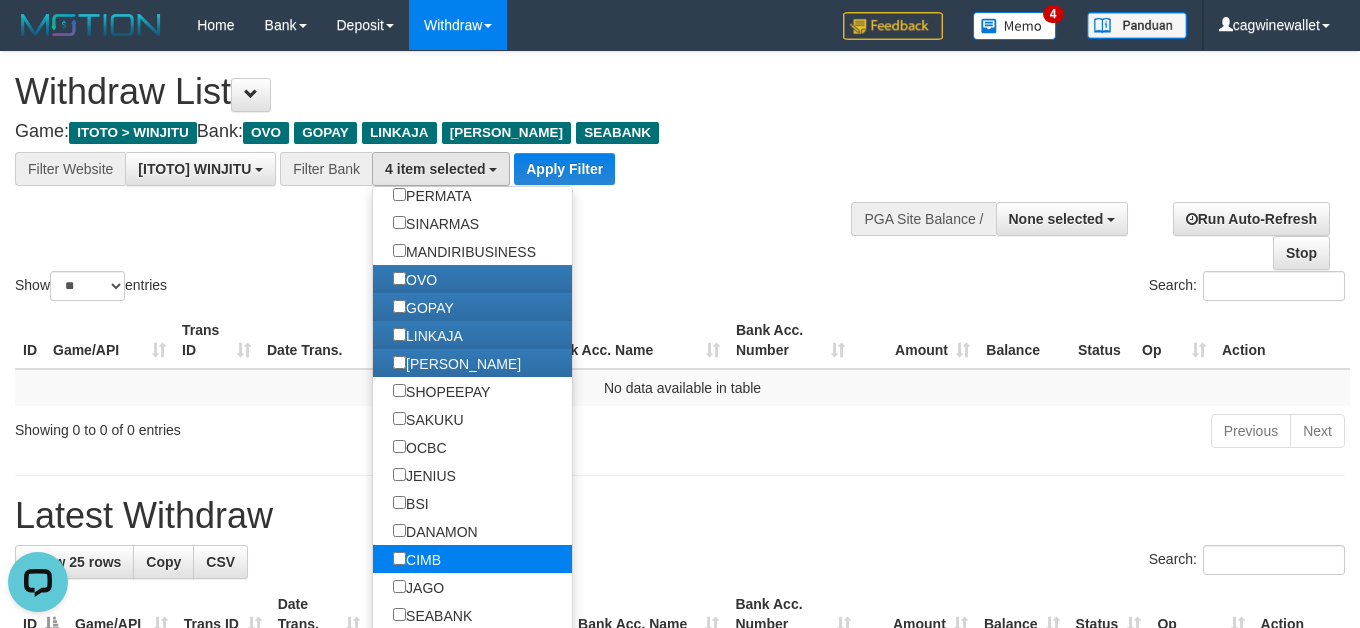 scroll, scrollTop: 222, scrollLeft: 0, axis: vertical 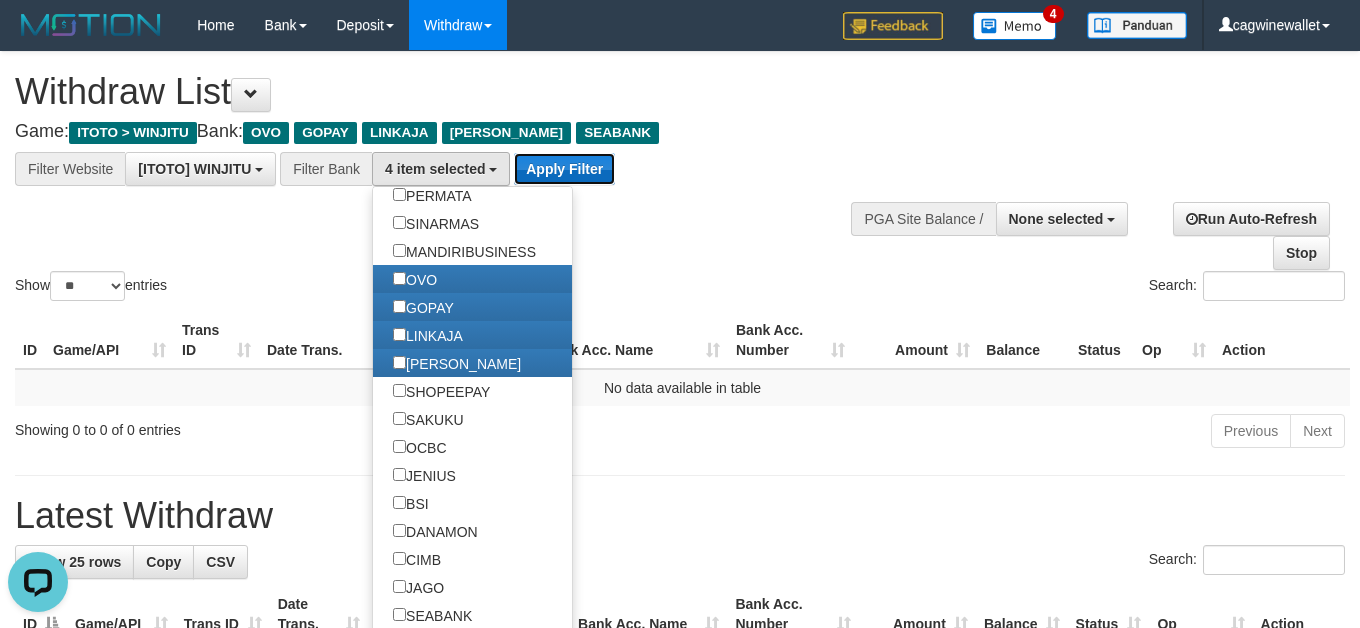 click on "Apply Filter" at bounding box center [564, 169] 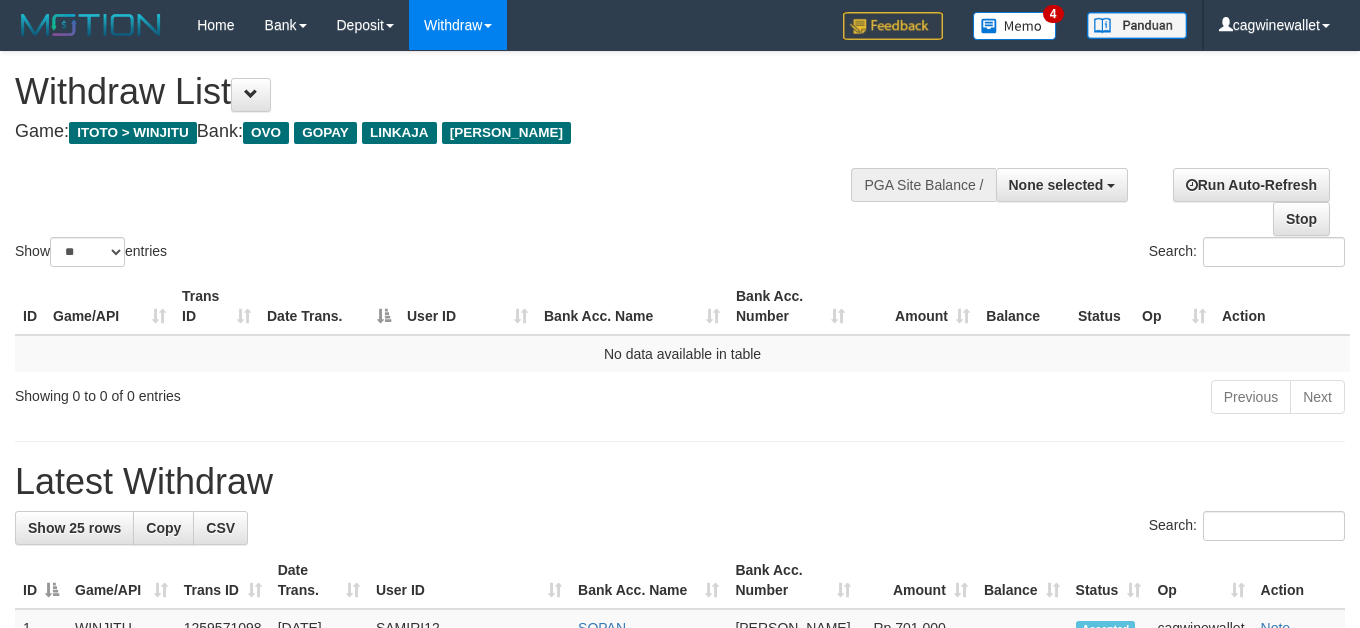 select 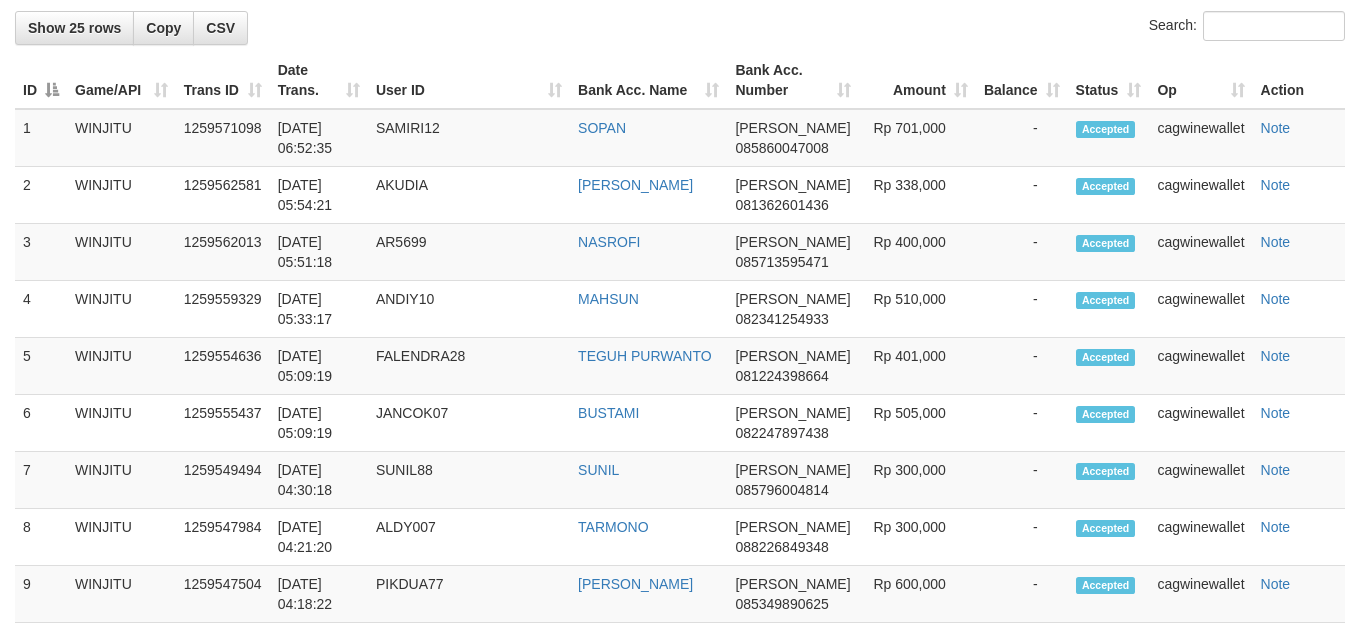 scroll, scrollTop: 1667, scrollLeft: 0, axis: vertical 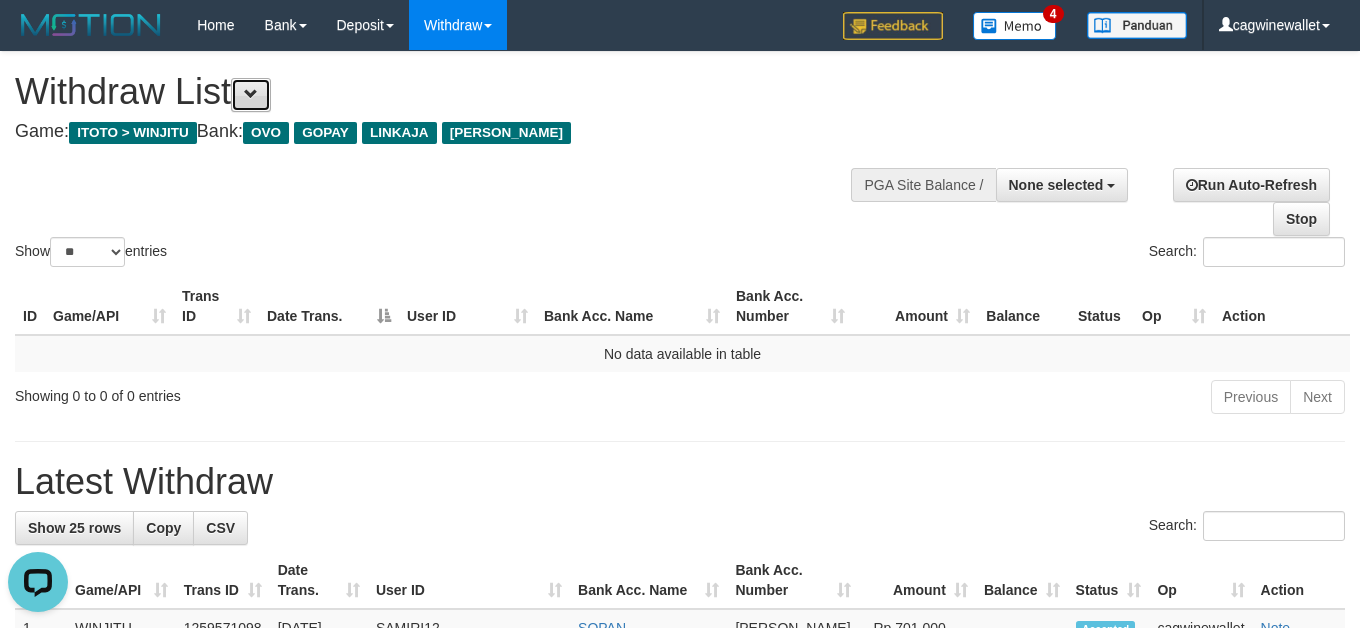 click at bounding box center (251, 95) 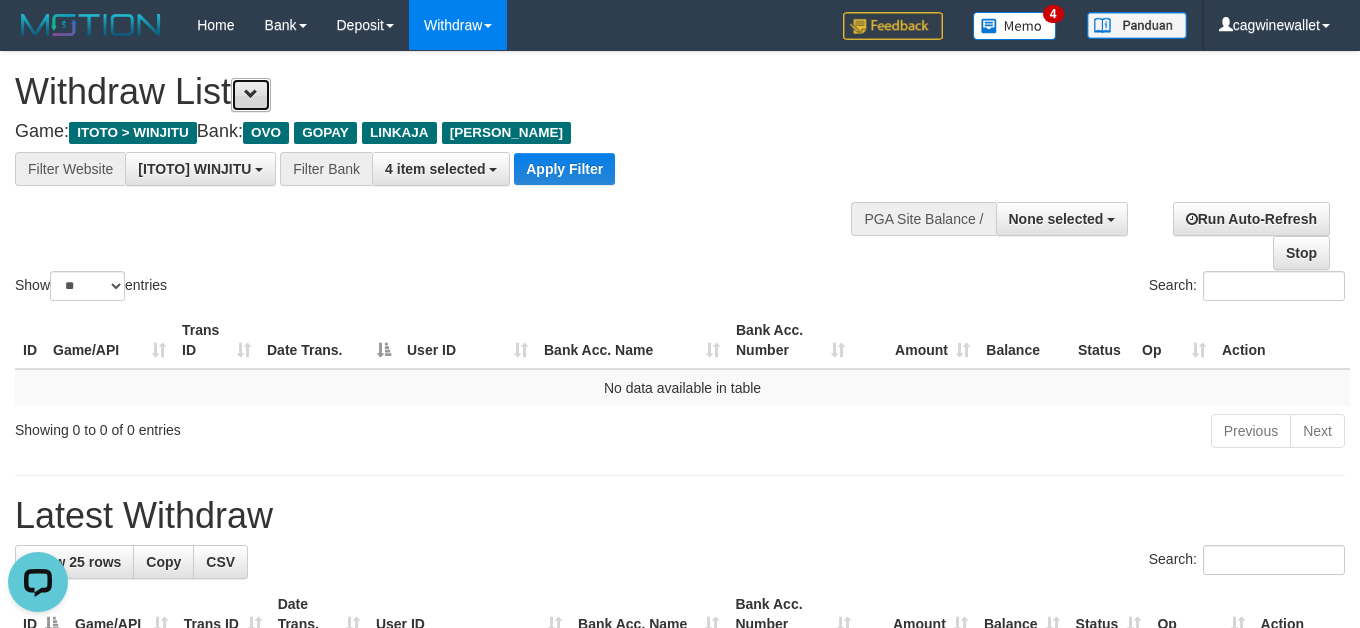 click at bounding box center [251, 94] 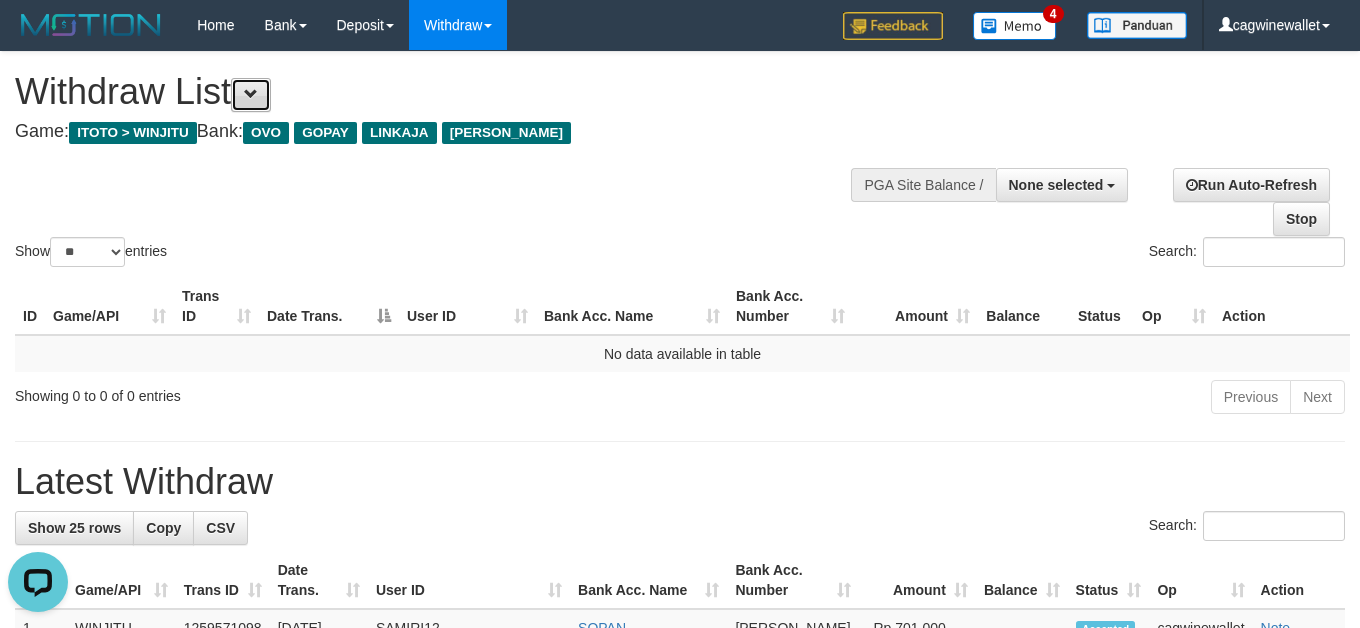 click at bounding box center (251, 94) 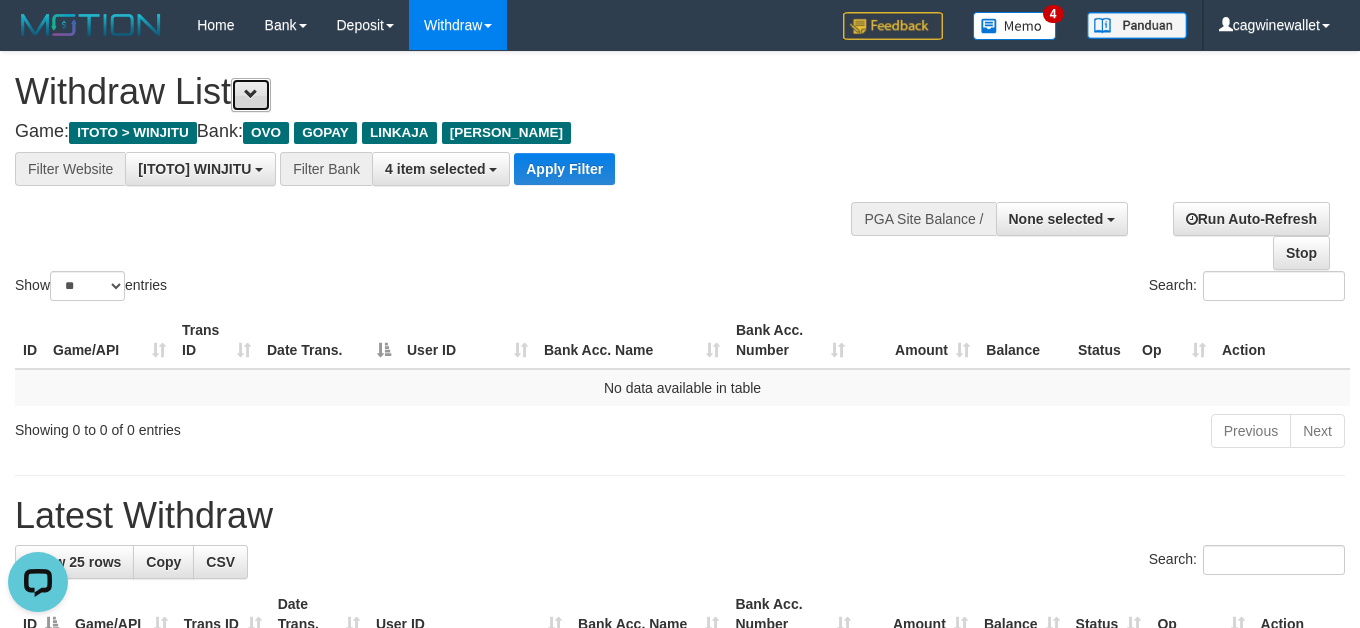 click at bounding box center (251, 95) 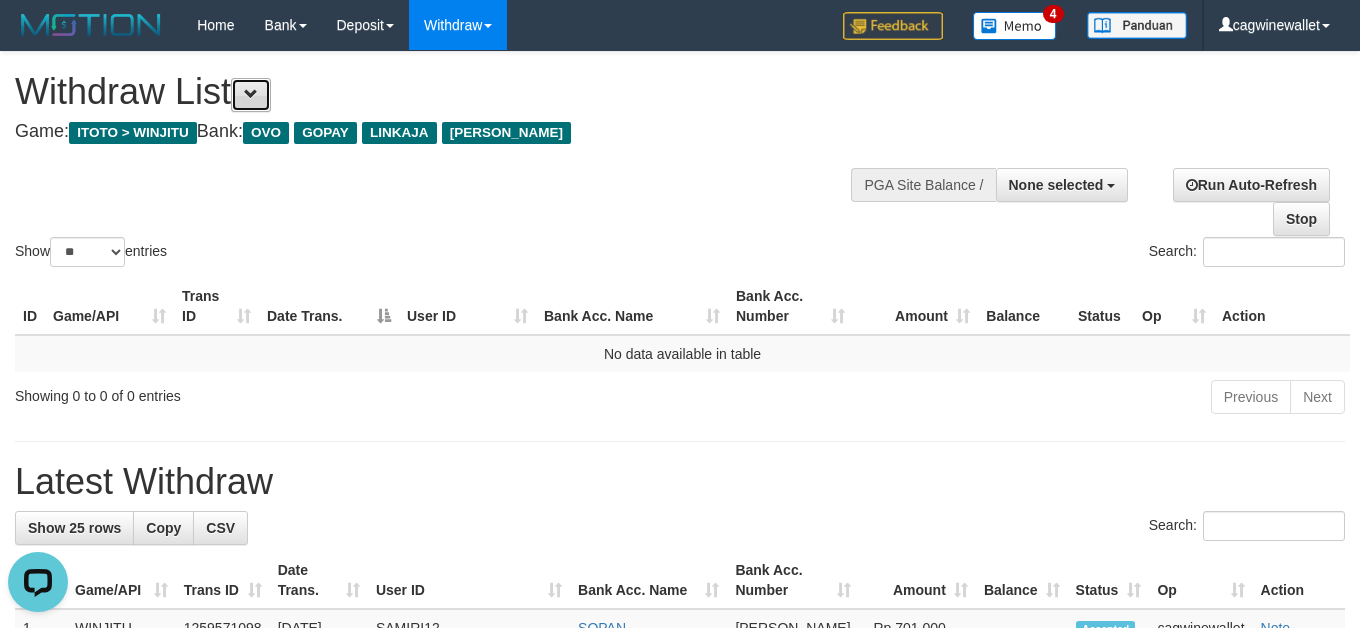 click at bounding box center (251, 95) 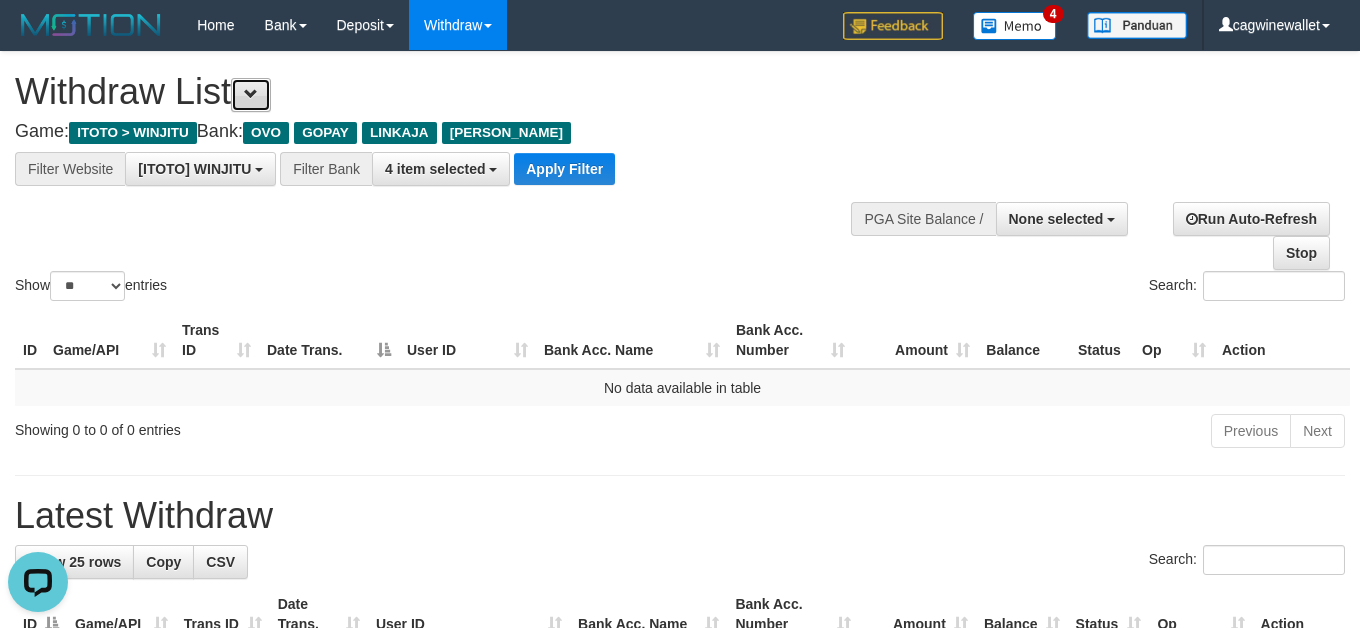 click at bounding box center [251, 95] 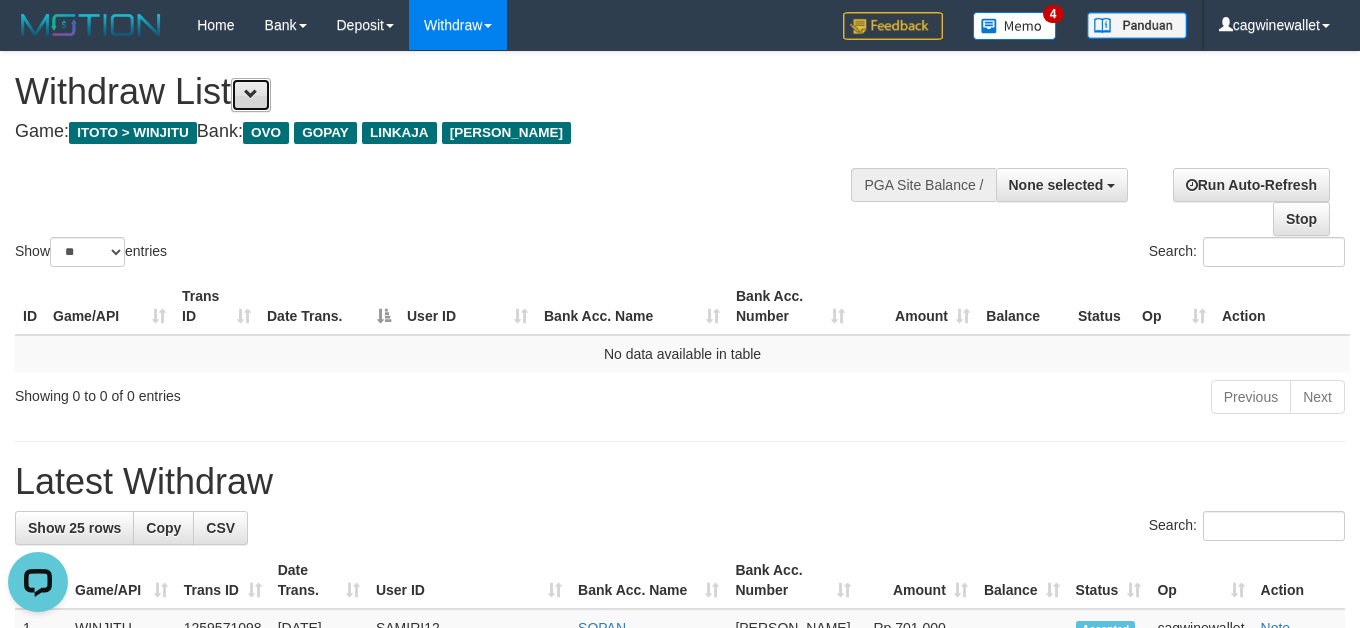 click at bounding box center [251, 95] 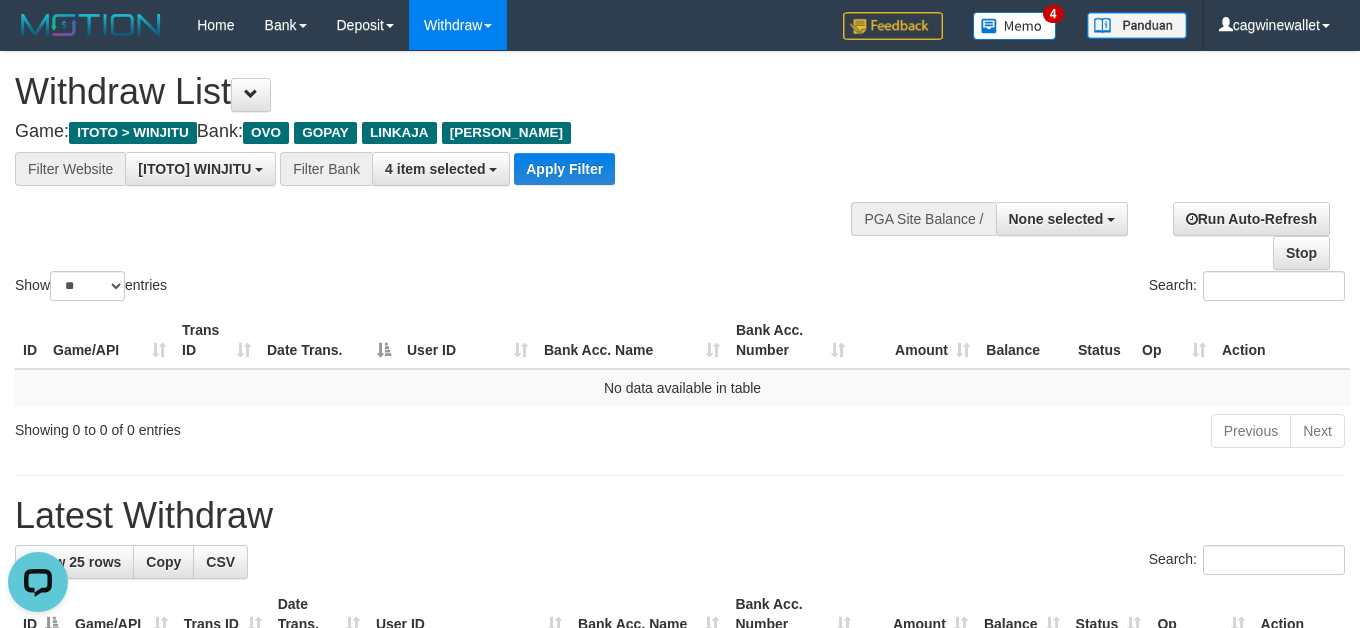 click on "Withdraw List" at bounding box center (451, 92) 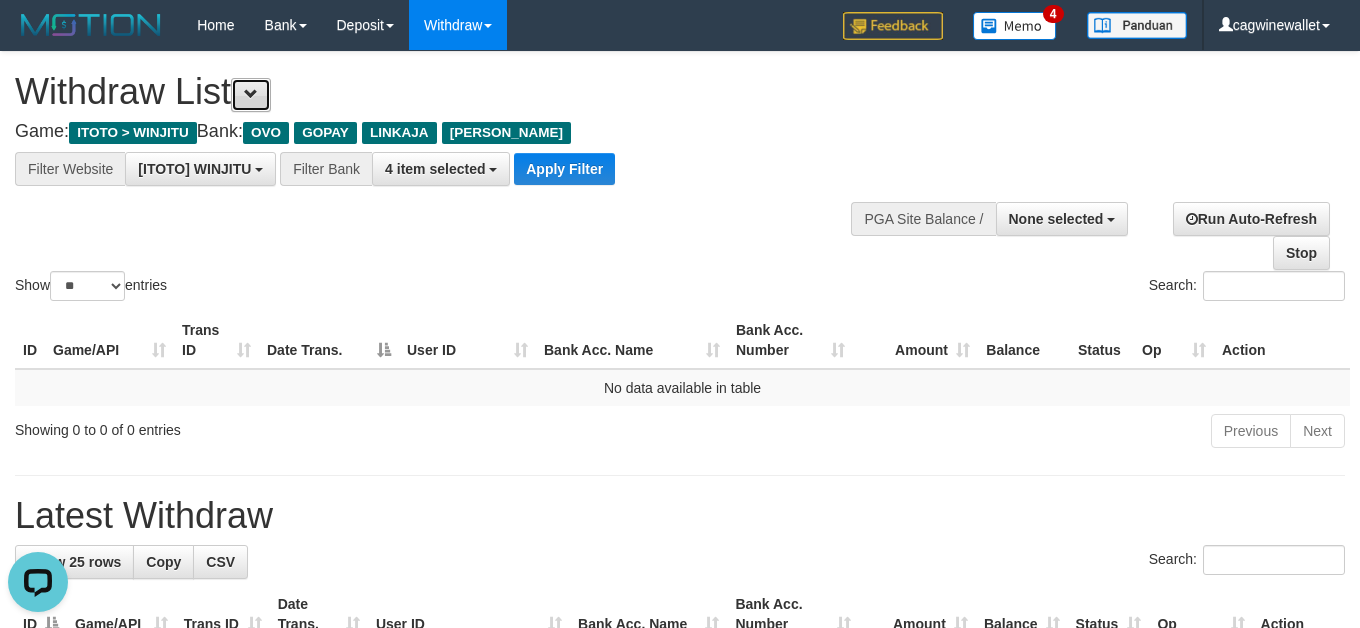 click at bounding box center (251, 94) 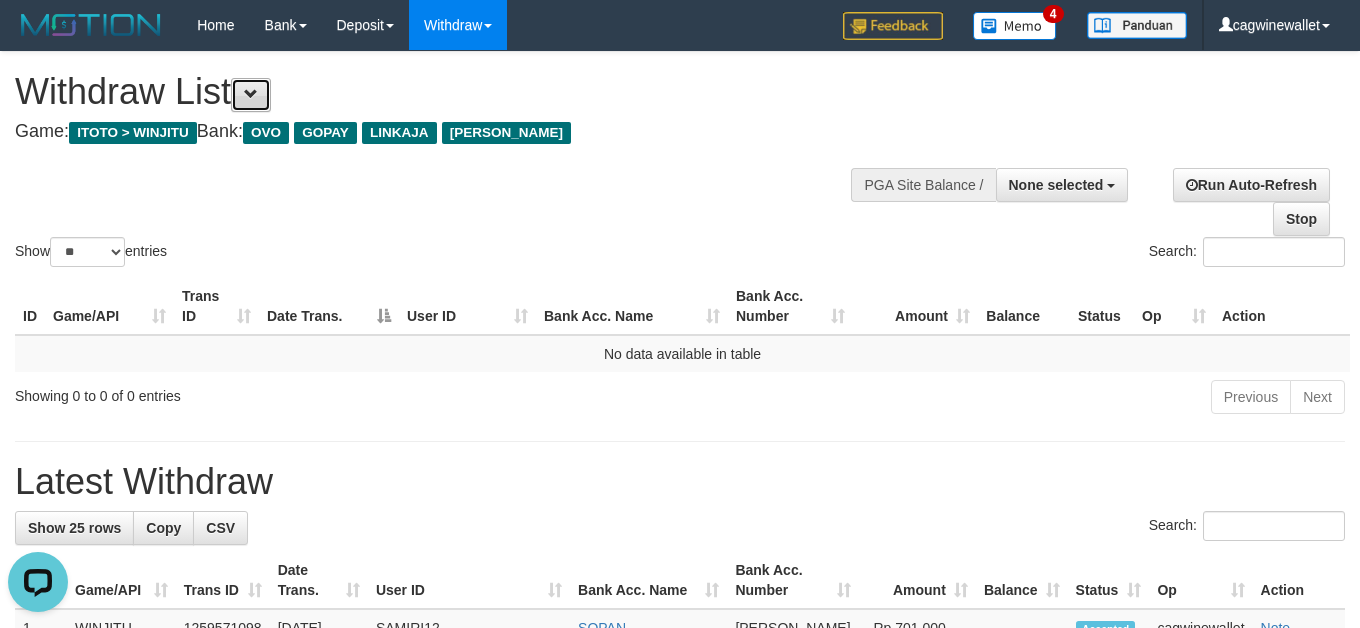 click at bounding box center (251, 94) 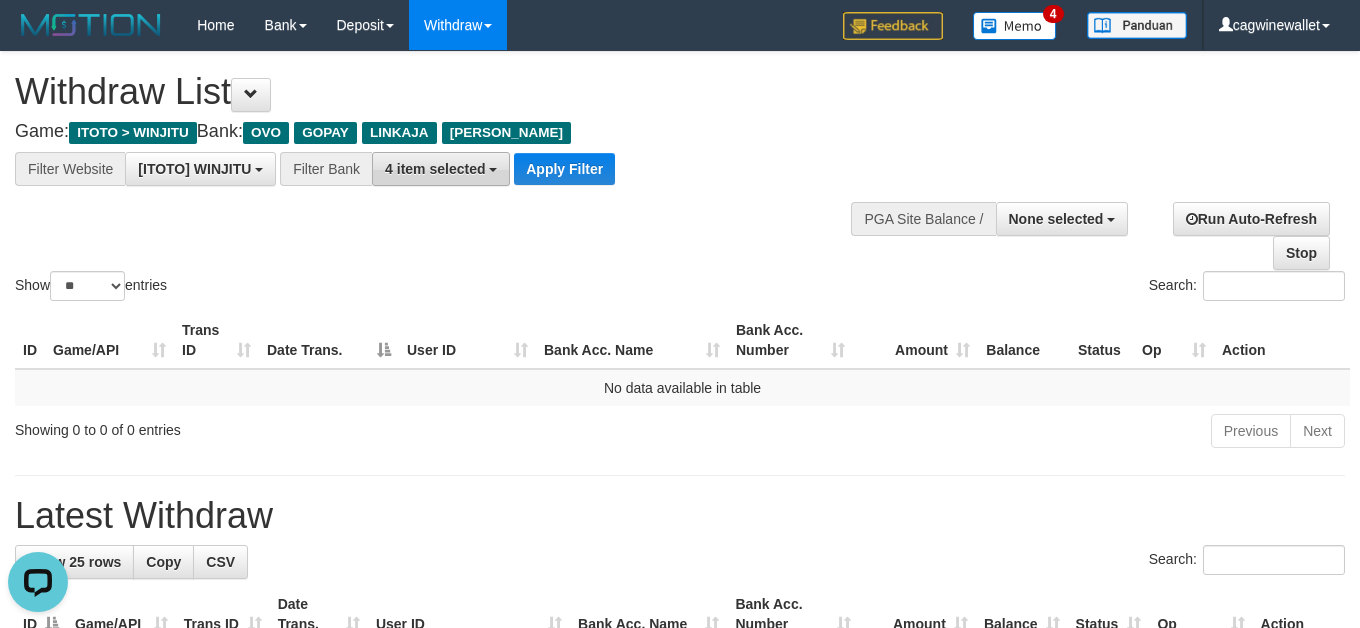 click on "4 item selected" at bounding box center (441, 169) 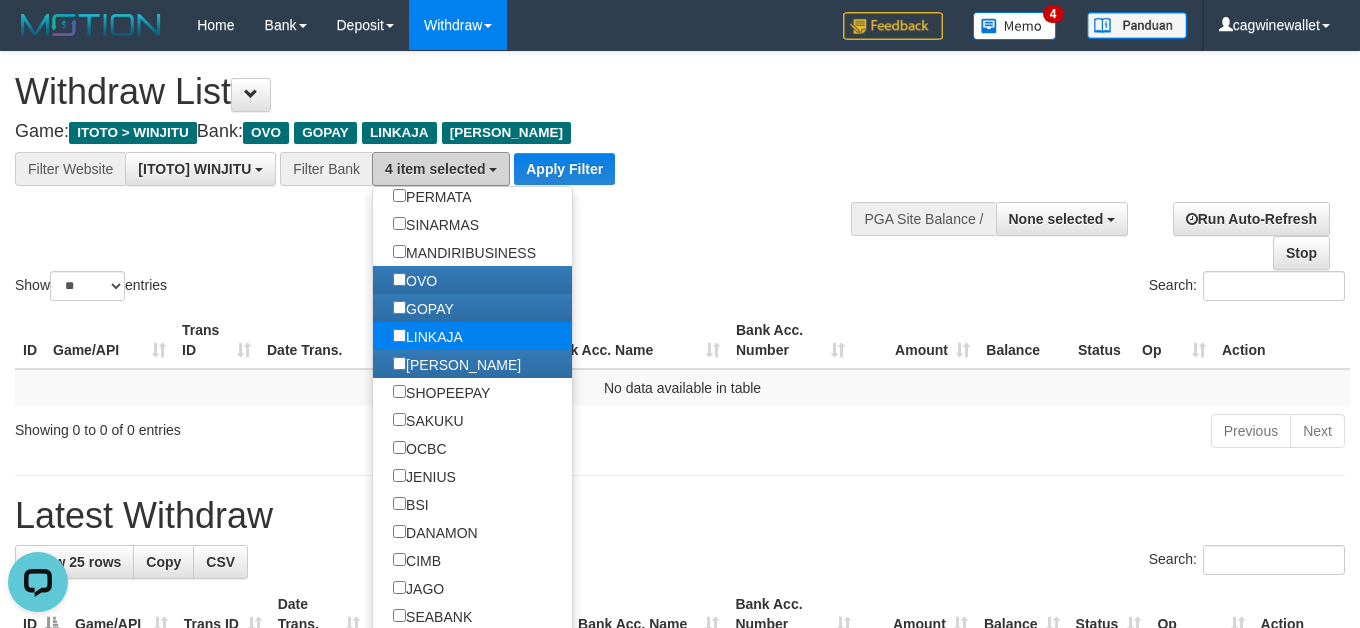 scroll, scrollTop: 359, scrollLeft: 0, axis: vertical 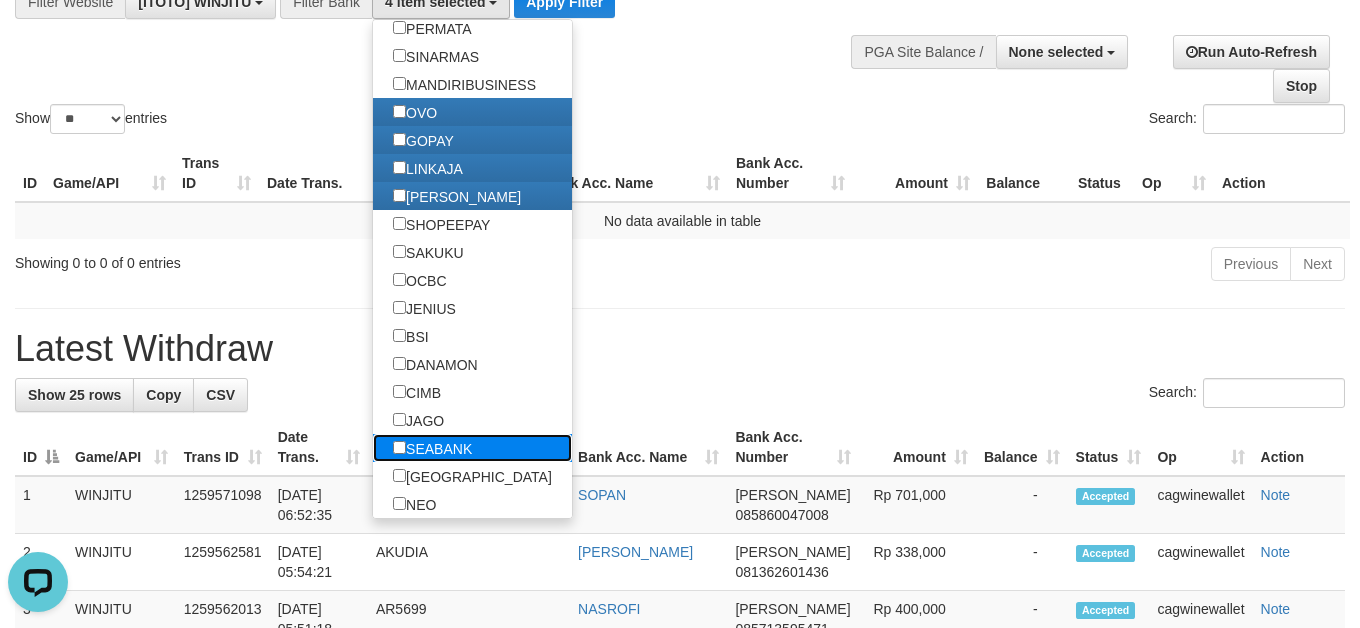 click on "SEABANK" at bounding box center [432, 448] 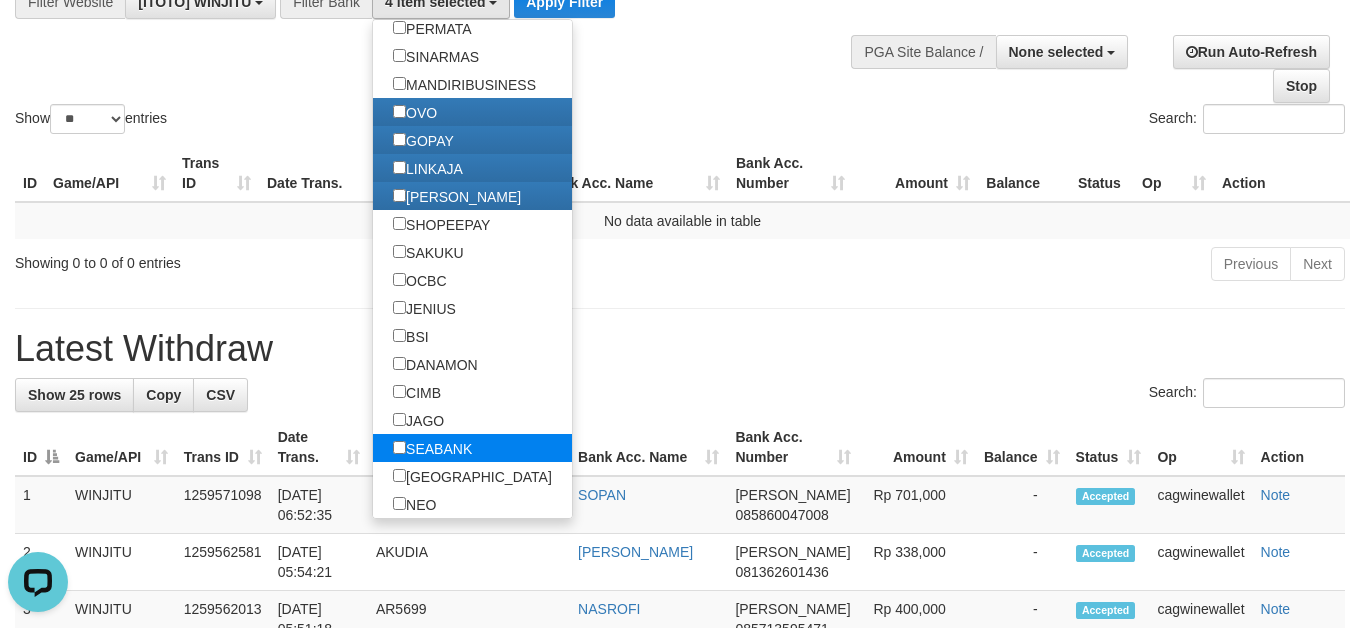 scroll, scrollTop: 222, scrollLeft: 0, axis: vertical 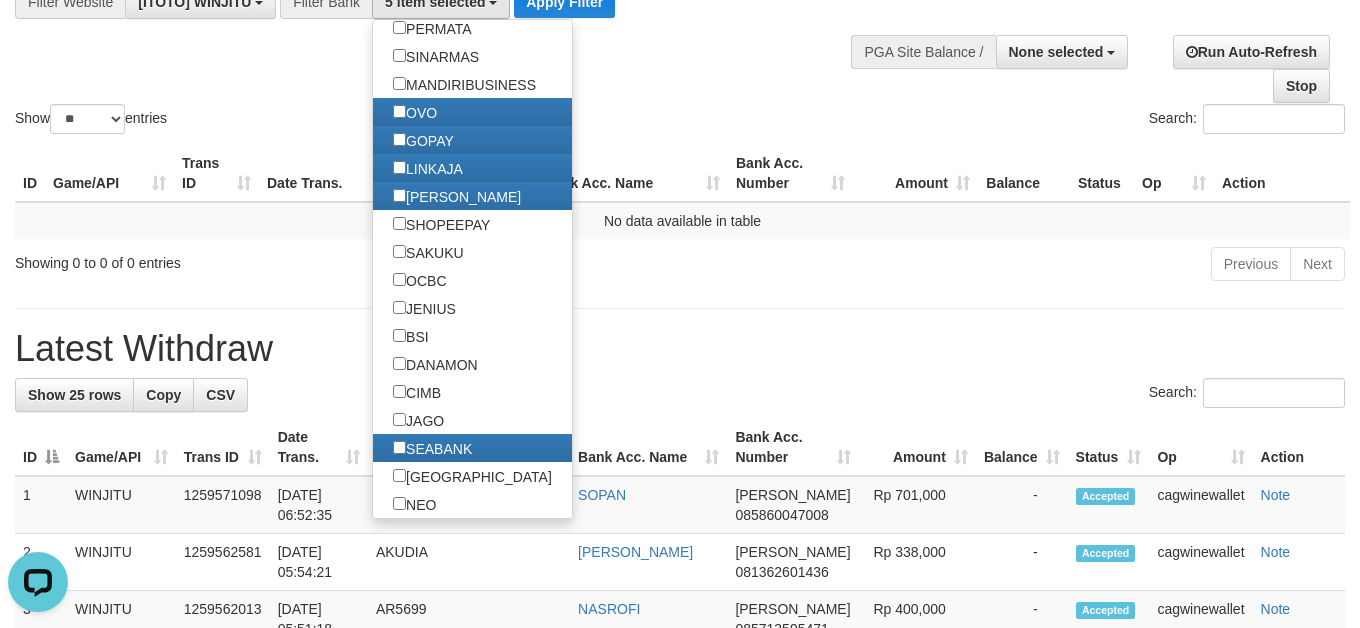 click on "Show  ** ** ** ***  entries Search:" at bounding box center [680, 11] 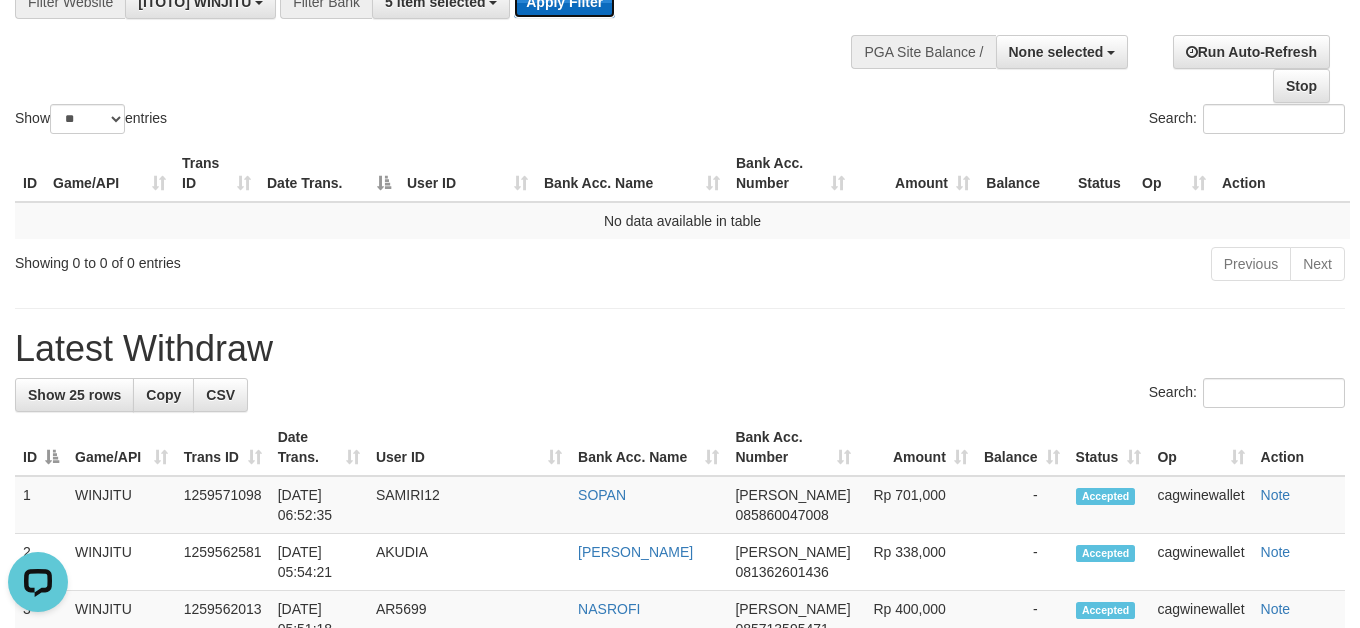 click on "Apply Filter" at bounding box center [564, 2] 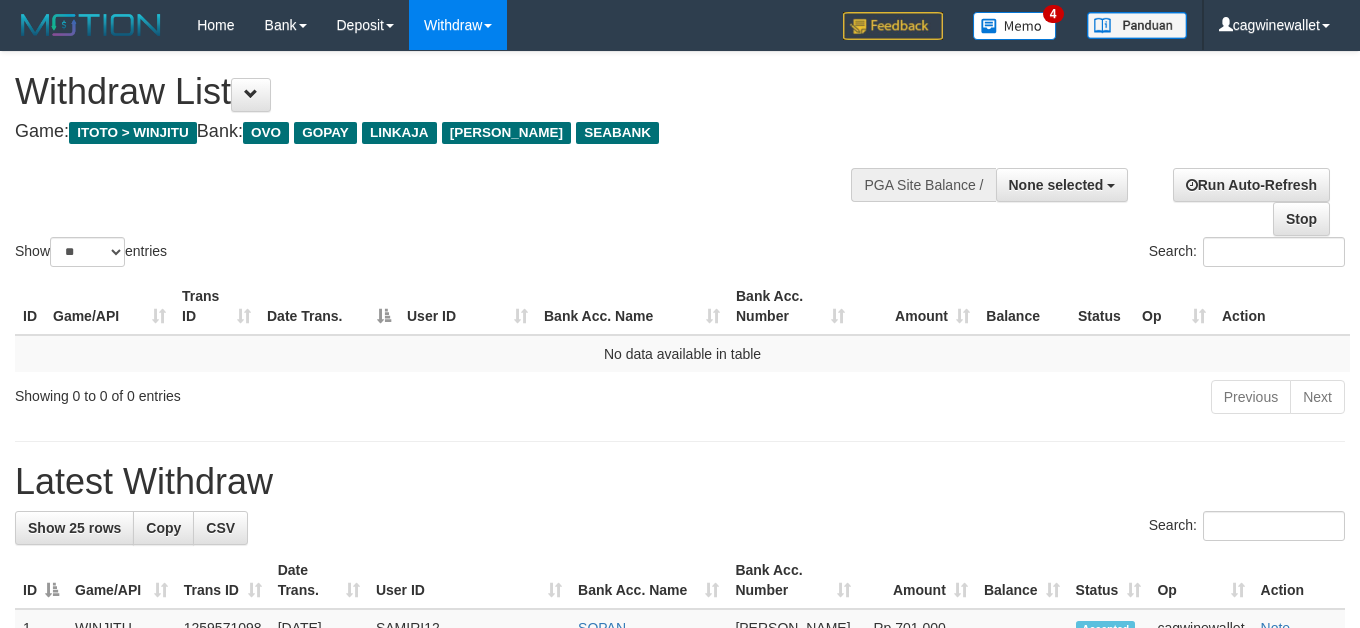 select 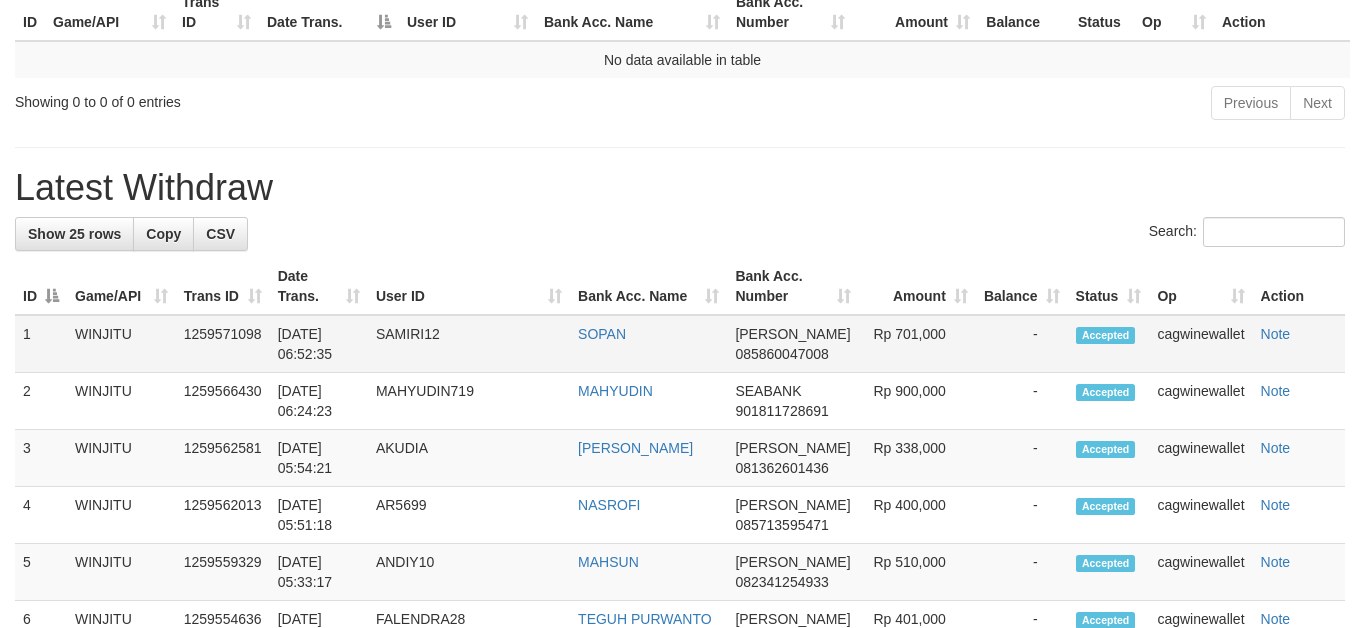 scroll, scrollTop: 333, scrollLeft: 0, axis: vertical 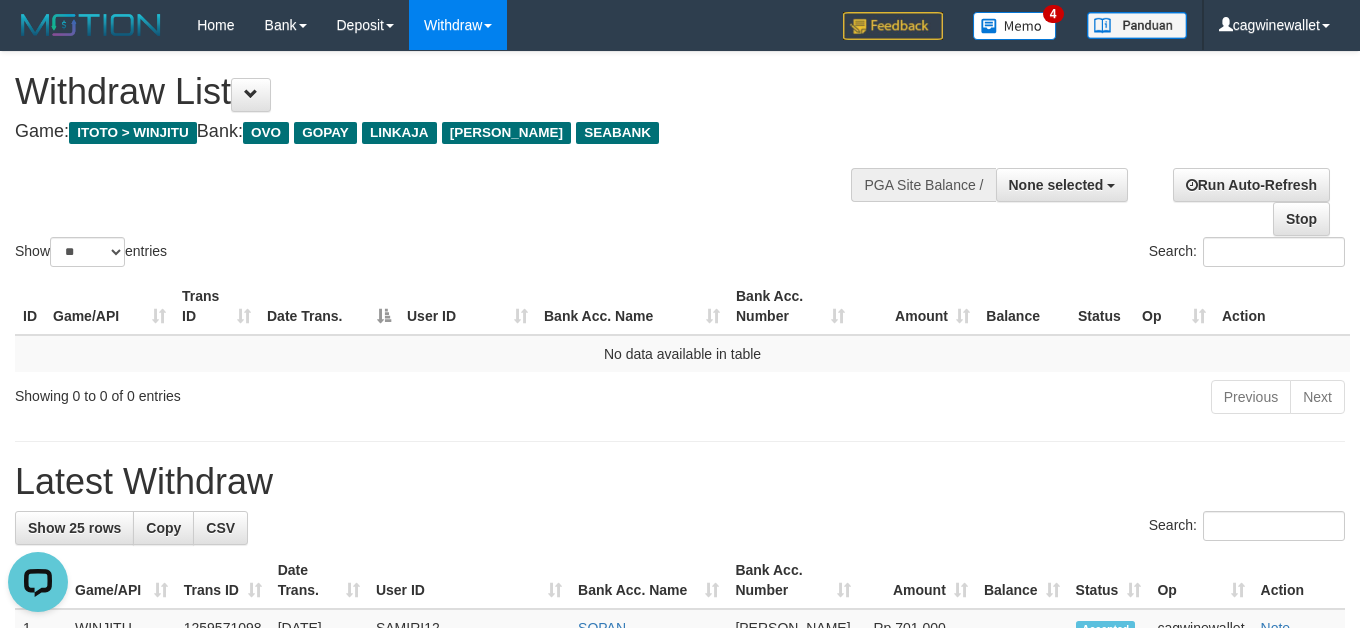 click on "Show  ** ** ** ***  entries Search:" at bounding box center [680, 161] 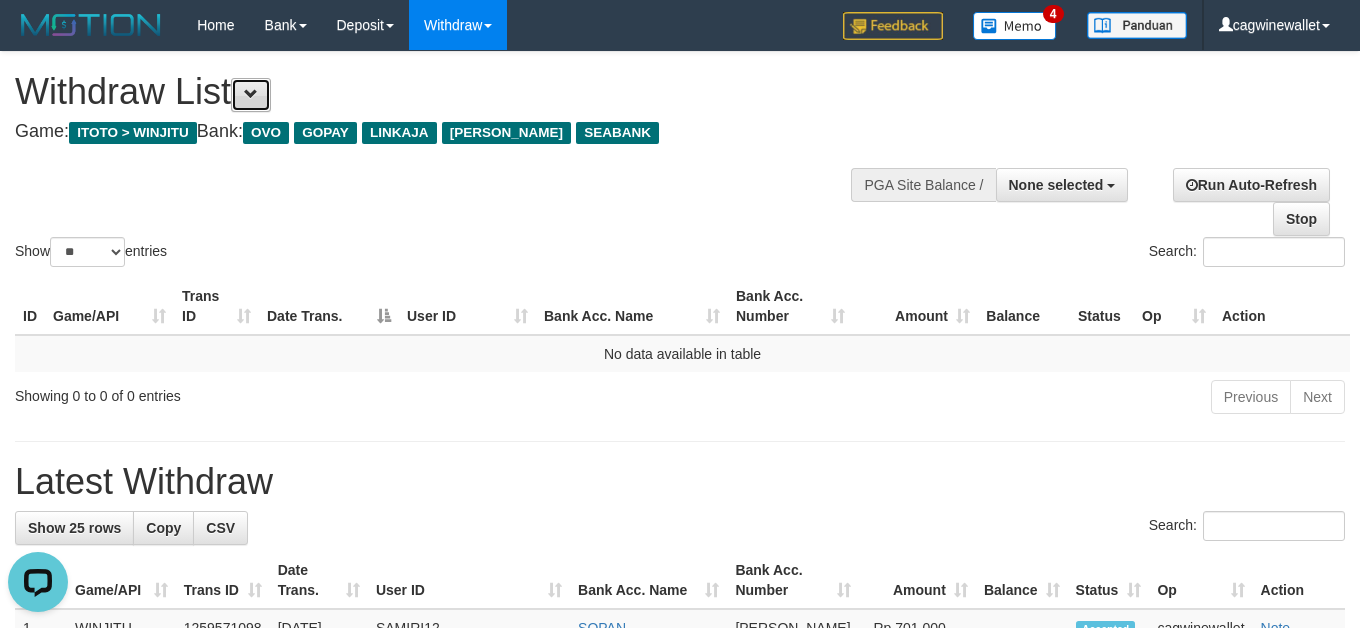 click at bounding box center [251, 95] 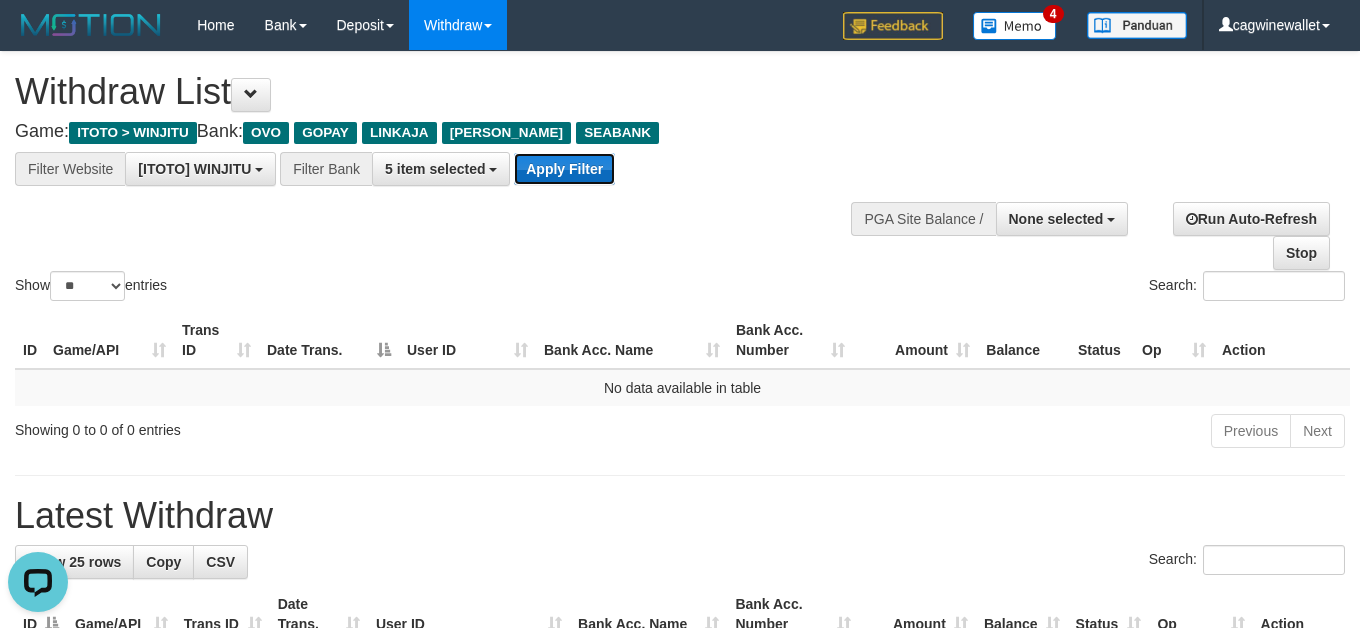 click on "Apply Filter" at bounding box center [564, 169] 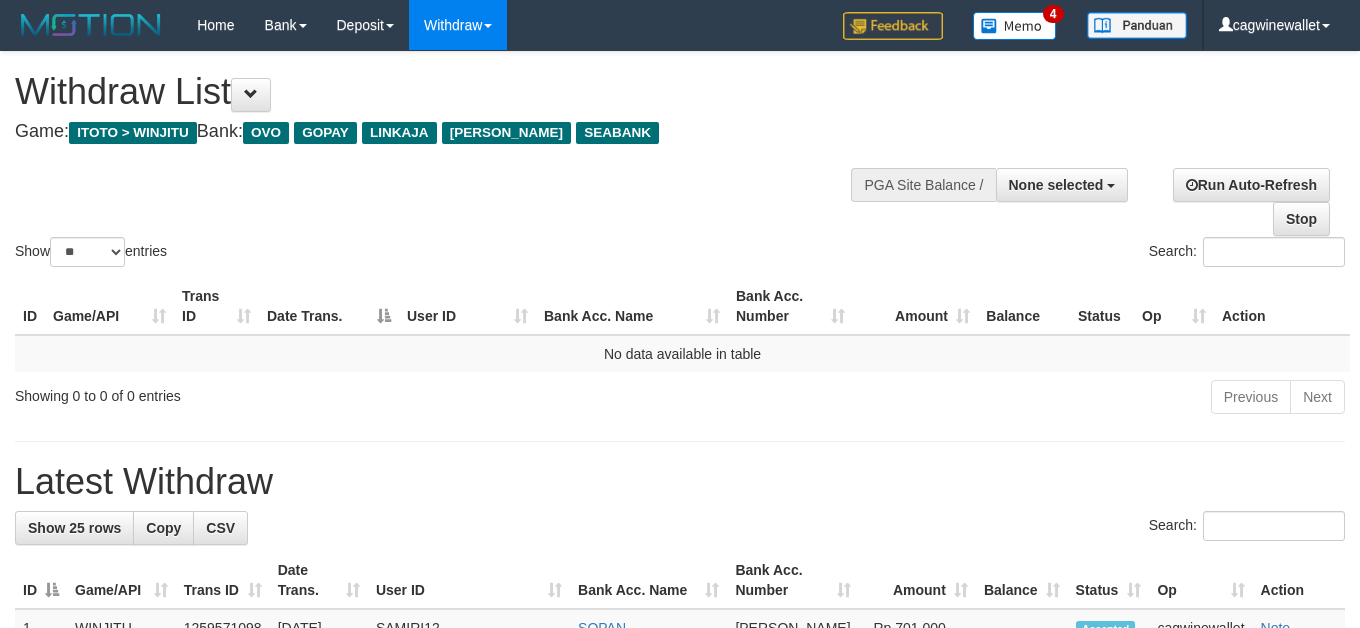 select 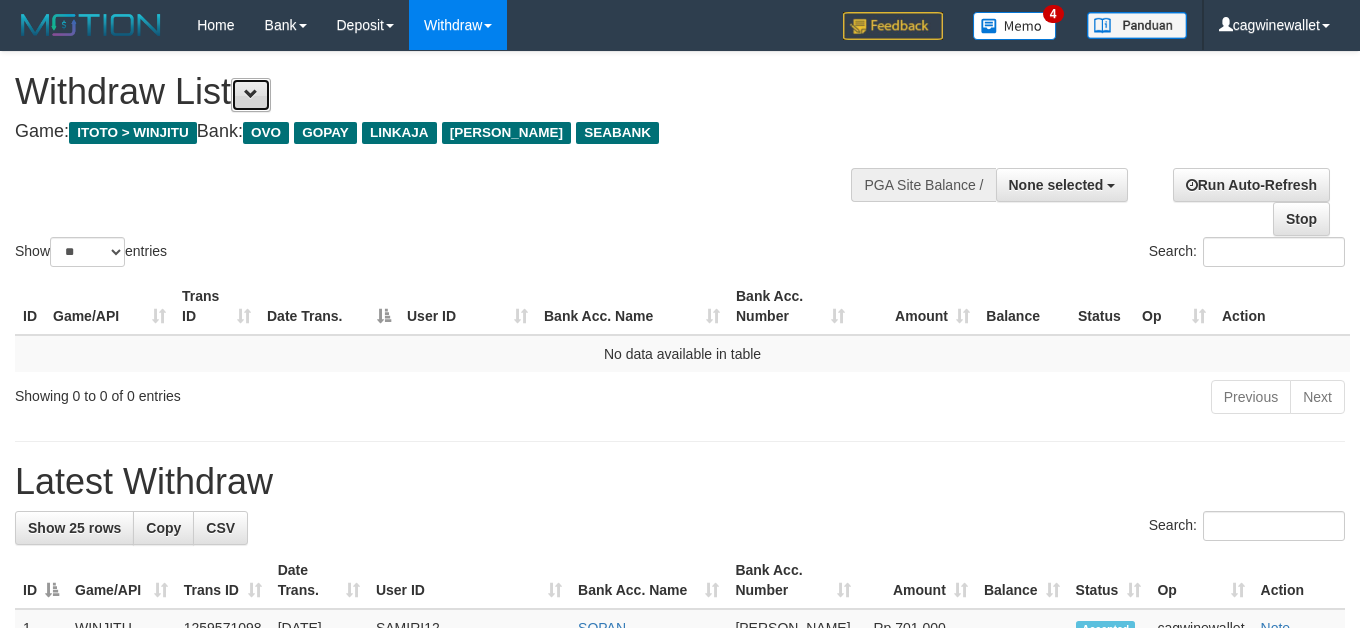 click at bounding box center (251, 95) 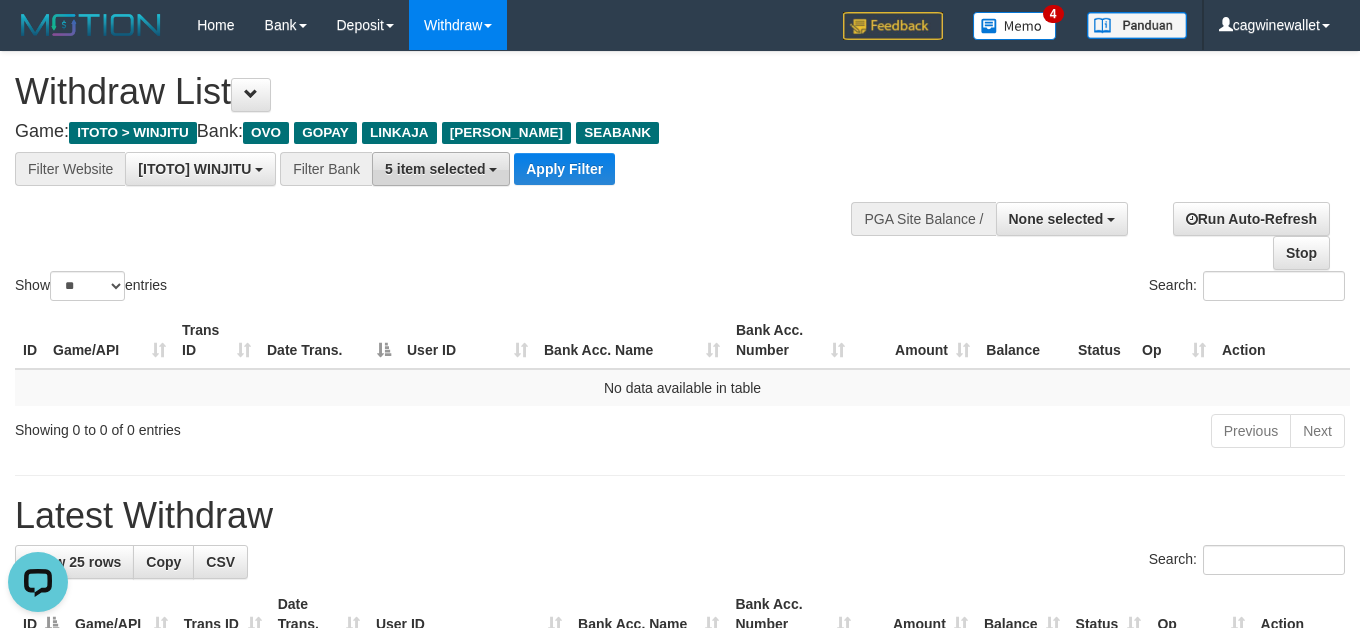 scroll, scrollTop: 0, scrollLeft: 0, axis: both 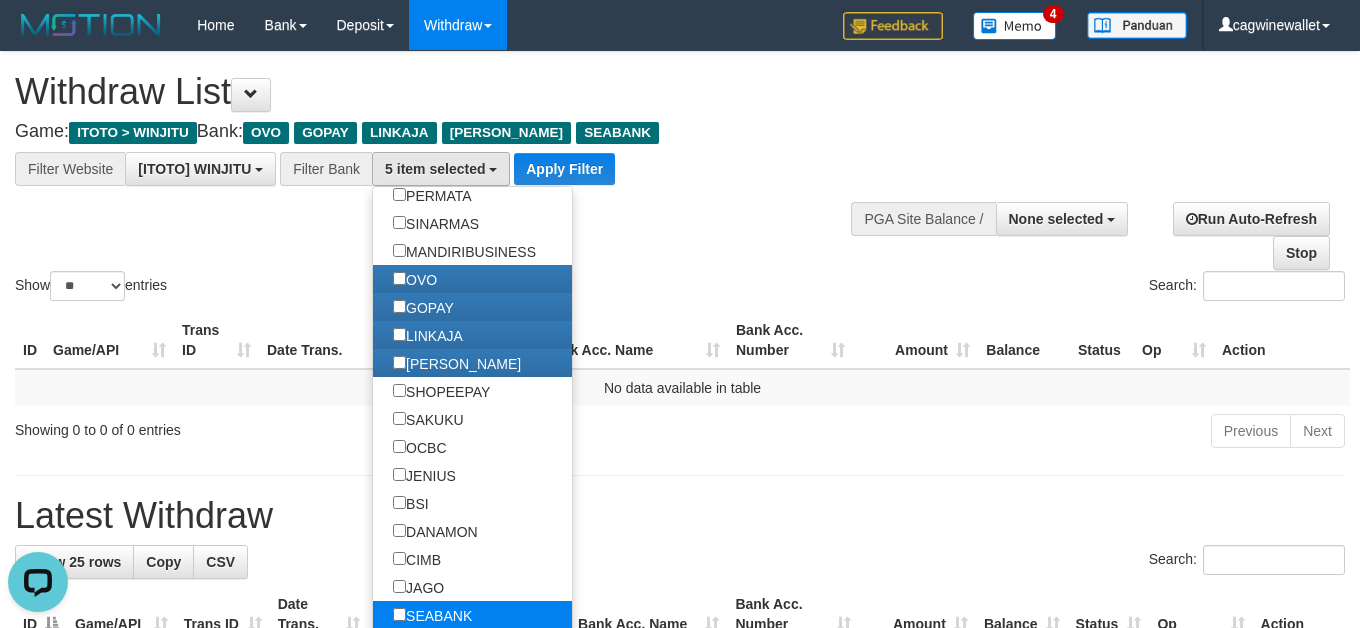 click on "SEABANK" at bounding box center (432, 615) 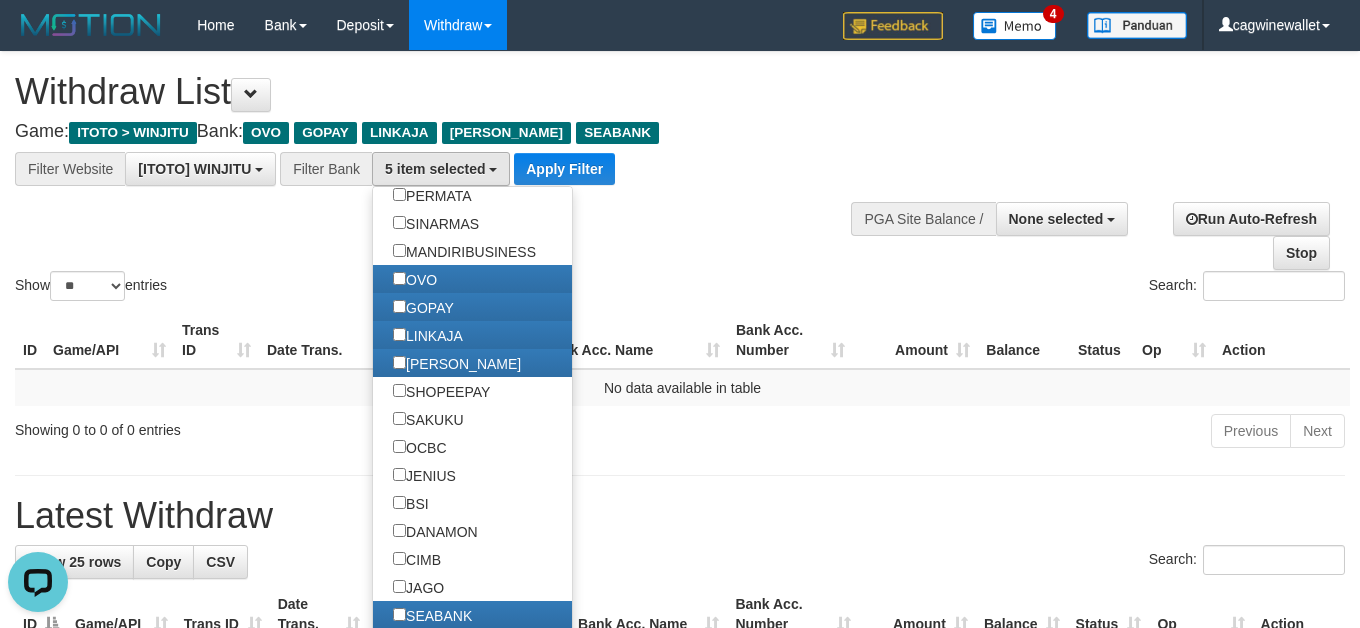 scroll, scrollTop: 222, scrollLeft: 0, axis: vertical 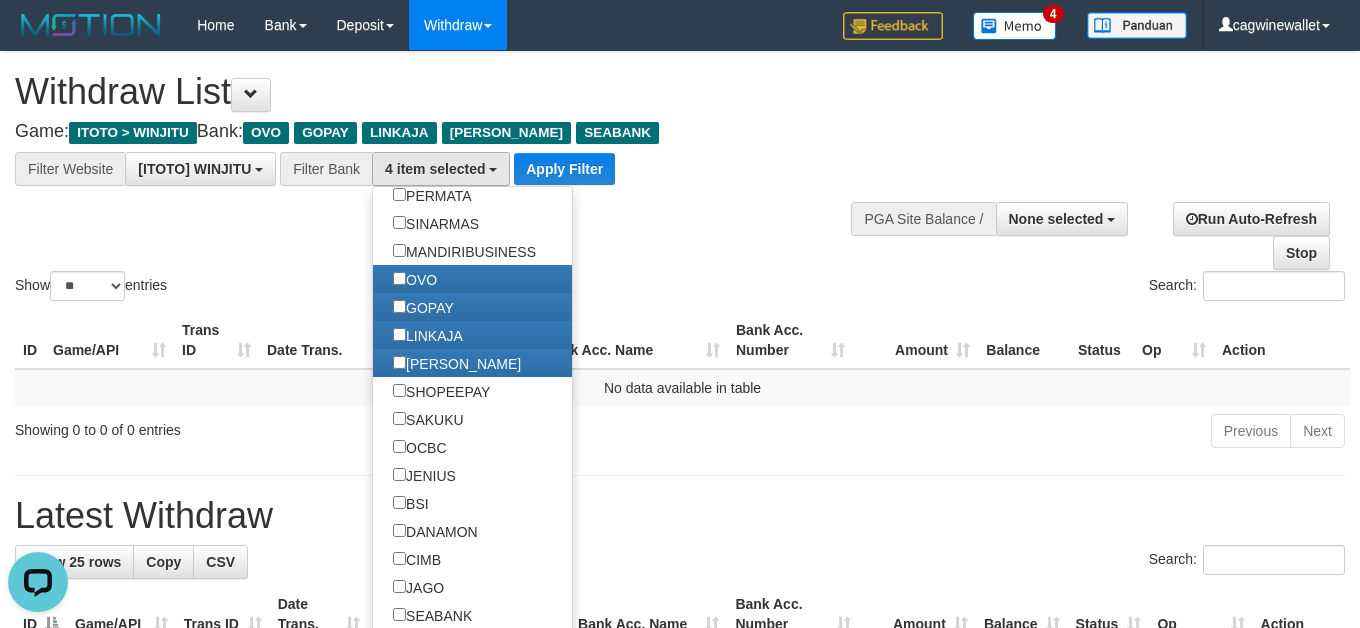click on "Show  ** ** ** ***  entries Search:" at bounding box center (680, 178) 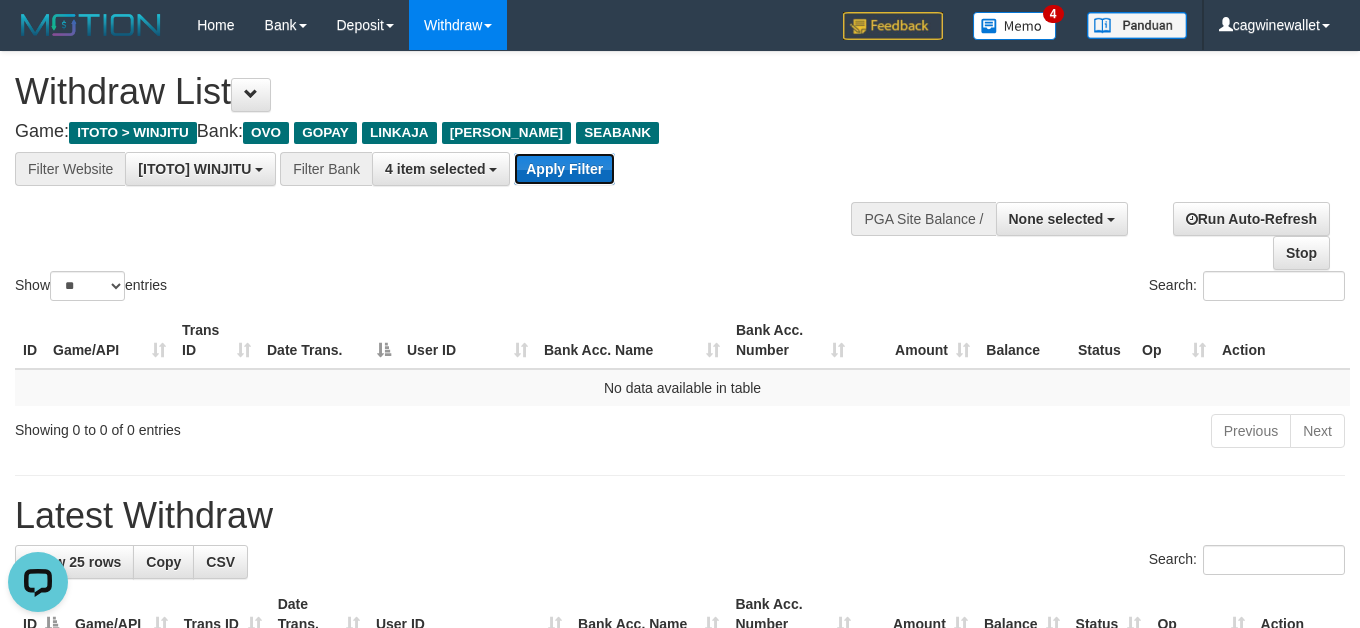 click on "Apply Filter" at bounding box center (564, 169) 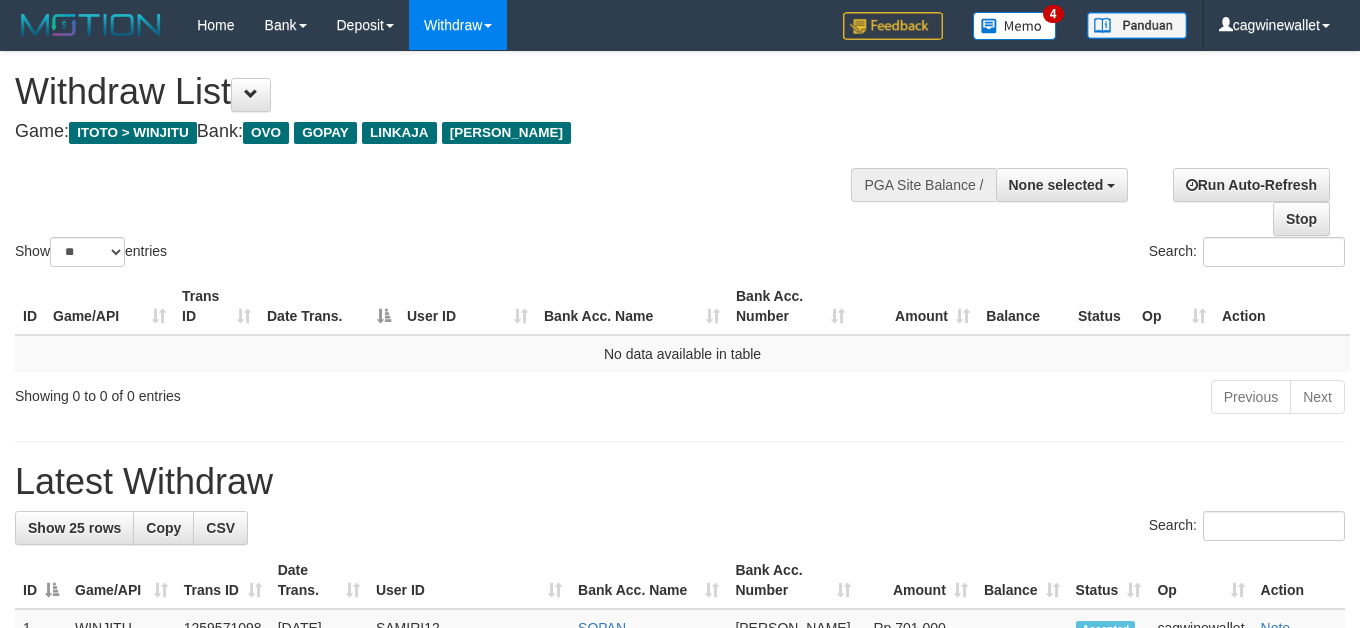 select 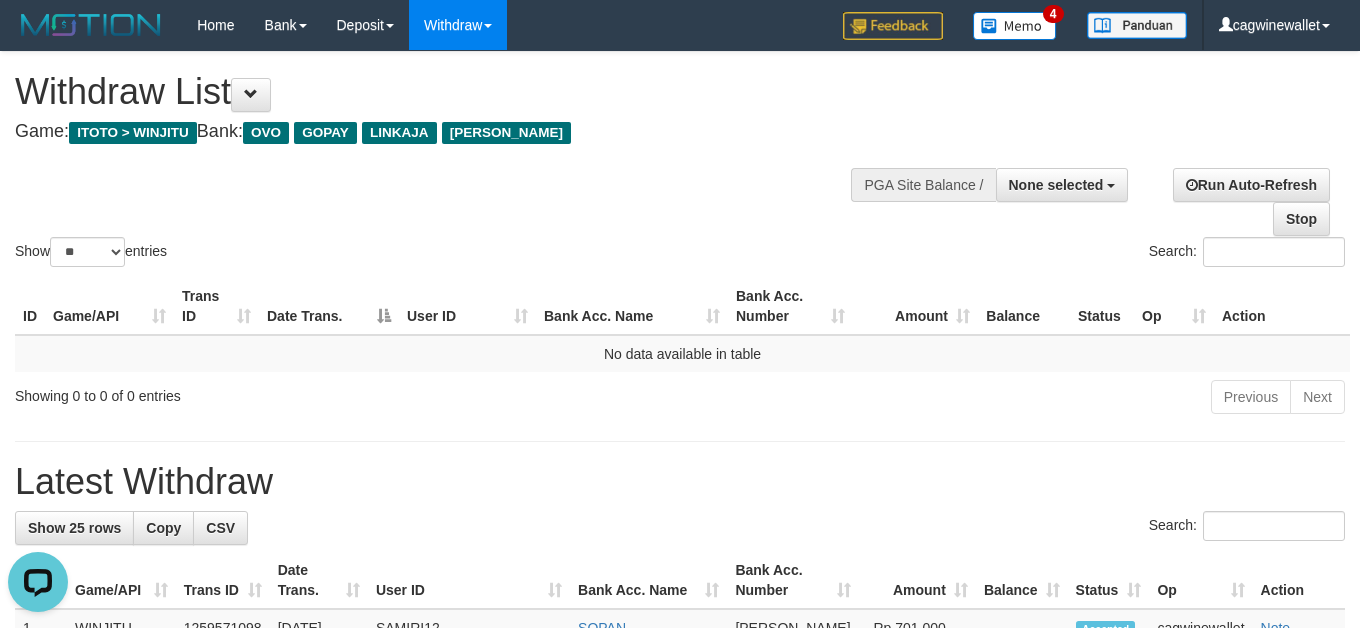 scroll, scrollTop: 0, scrollLeft: 0, axis: both 